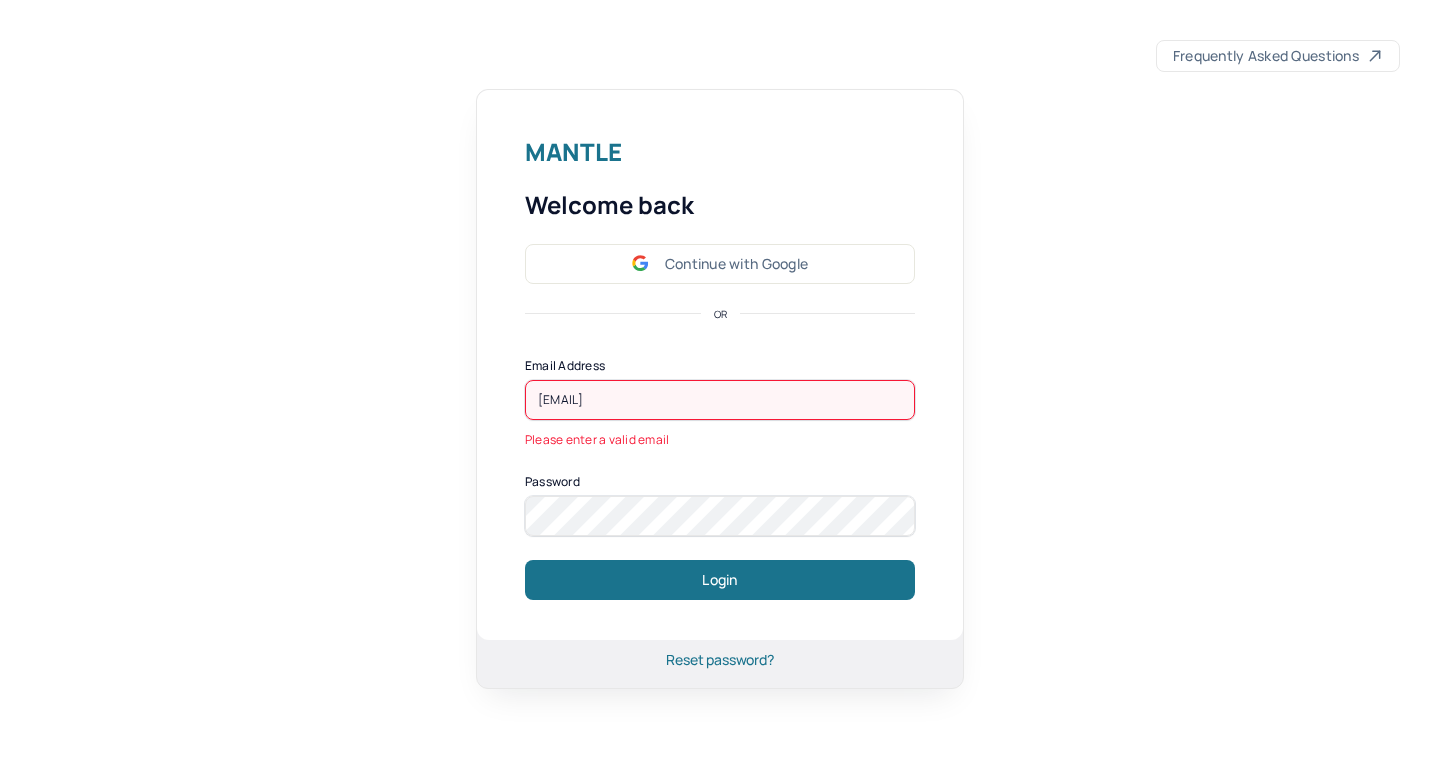 scroll, scrollTop: 0, scrollLeft: 0, axis: both 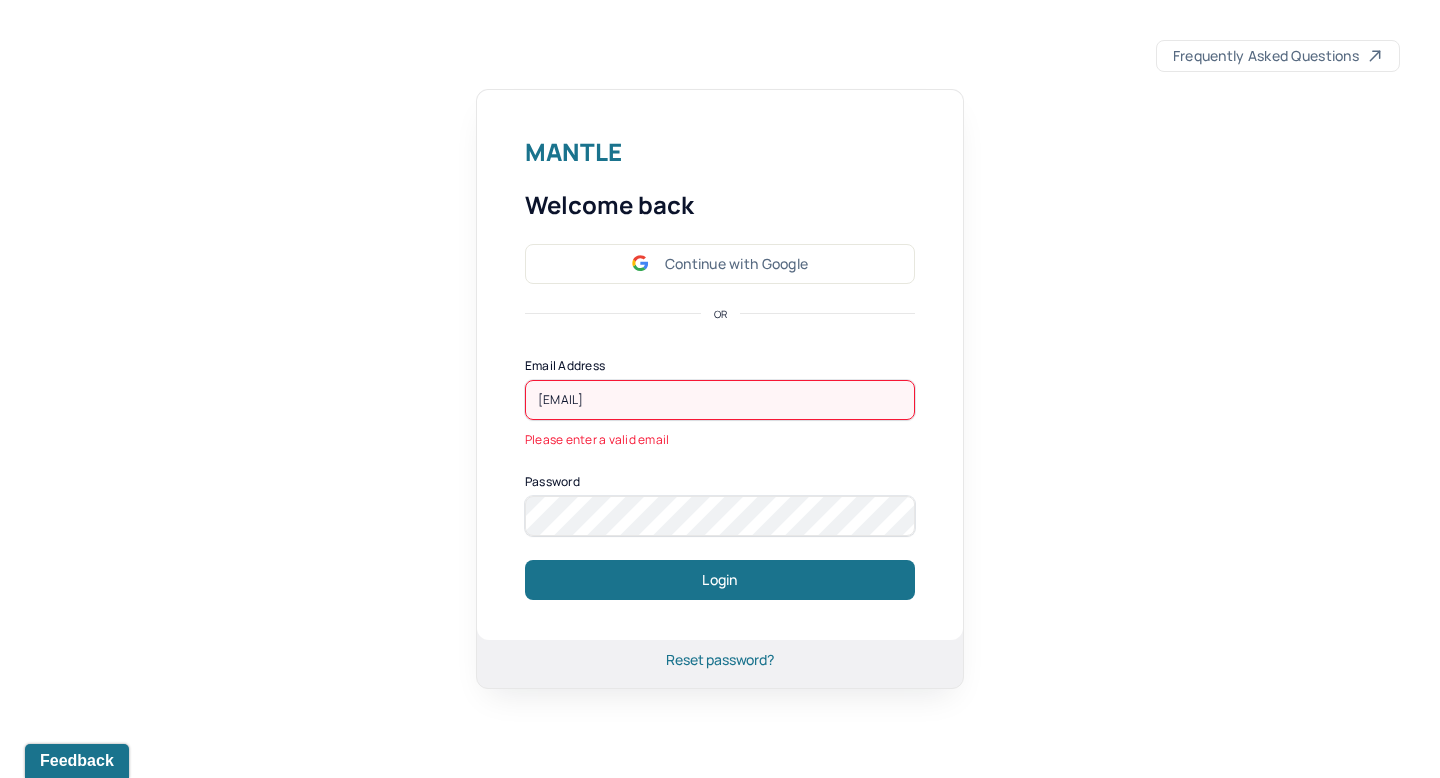 click on "Mantle Welcome back    Continue with Google   OR Email Address [EMAIL] Please enter a valid email Password   Login" at bounding box center (720, 365) 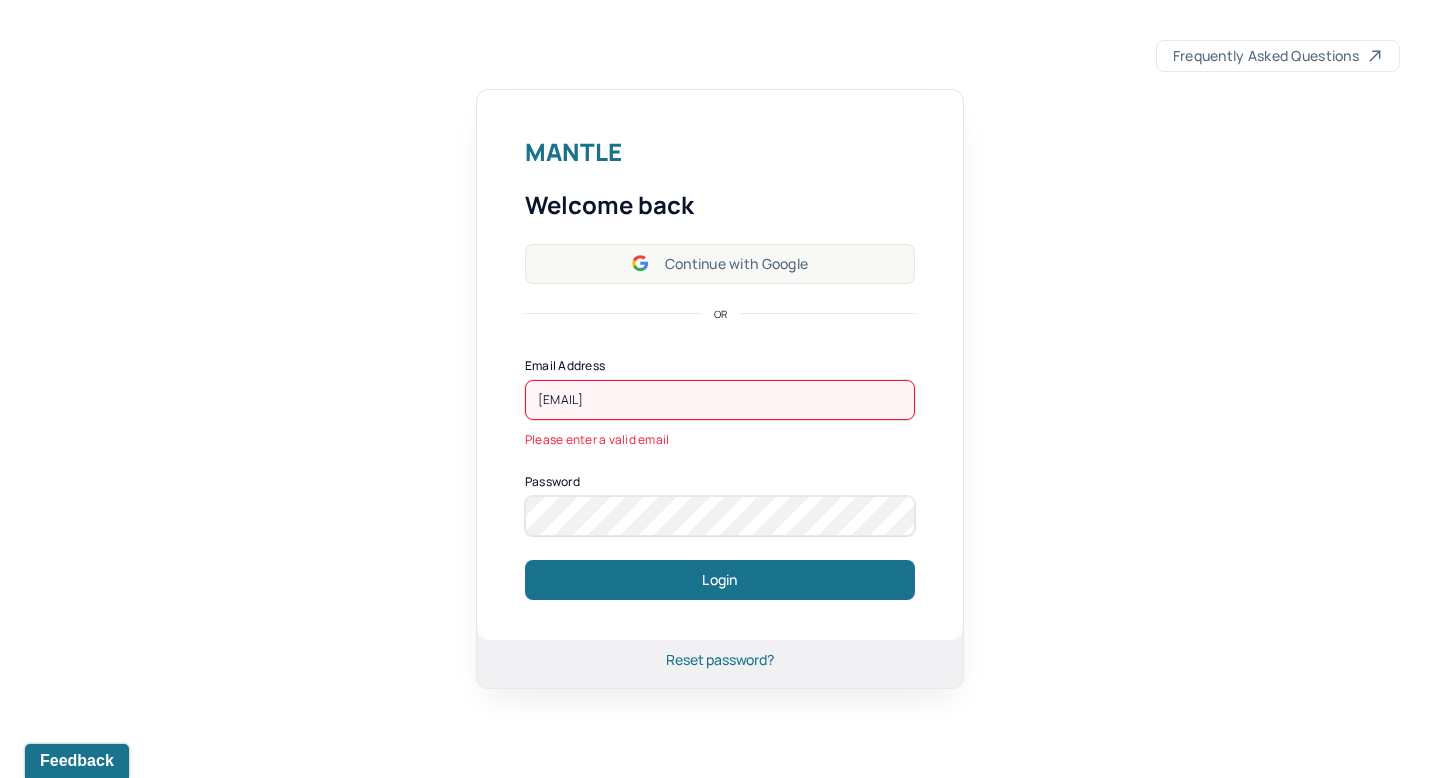 click on "Continue with Google" at bounding box center [720, 264] 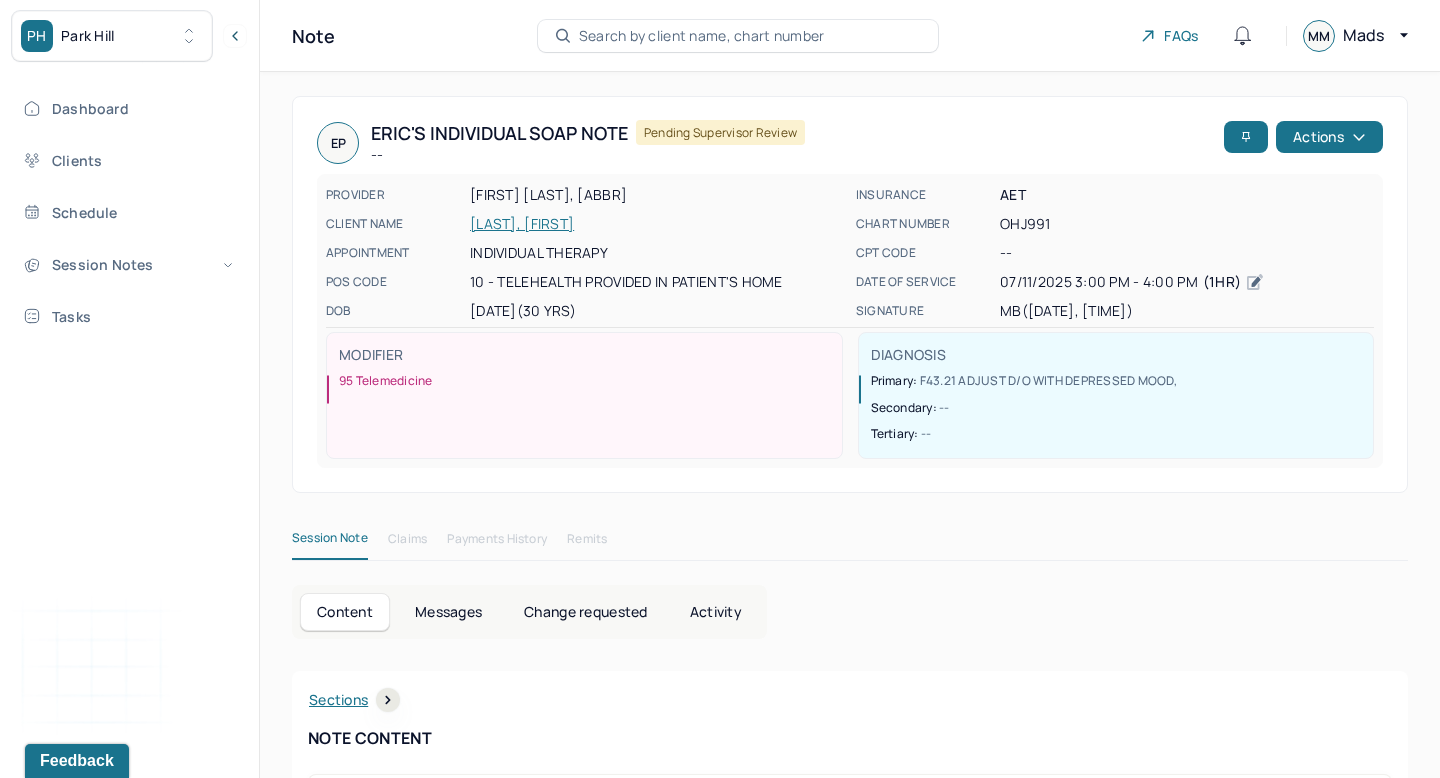 click on "EP Eric's   Individual soap note -- Pending supervisor review       Actions   PROVIDER MADELAINE BUKIET, MADS CLIENT NAME PEREZ, ERIC APPOINTMENT Individual therapy POS CODE 10 - Telehealth Provided in Patient's Home DOB 02/26/1995  (30 Yrs) INSURANCE AET CHART NUMBER  OHJ991 CPT CODE -- DATE OF SERVICE 07/11/2025   3:00 PM   -   4:00 PM ( 1hr )     SIGNATURE MB  (07/12/2025, 5:14 PM) MODIFIER 95 Telemedicine DIAGNOSIS Primary:   F43.21 ADJUST D/O WITH DEPRESSED MOOD ,  Secondary:   -- Tertiary:   --" at bounding box center [850, 294] 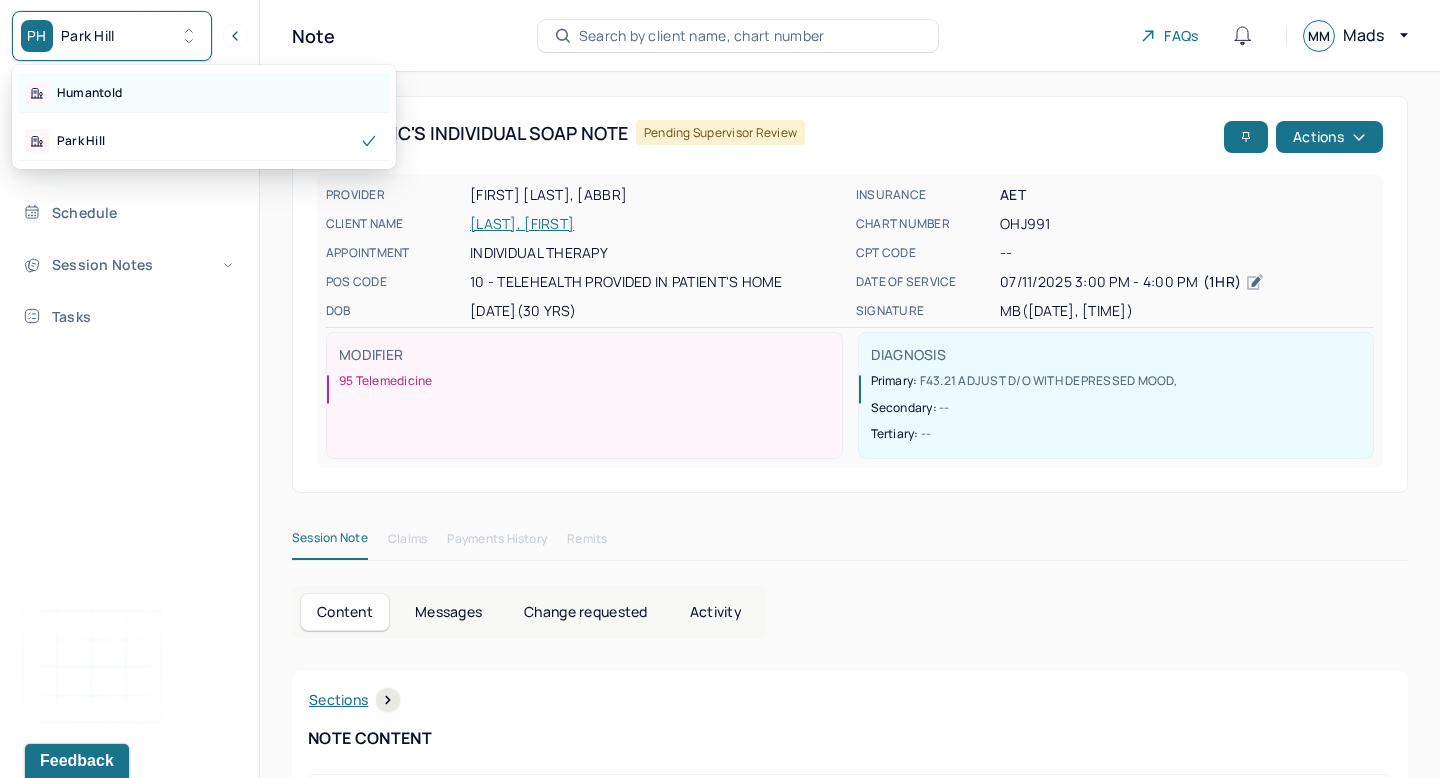 click on "Humantold" at bounding box center (204, 93) 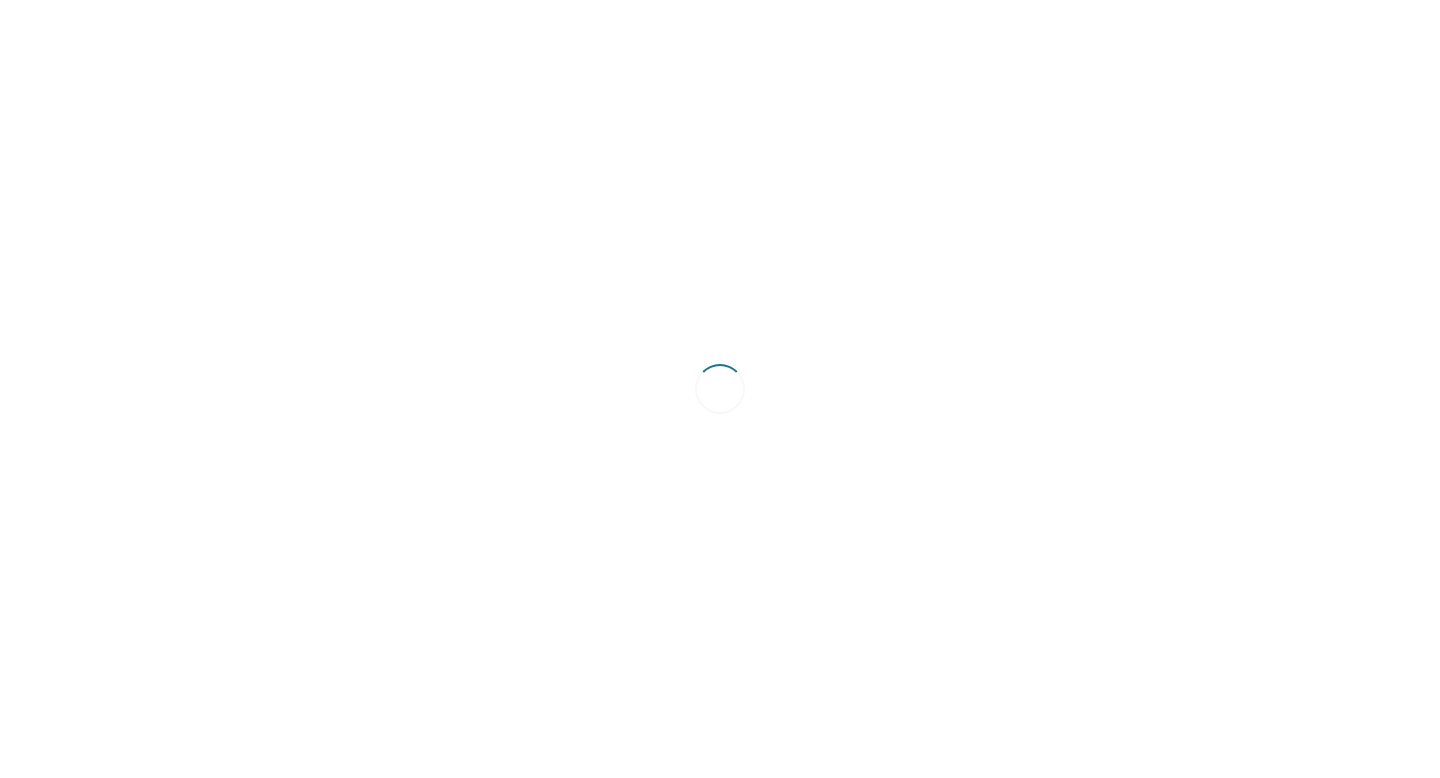scroll, scrollTop: 0, scrollLeft: 0, axis: both 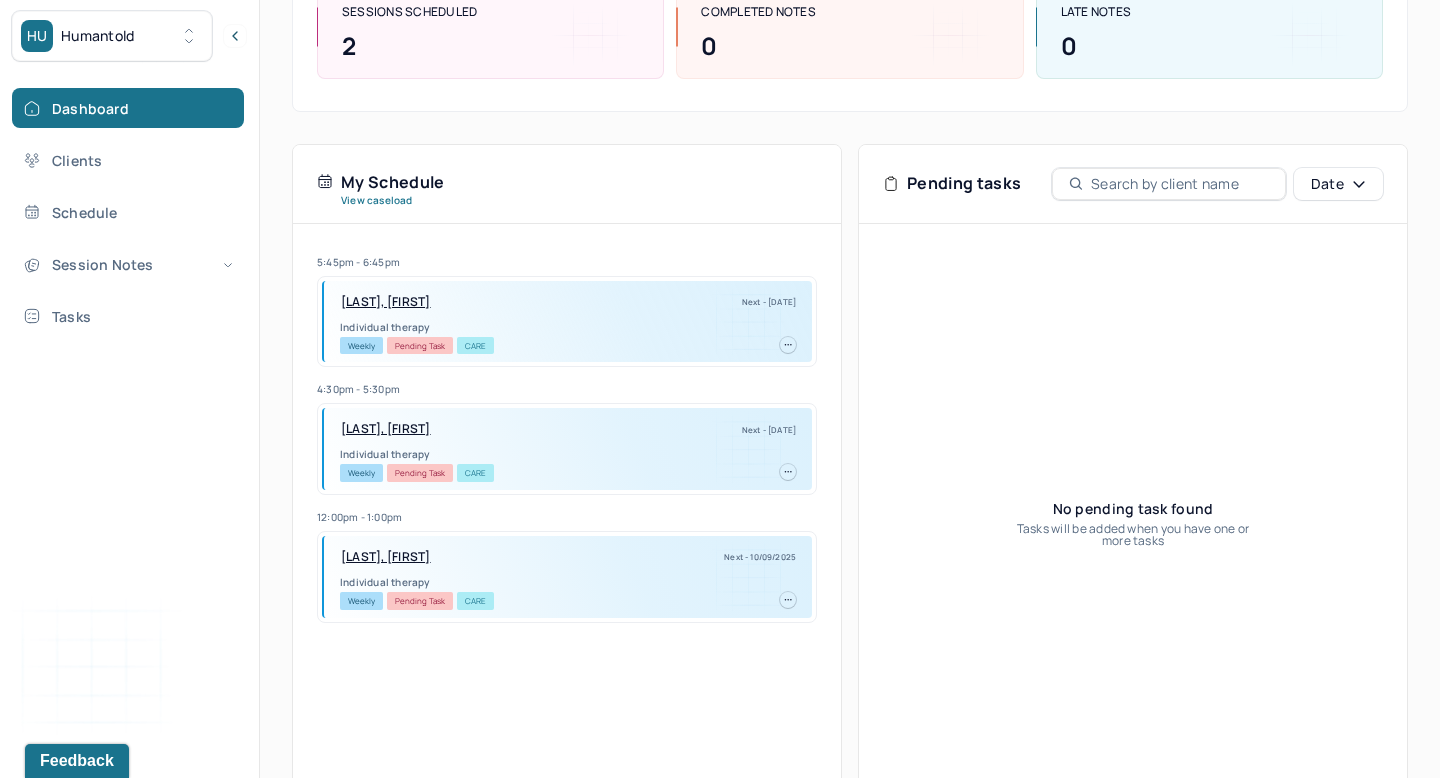 click on "[LAST], [FIRST]" at bounding box center [386, 557] 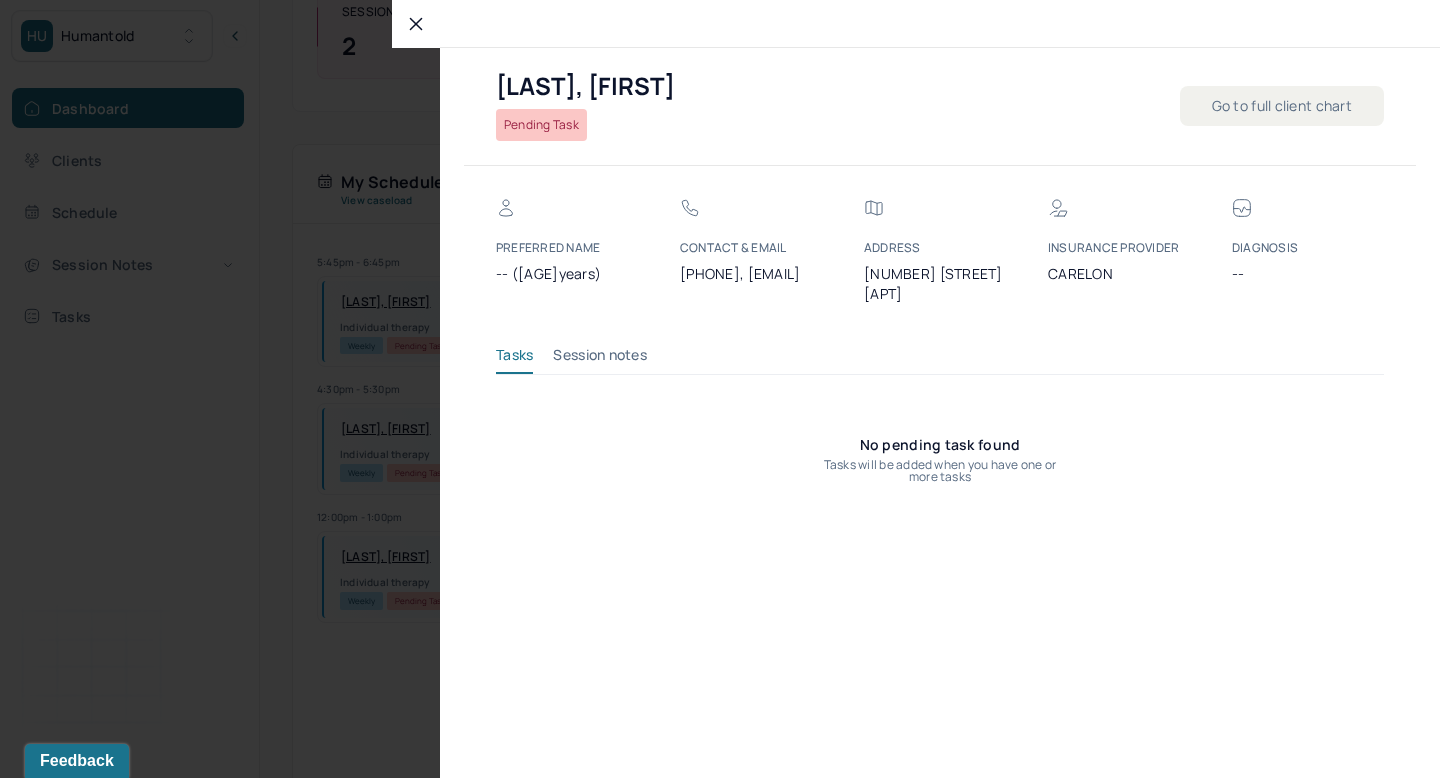click on "Go to full client chart" at bounding box center (1282, 106) 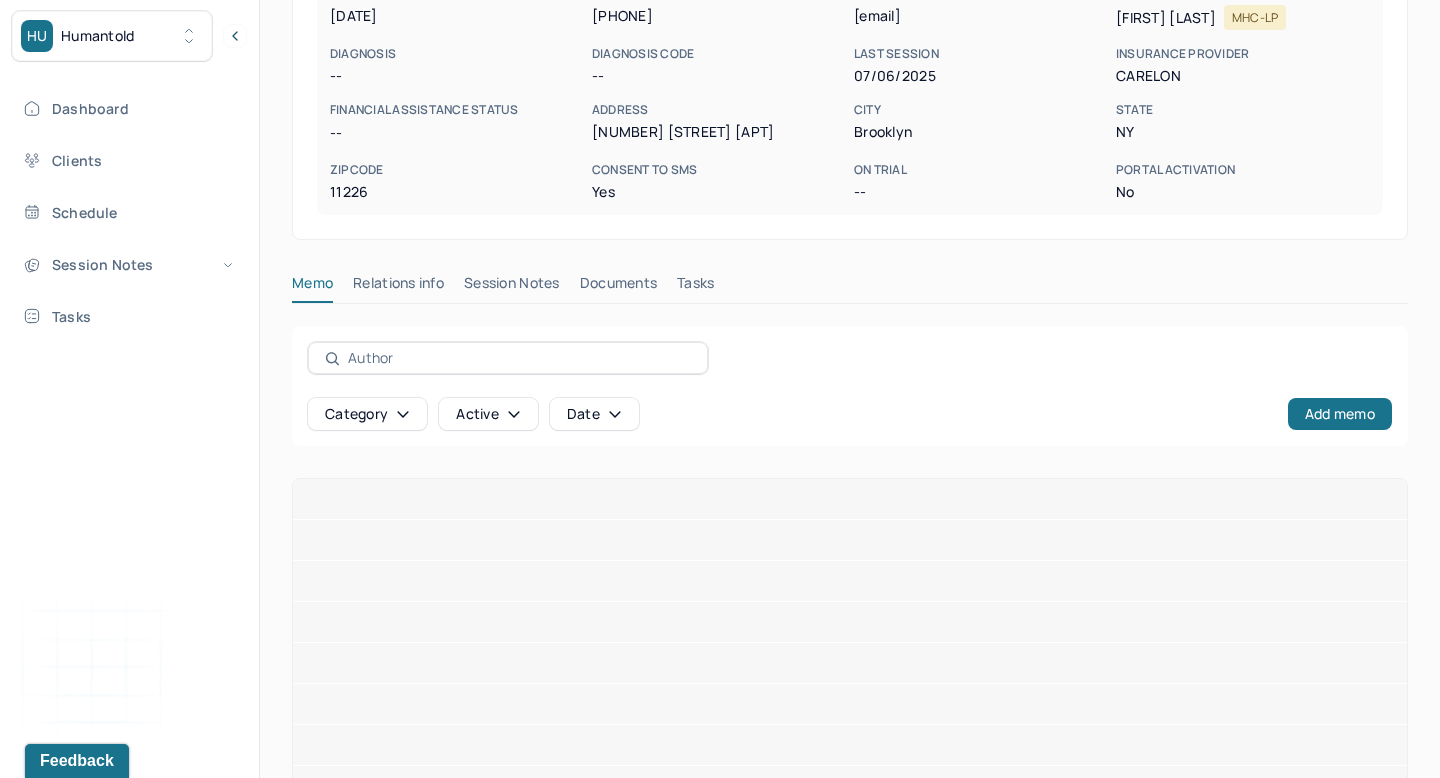 scroll, scrollTop: 102, scrollLeft: 0, axis: vertical 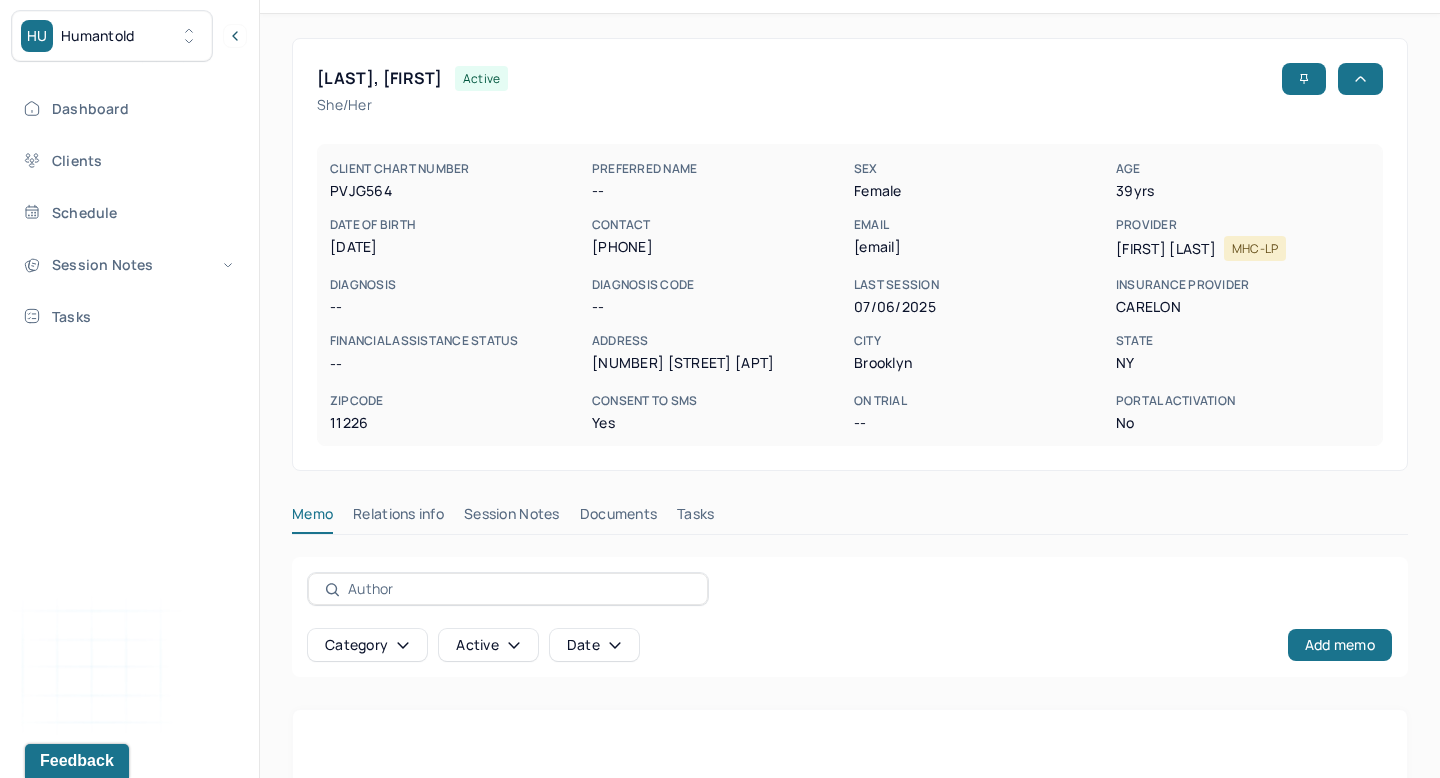 click on "Session Notes" at bounding box center (512, 518) 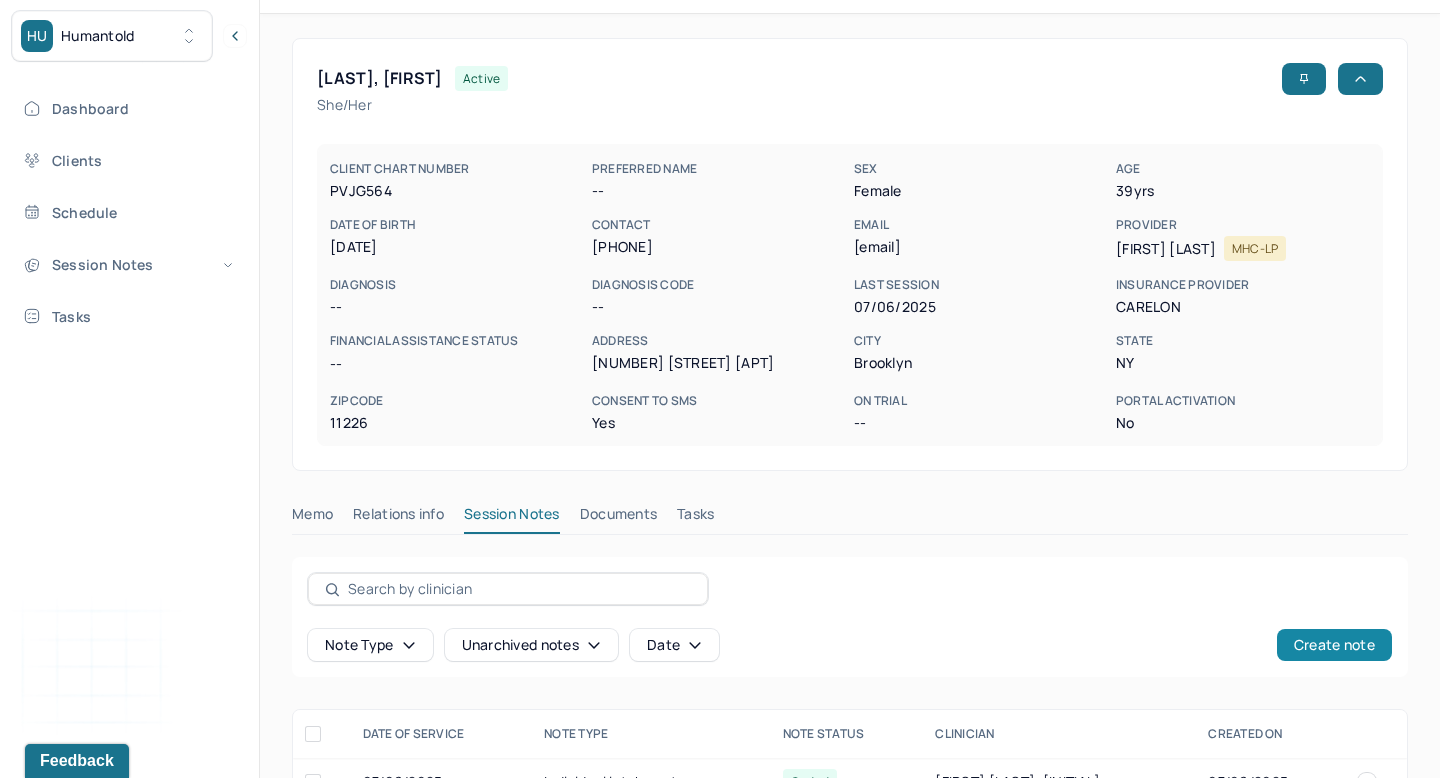 click on "Create note" at bounding box center [1334, 645] 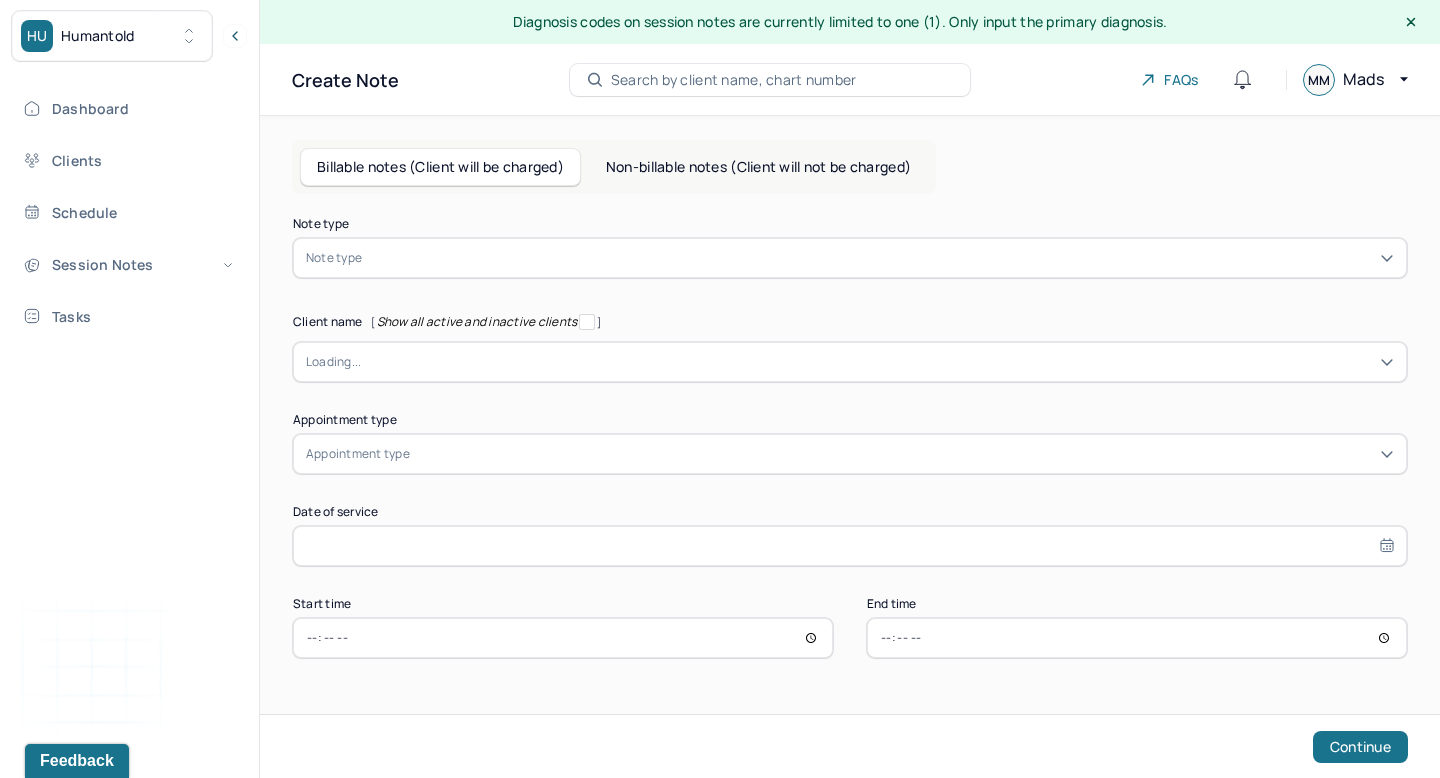 scroll, scrollTop: 0, scrollLeft: 0, axis: both 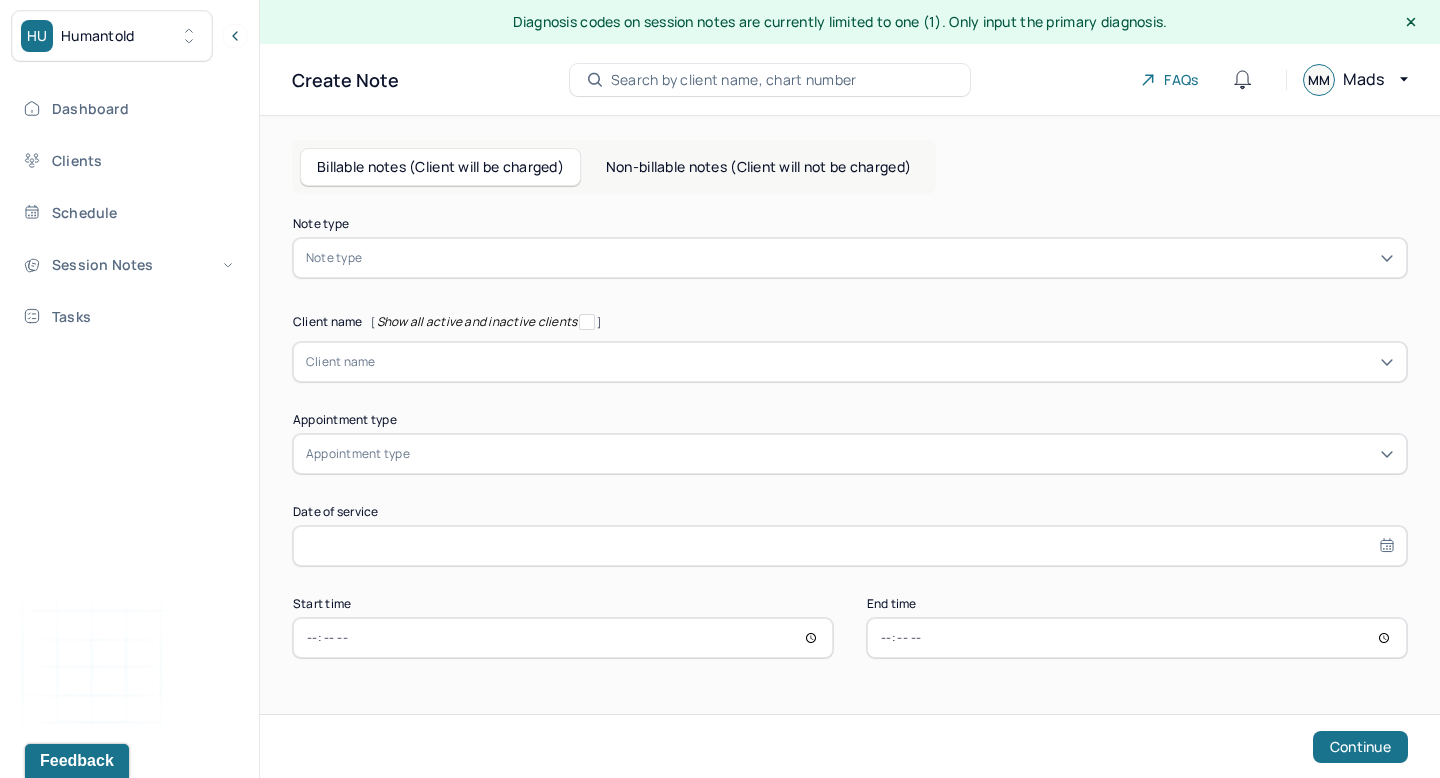 click at bounding box center (880, 258) 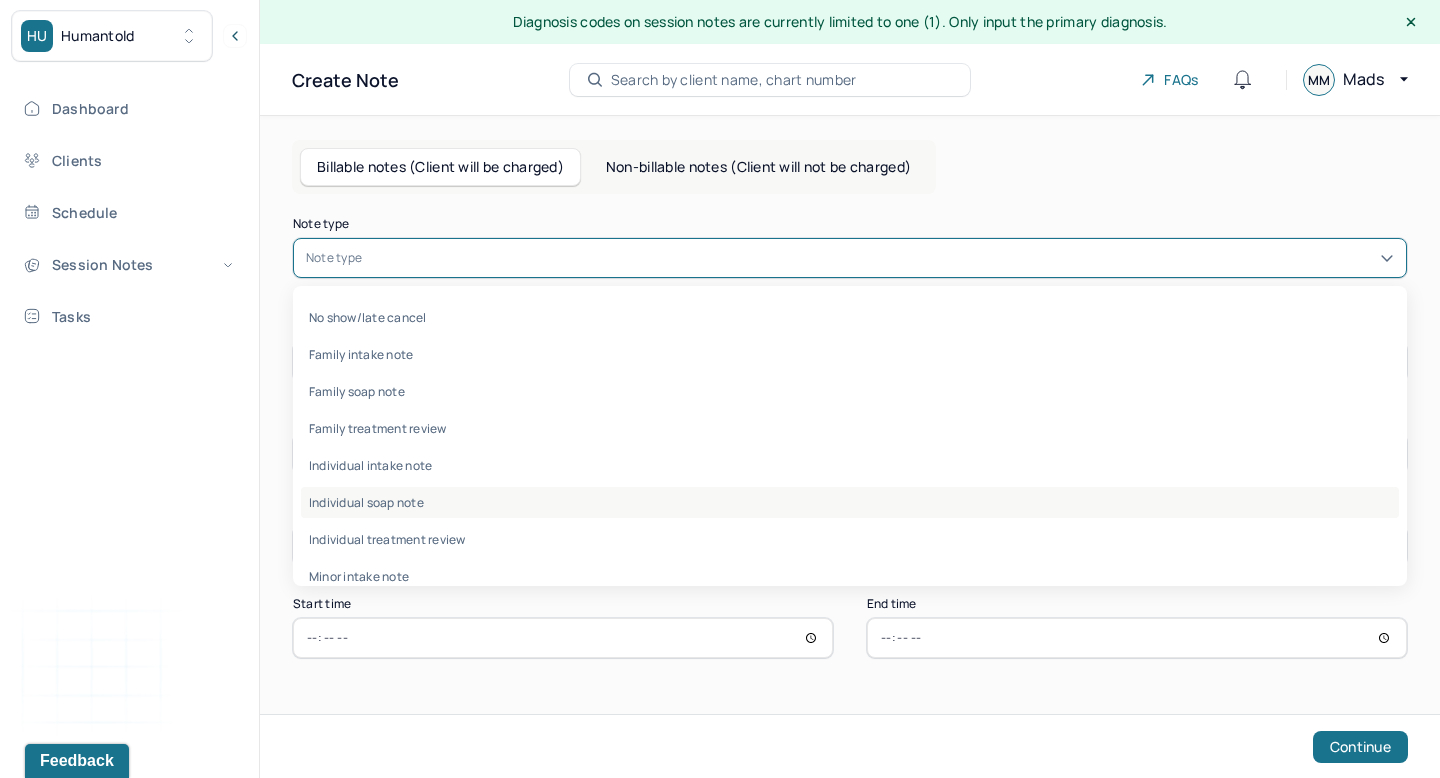 click on "Individual soap note" at bounding box center [850, 502] 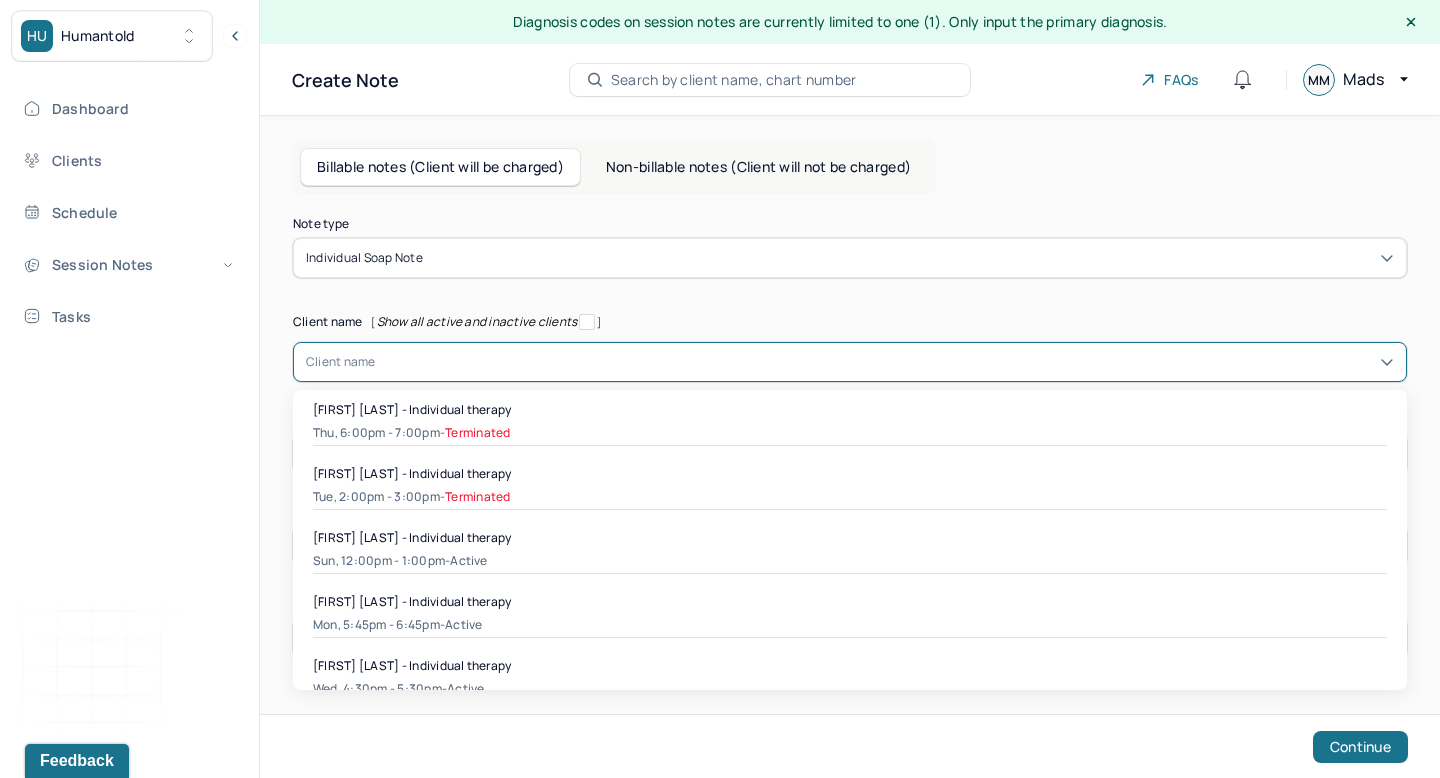 click at bounding box center (885, 362) 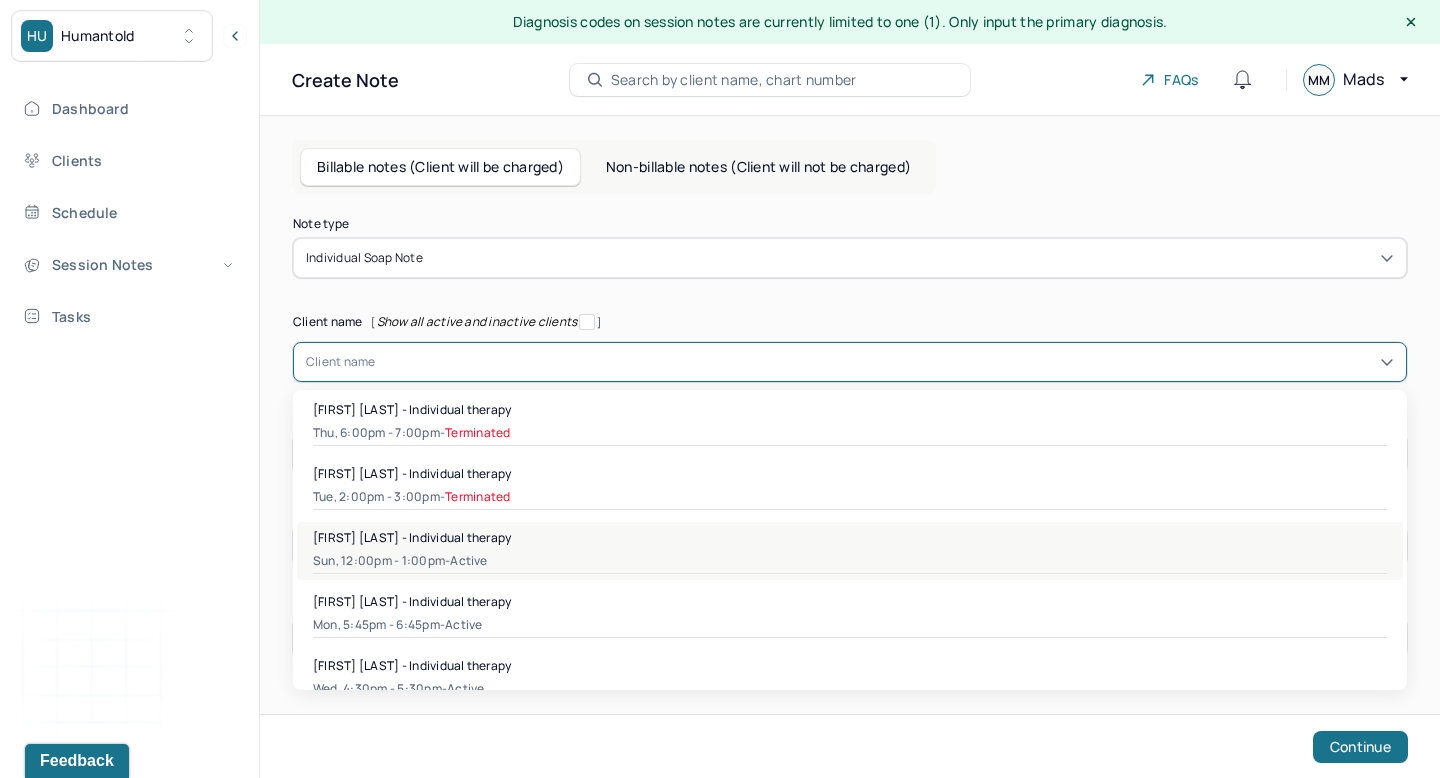 scroll, scrollTop: 19, scrollLeft: 0, axis: vertical 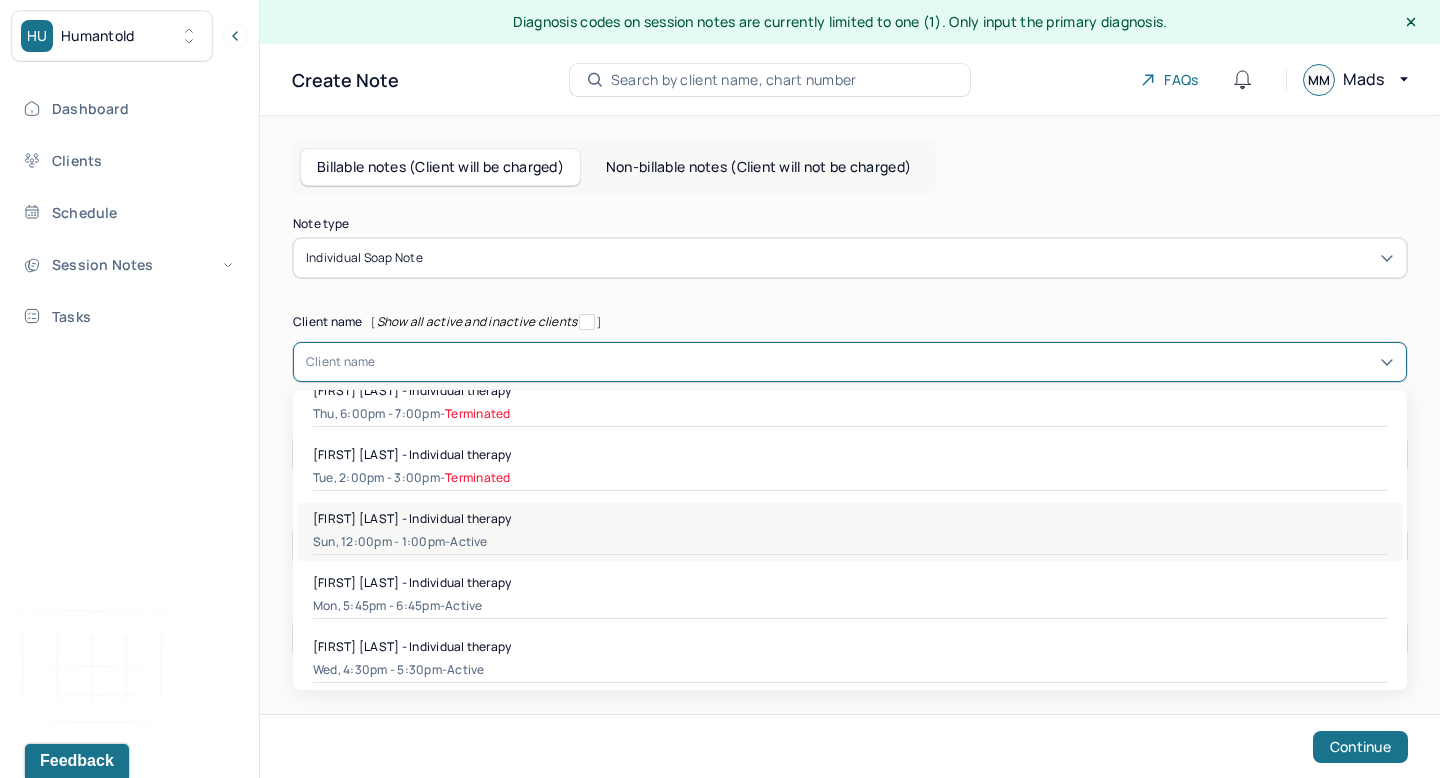 click on "Sun, 12:00pm - 1:00pm  -  active" at bounding box center (850, 542) 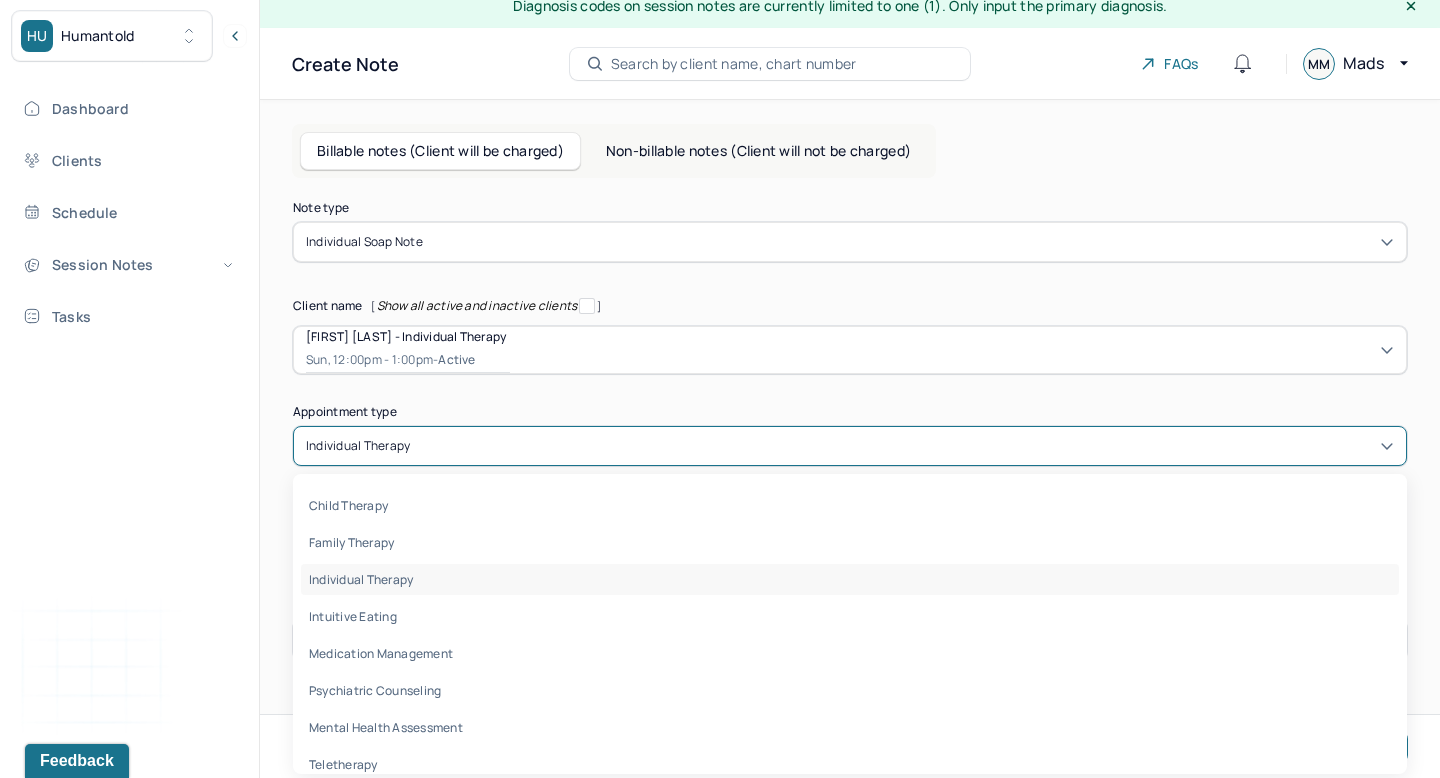click on "Note type Individual soap note Client name [ Show all active and inactive clients ] [FIRST] [LAST] - Individual therapy Sun, 12:00pm - 1:00pm  -  active Supervisee name Mads Madelaine Bukiet Appointment type [object Object] selected, 3 of 8. 8 results available. Use Up and Down to choose options, press Enter to select the currently focused option, press Escape to exit the menu, press Tab to select the option and exit the menu. individual therapy child therapy family therapy individual therapy intuitive eating medication management psychiatric counseling mental health assessment teletherapy Warning: Late Note The date of service you entered is more than 24 hours ago. Notes created after this timeframe will be flagged as late for the Audit team Date of service Jul 6, 2025 This client already has a billable note for this date of service. Start time 12:00 End time 13:00   Continue" at bounding box center (850, 493) 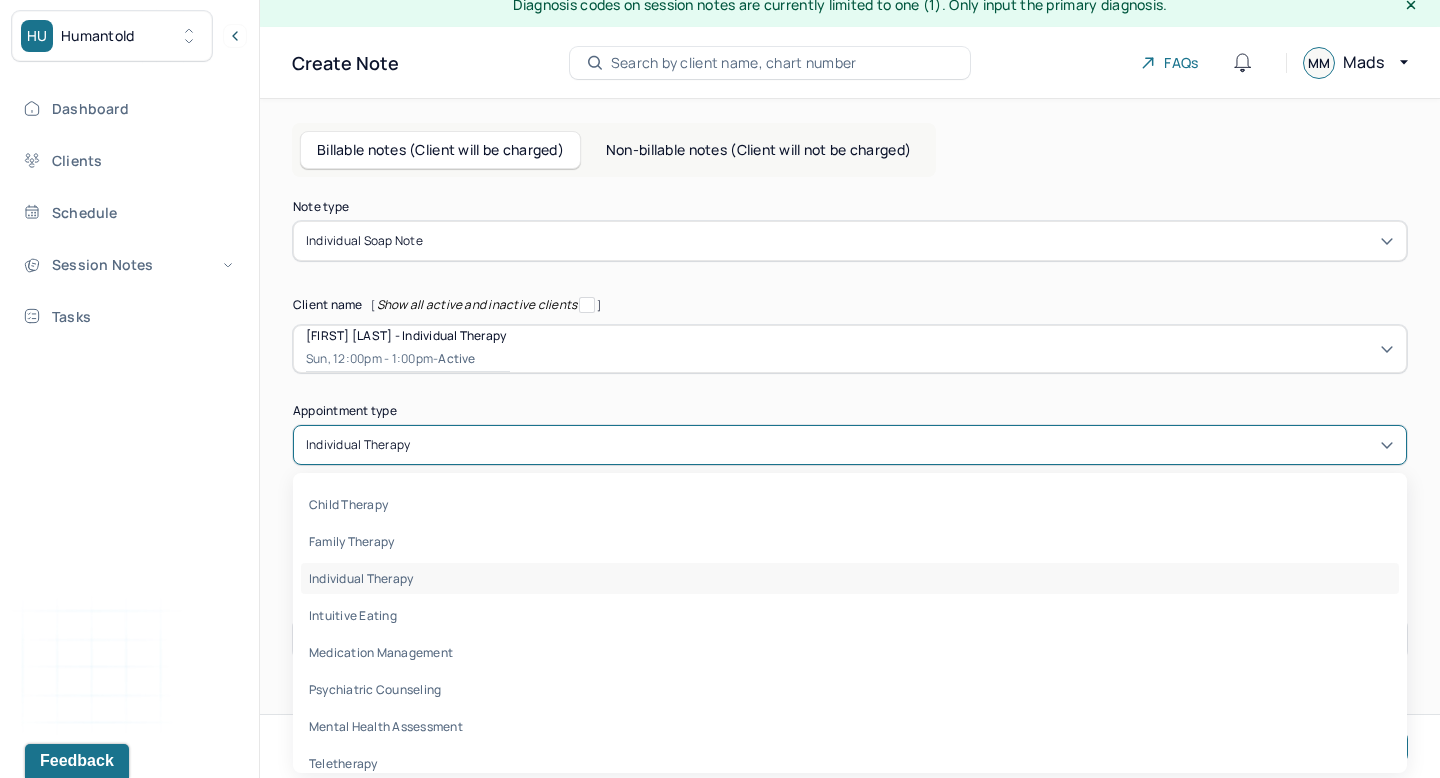 scroll, scrollTop: 19, scrollLeft: 0, axis: vertical 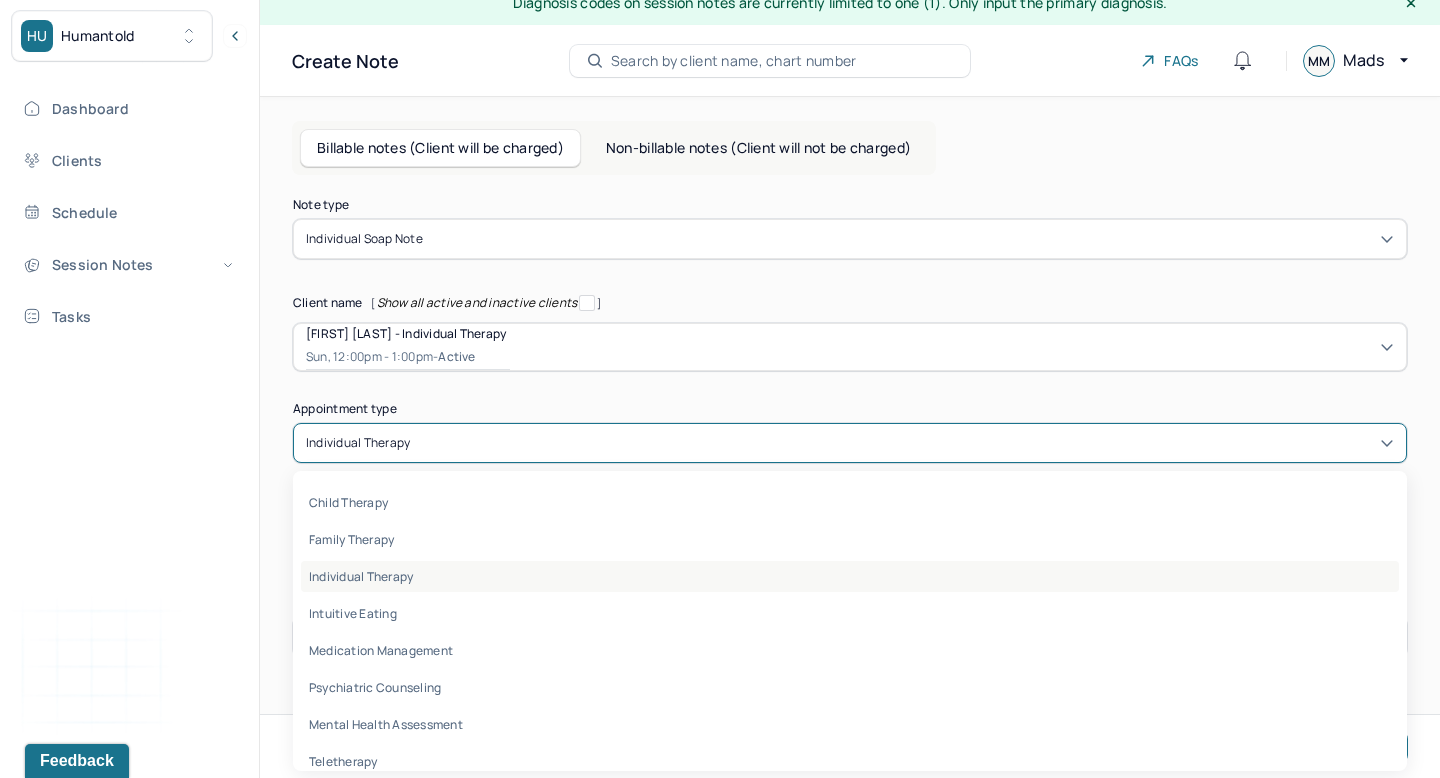 click on "individual therapy" at bounding box center (850, 576) 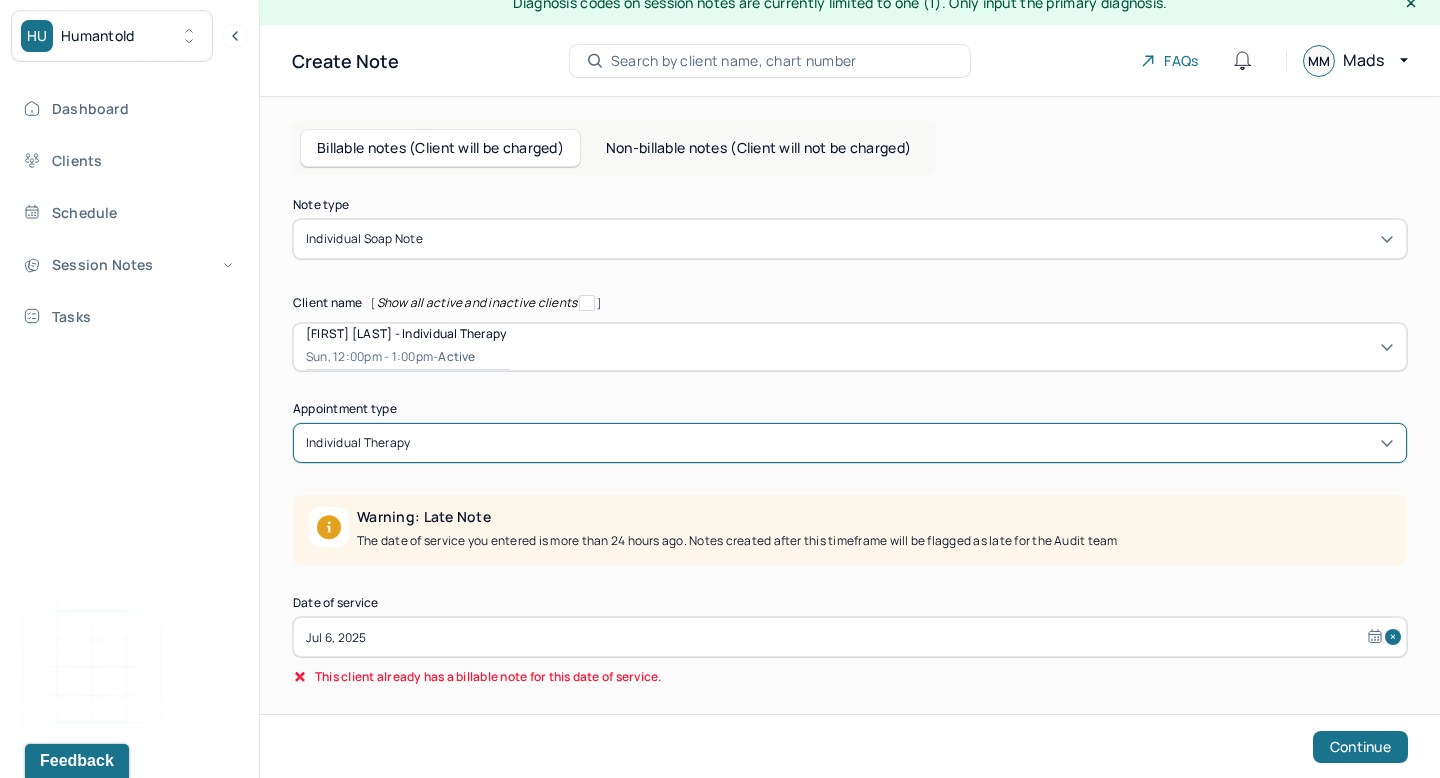 scroll, scrollTop: 49, scrollLeft: 0, axis: vertical 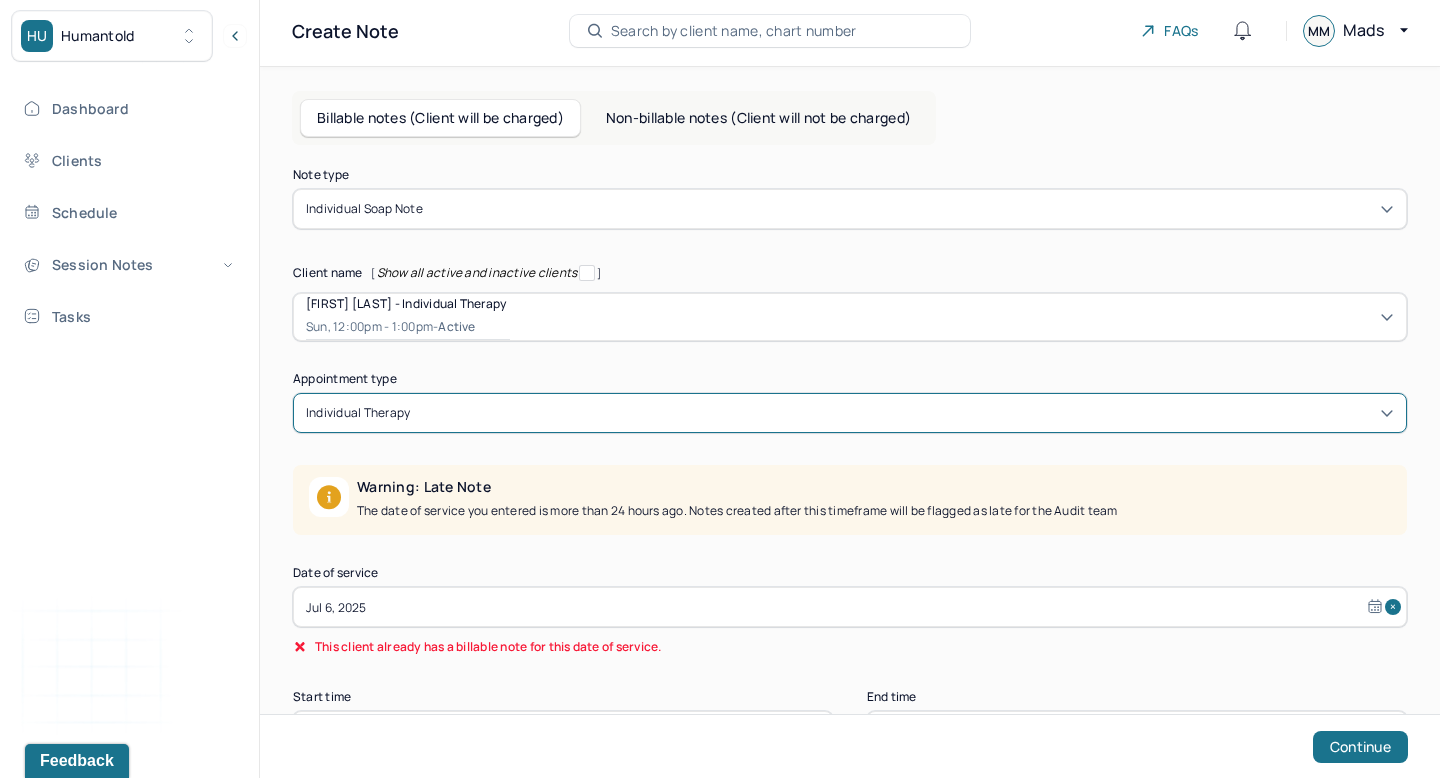 select on "6" 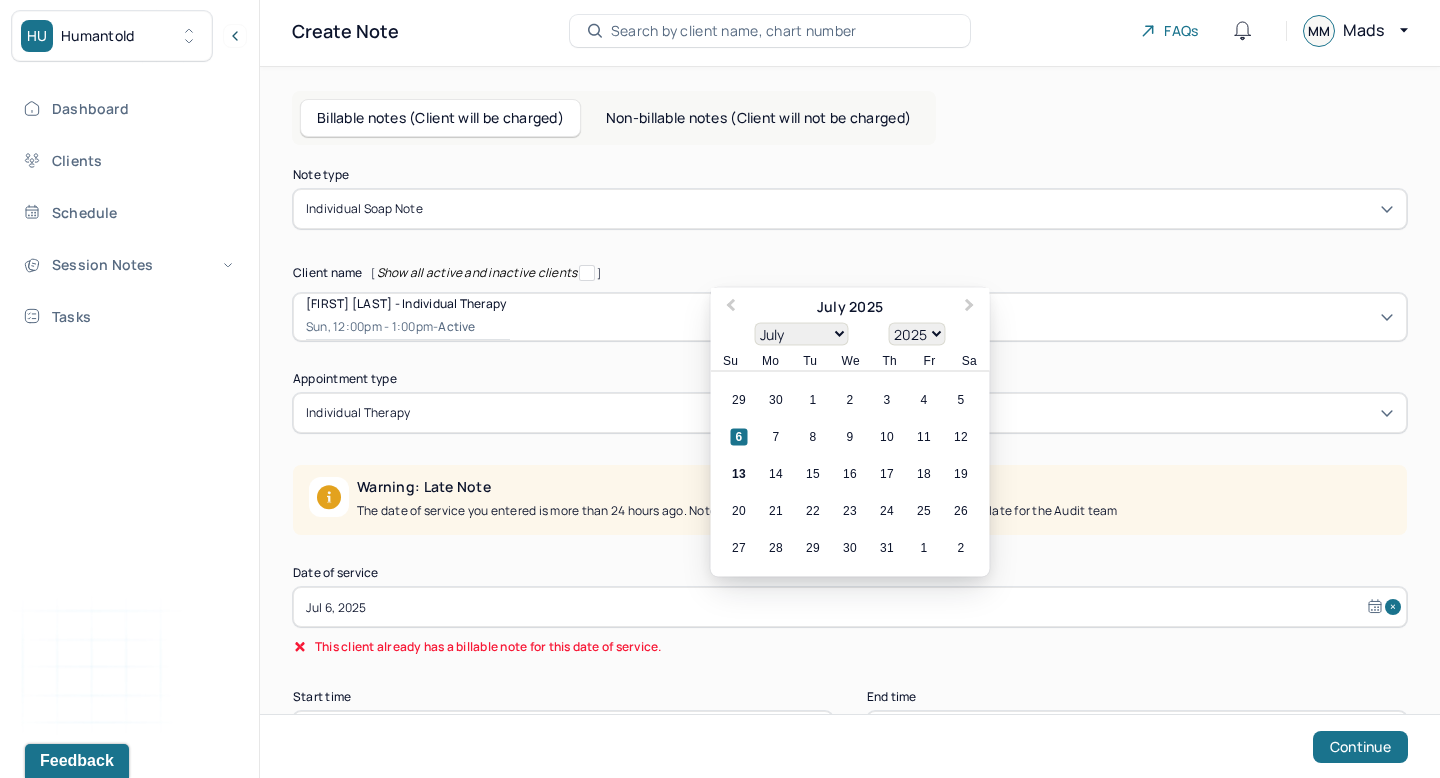 click on "Jul 6, 2025" at bounding box center [850, 607] 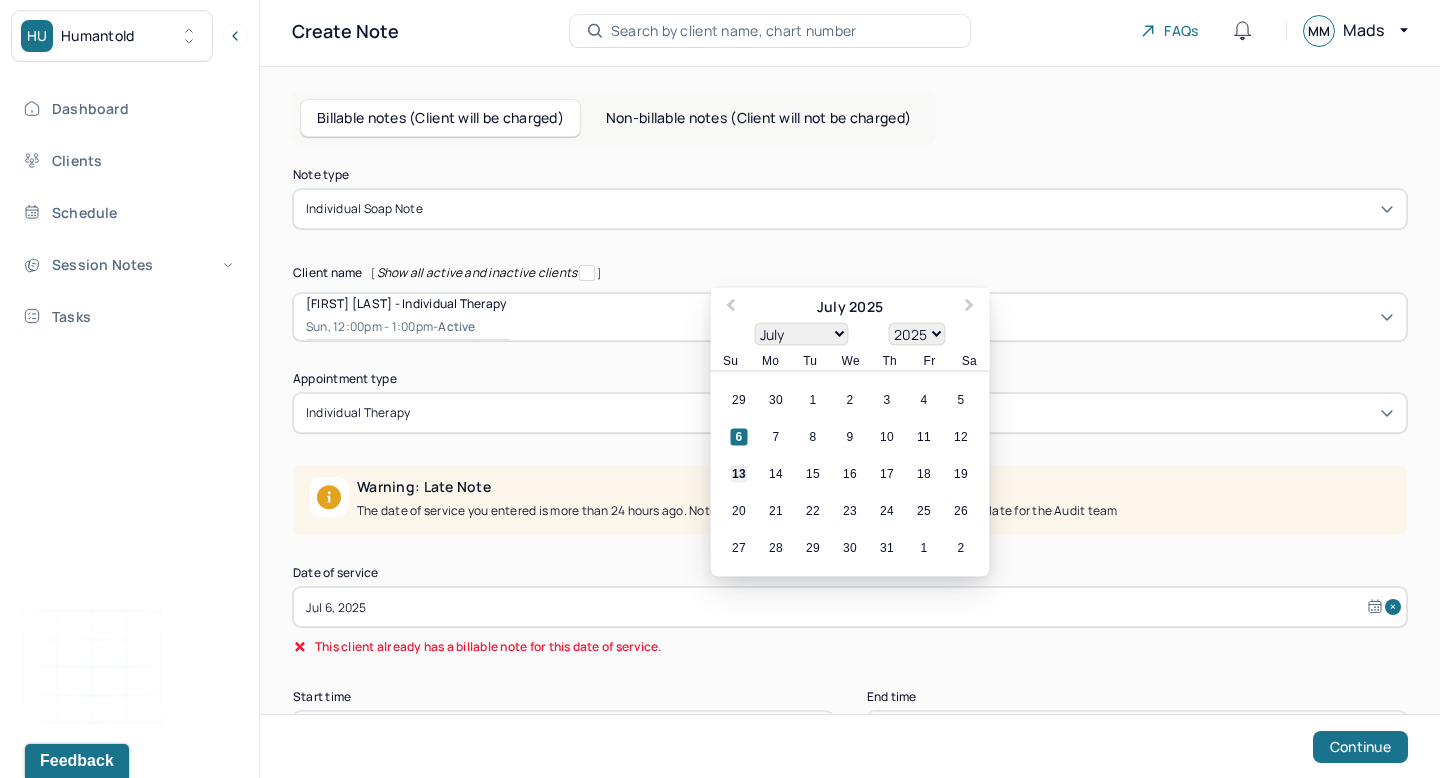 click on "13" at bounding box center (739, 474) 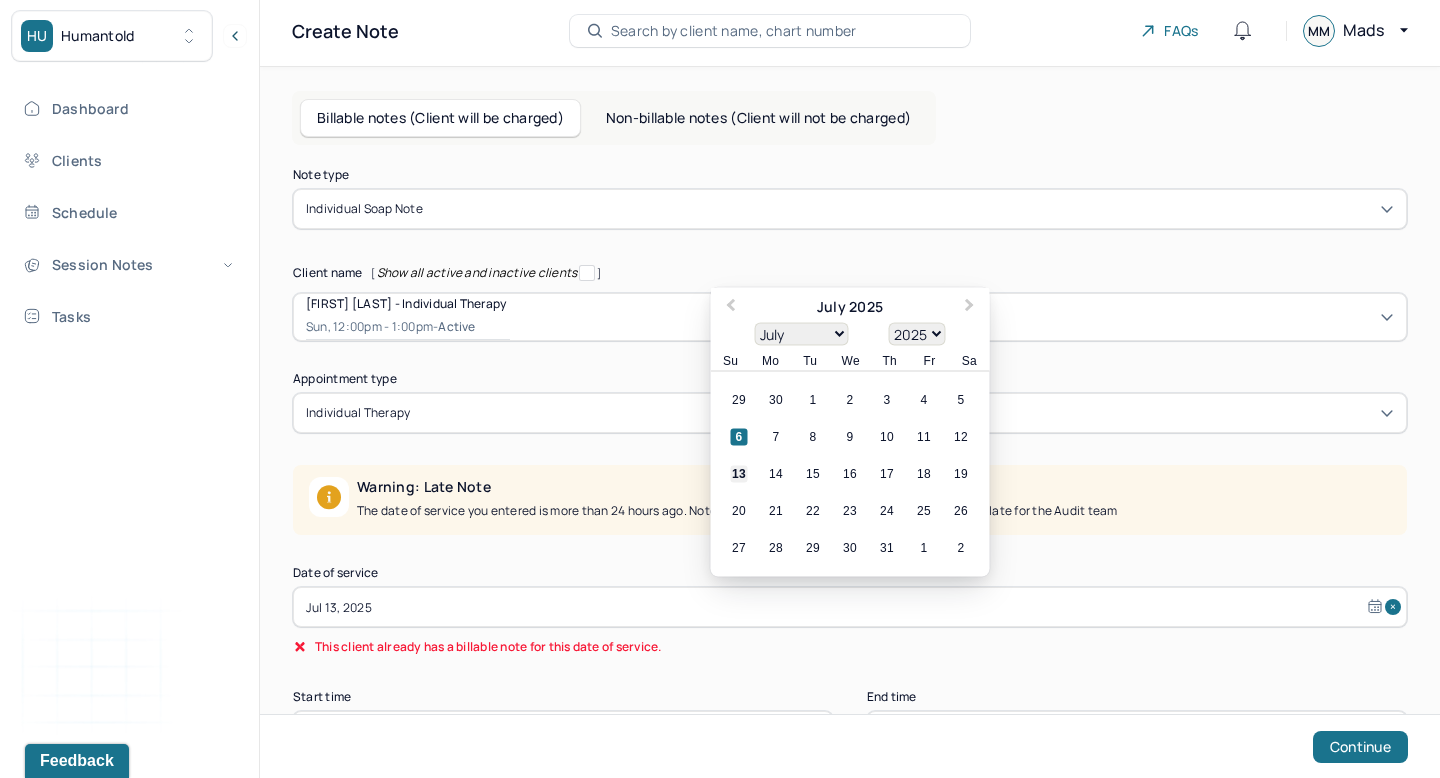 scroll, scrollTop: 0, scrollLeft: 0, axis: both 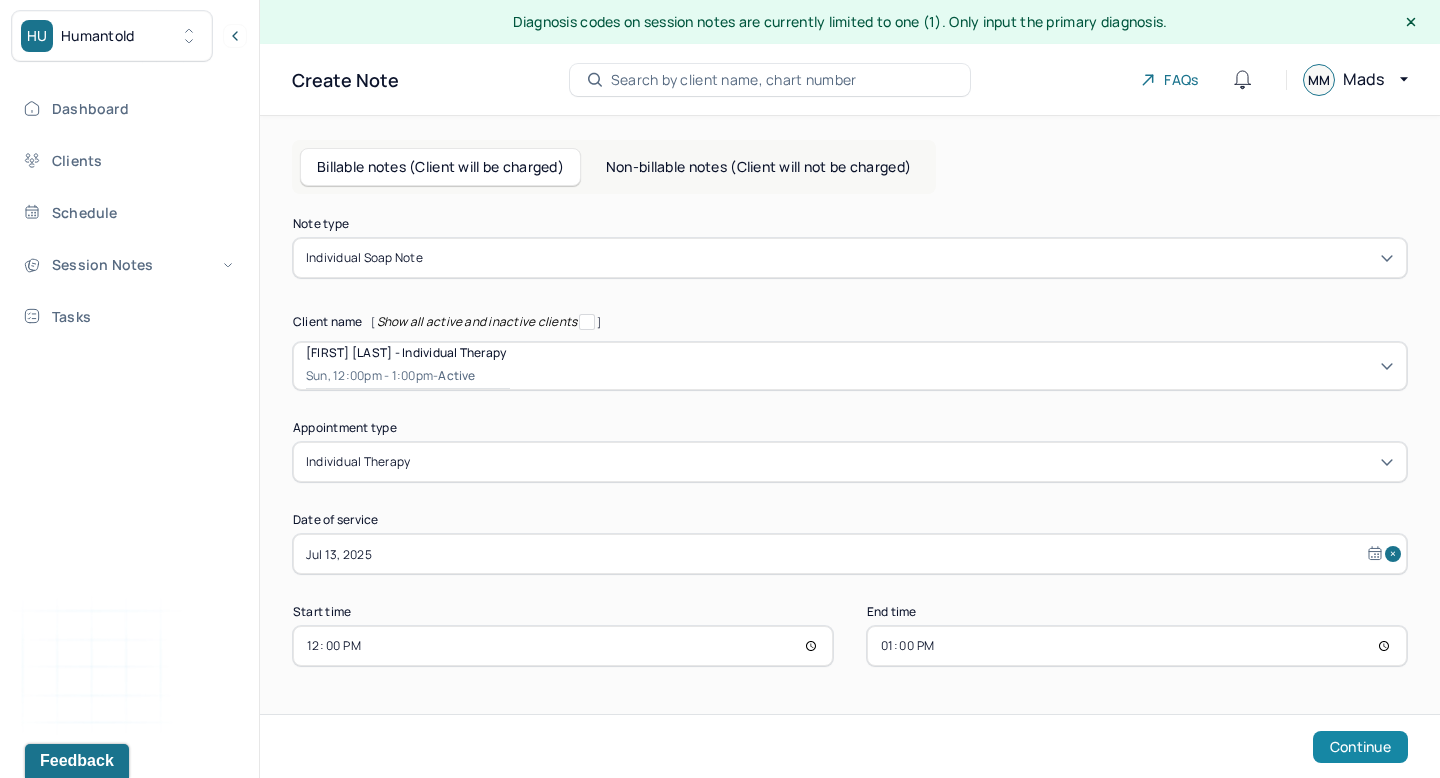 click on "Continue" at bounding box center [1360, 747] 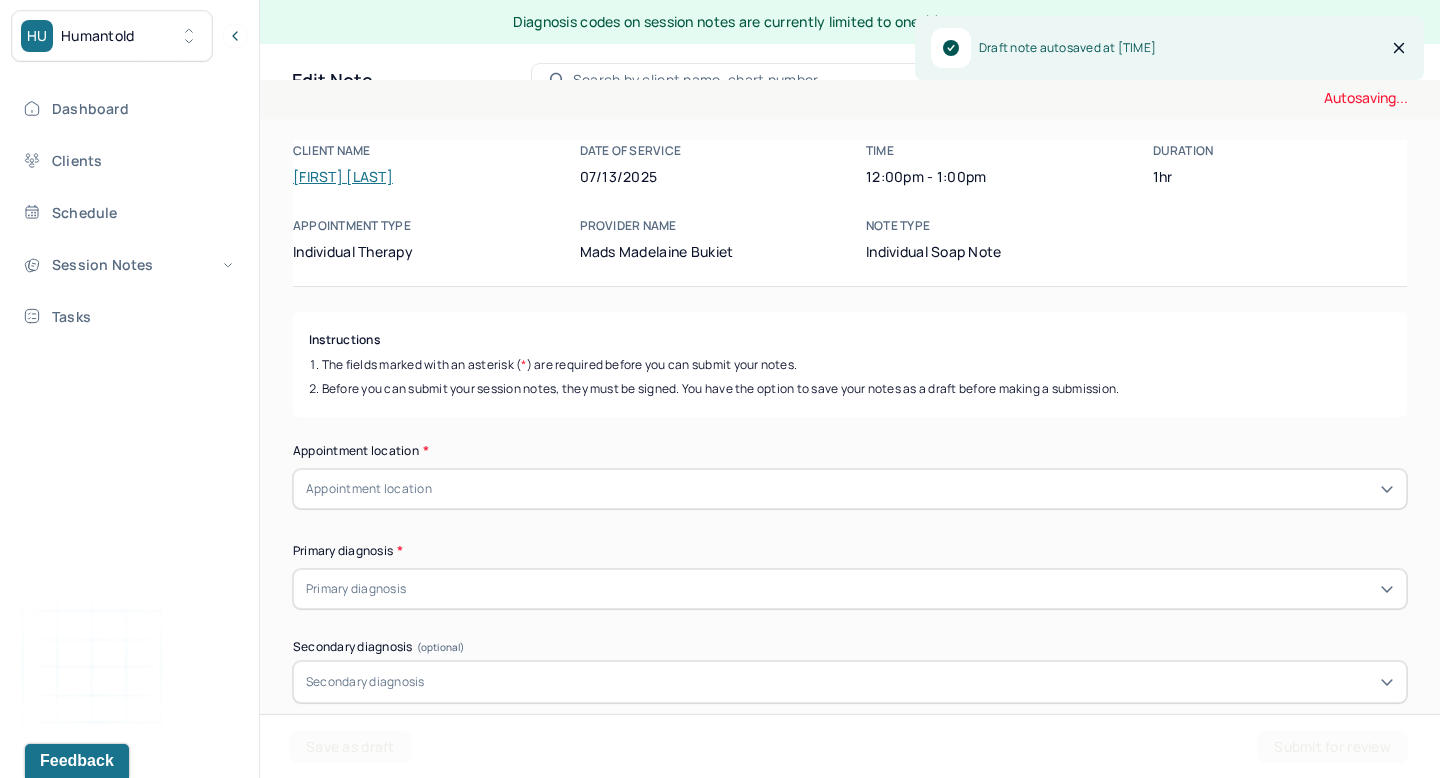 scroll, scrollTop: 81, scrollLeft: 0, axis: vertical 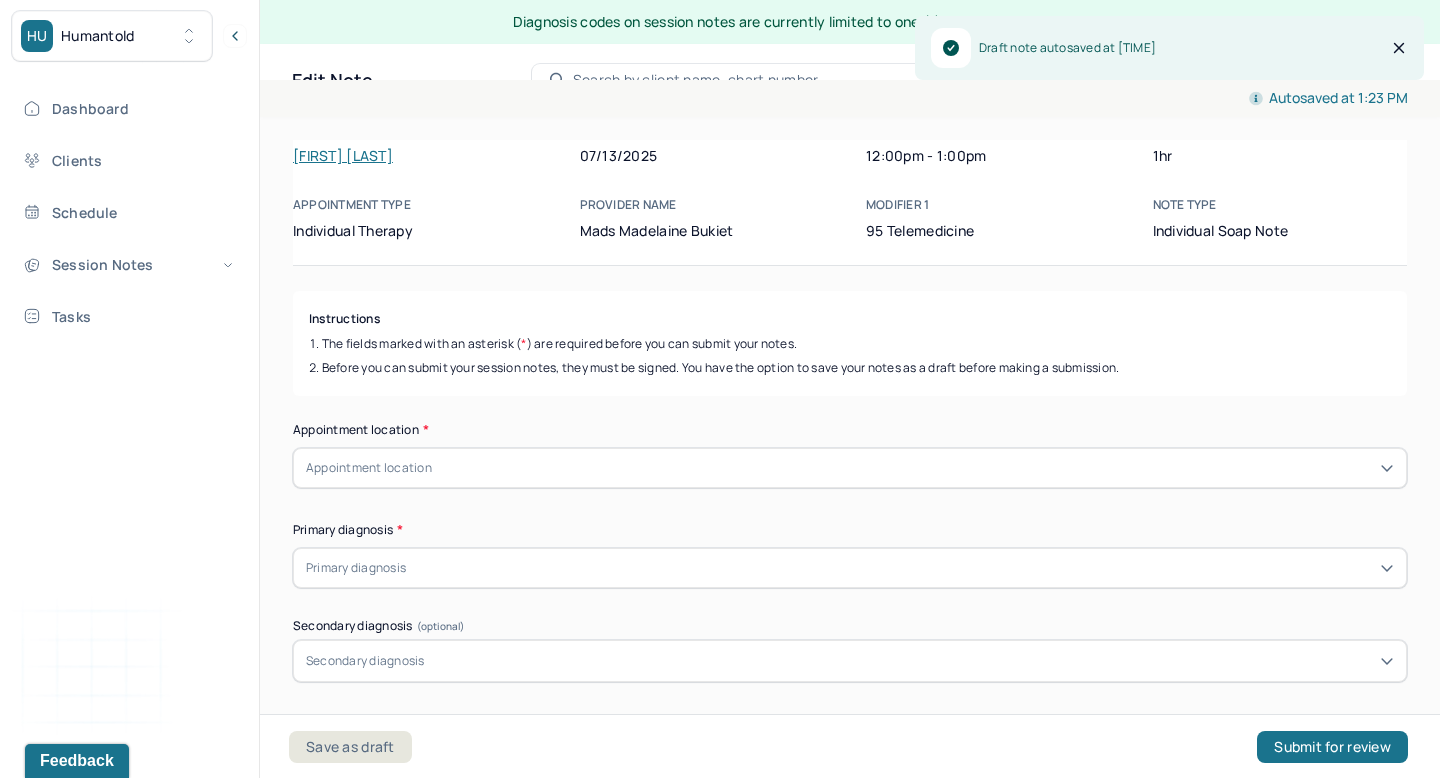 click on "Appointment location" at bounding box center (850, 468) 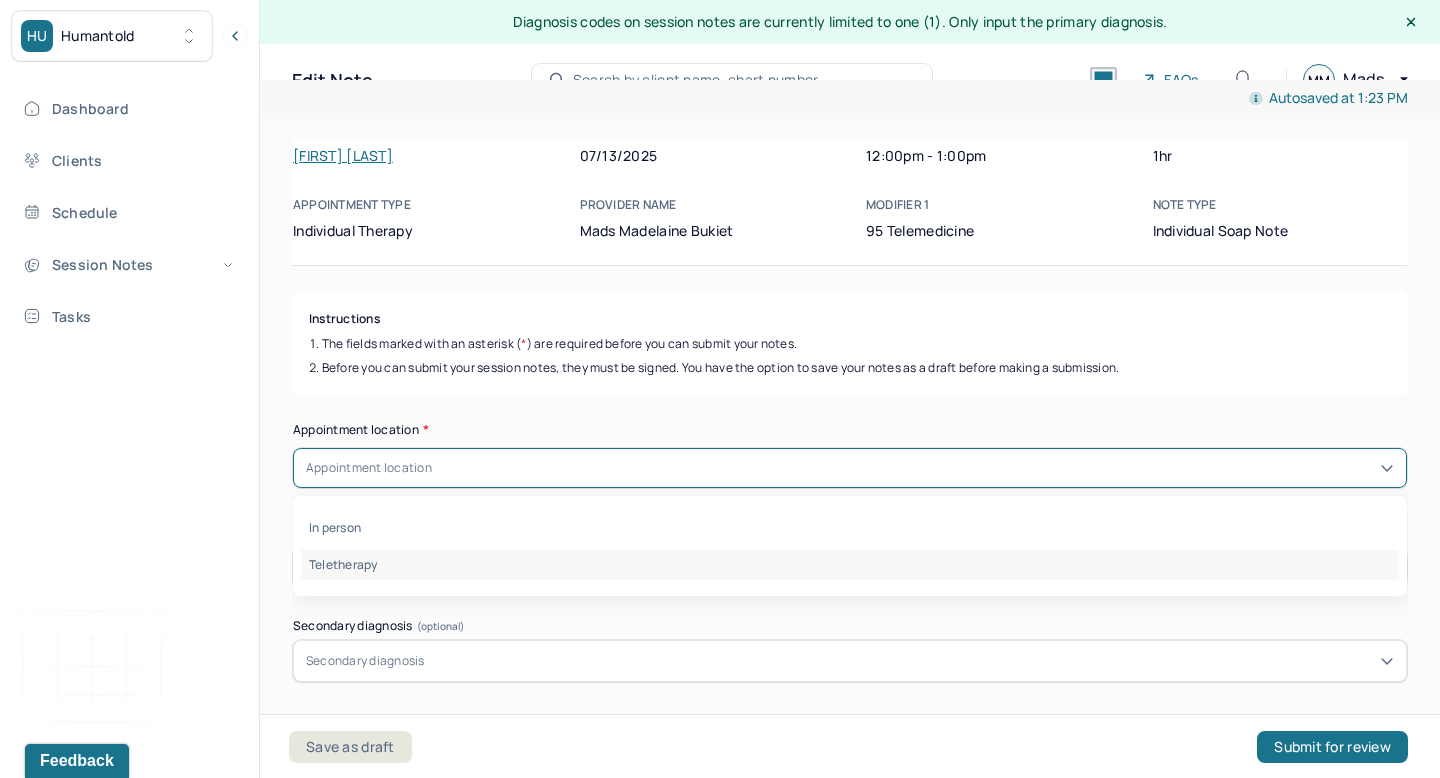 click on "Teletherapy" at bounding box center [850, 564] 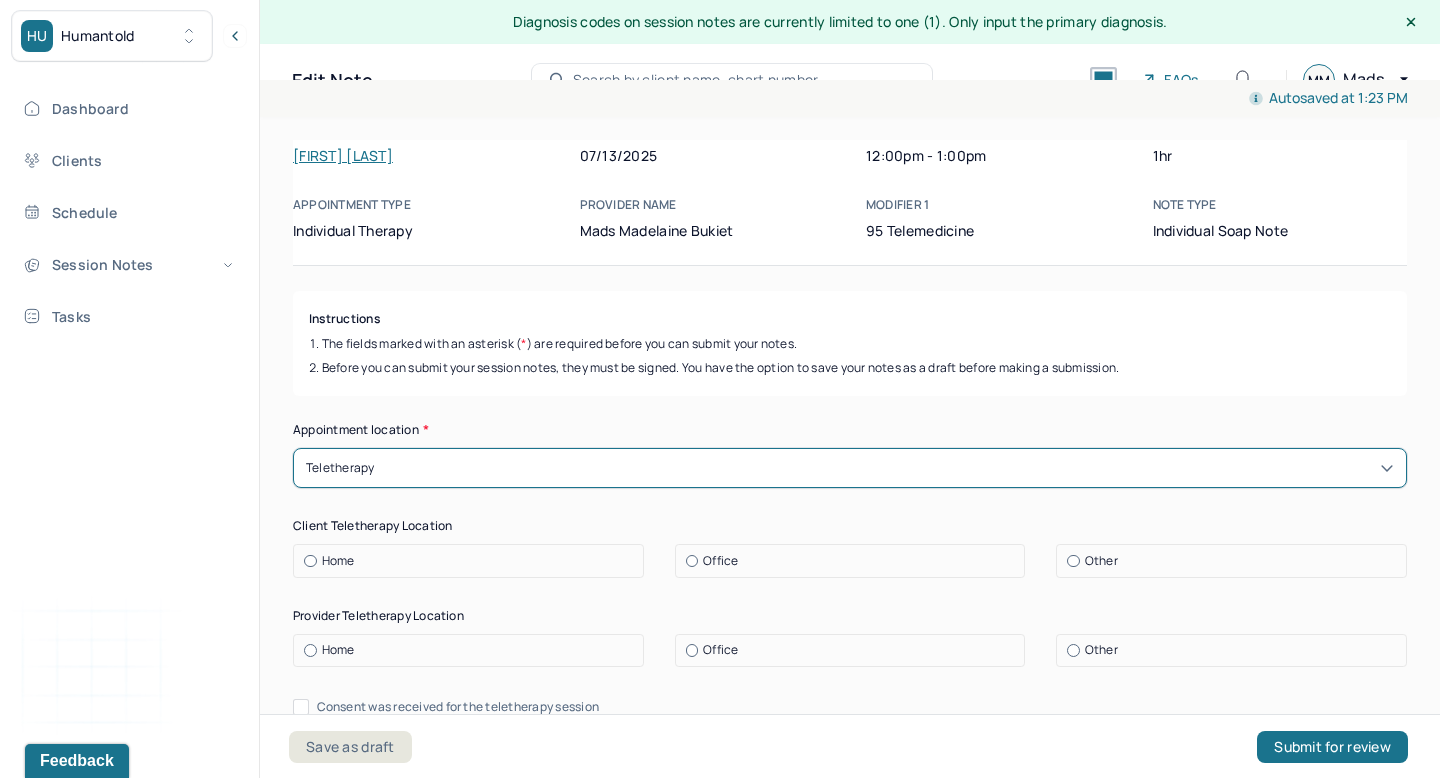 click at bounding box center (310, 561) 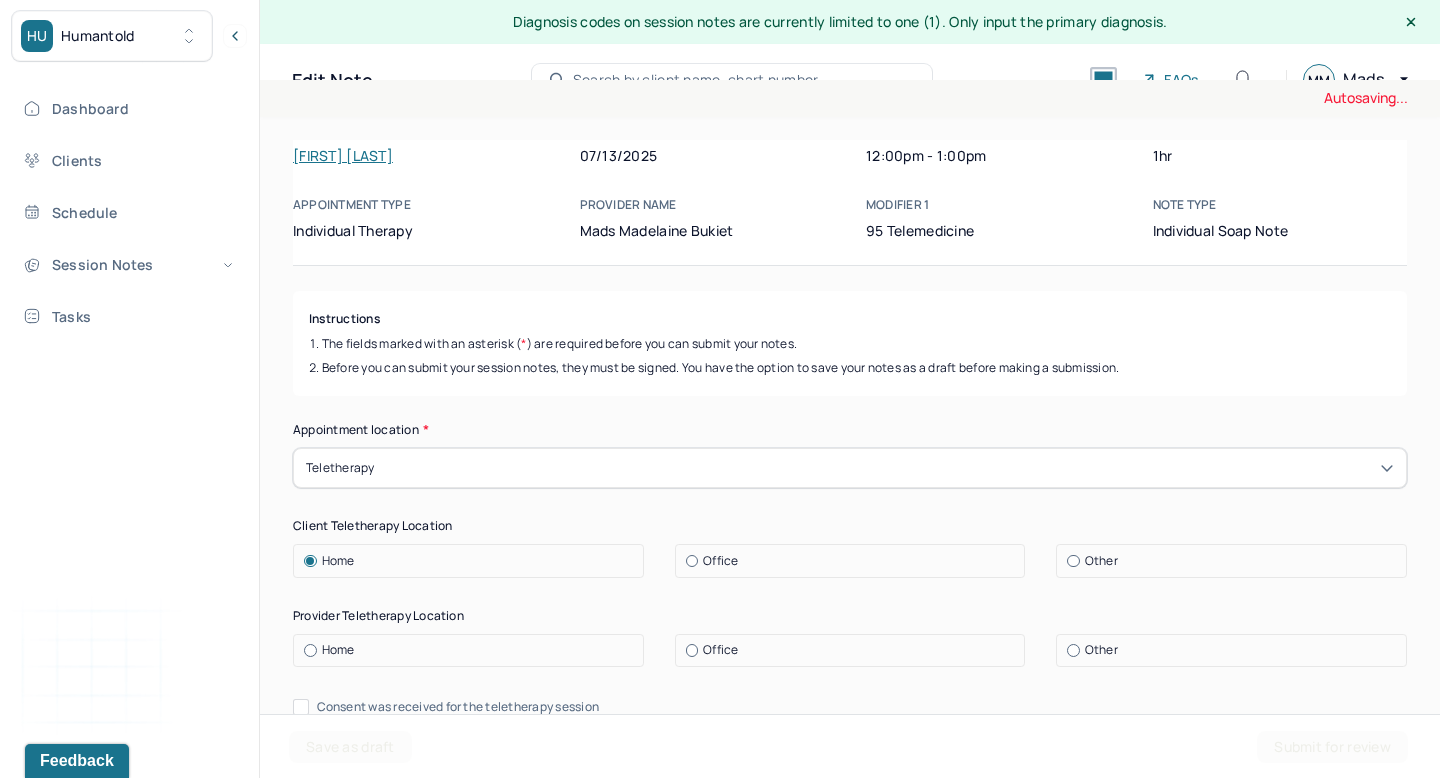 click at bounding box center [692, 650] 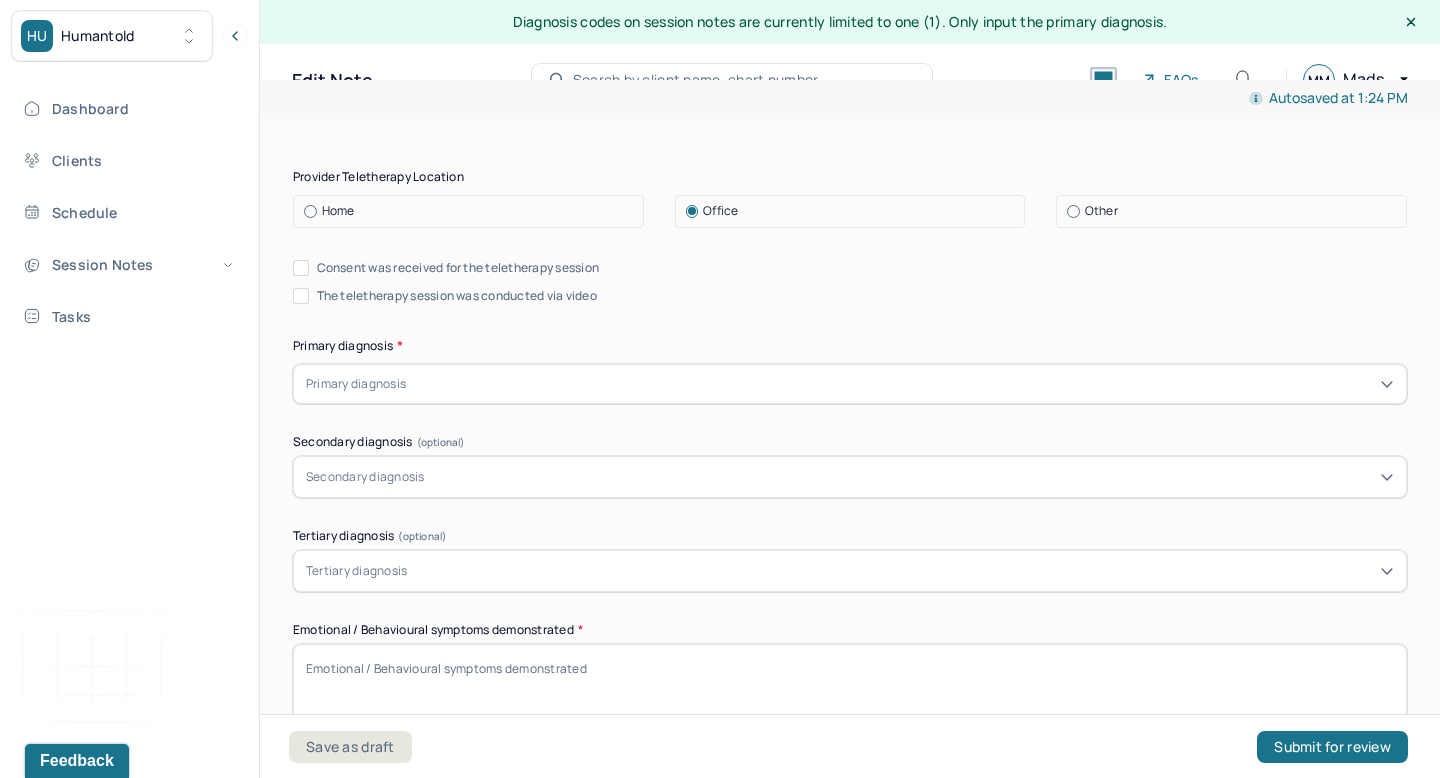 scroll, scrollTop: 548, scrollLeft: 0, axis: vertical 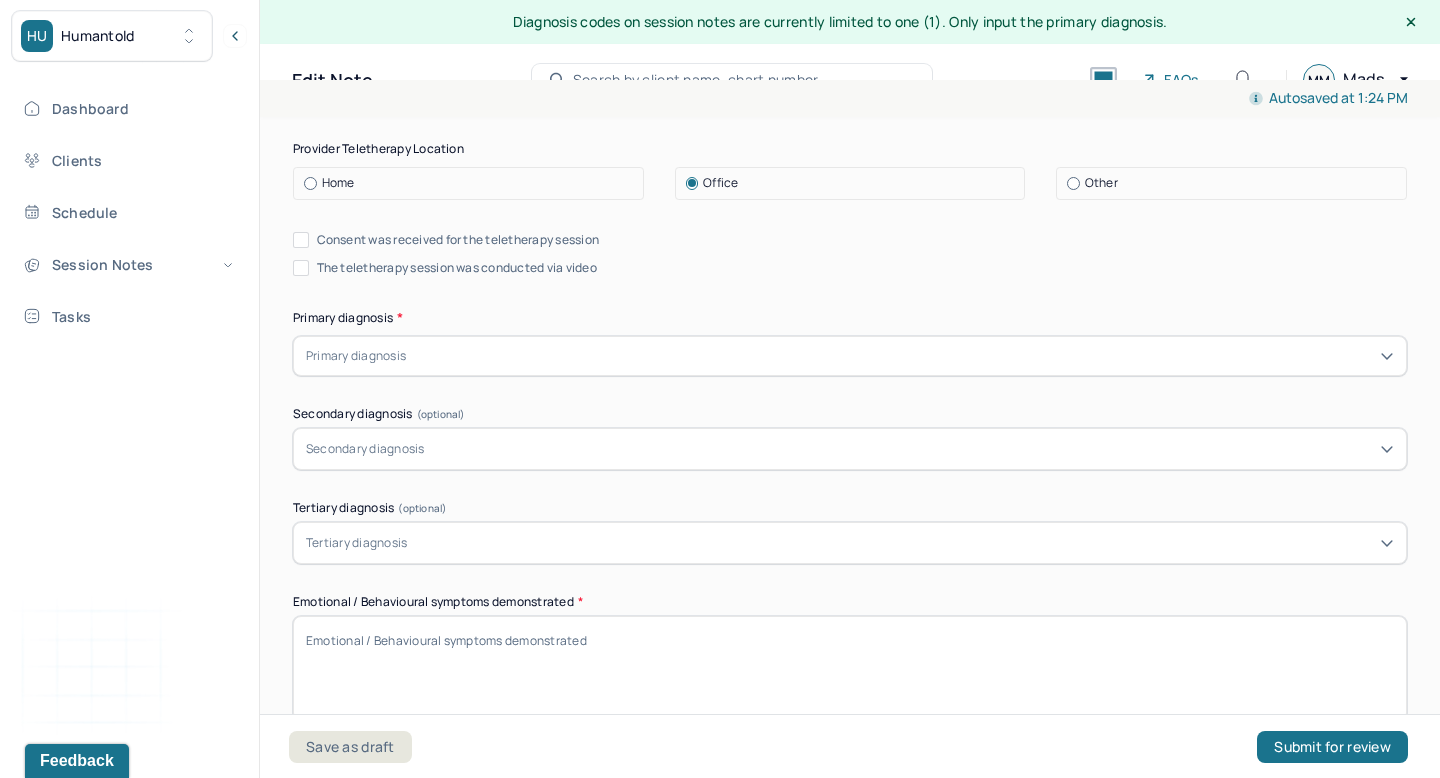 click on "Consent was received for the teletherapy session" at bounding box center [301, 240] 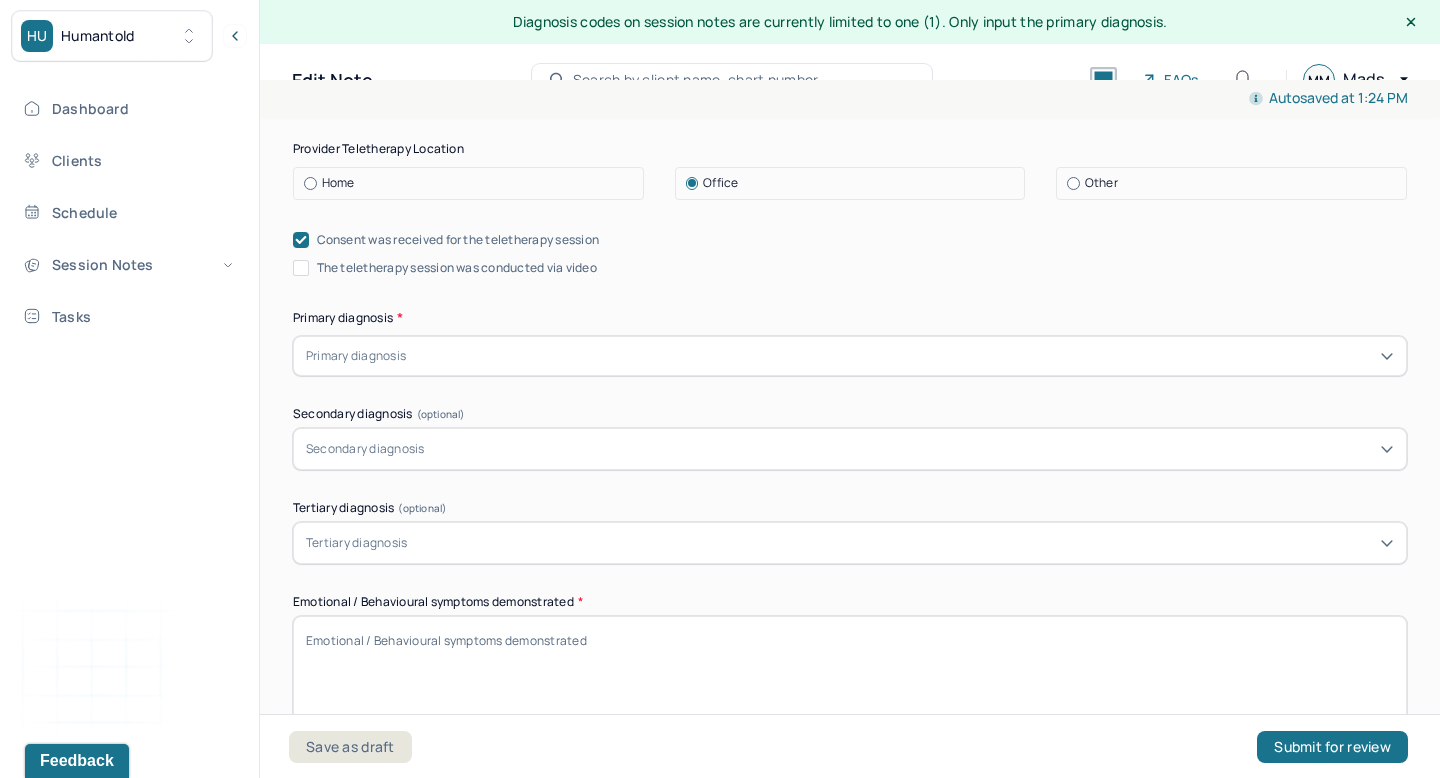 click on "The teletherapy session was conducted via video" at bounding box center (301, 268) 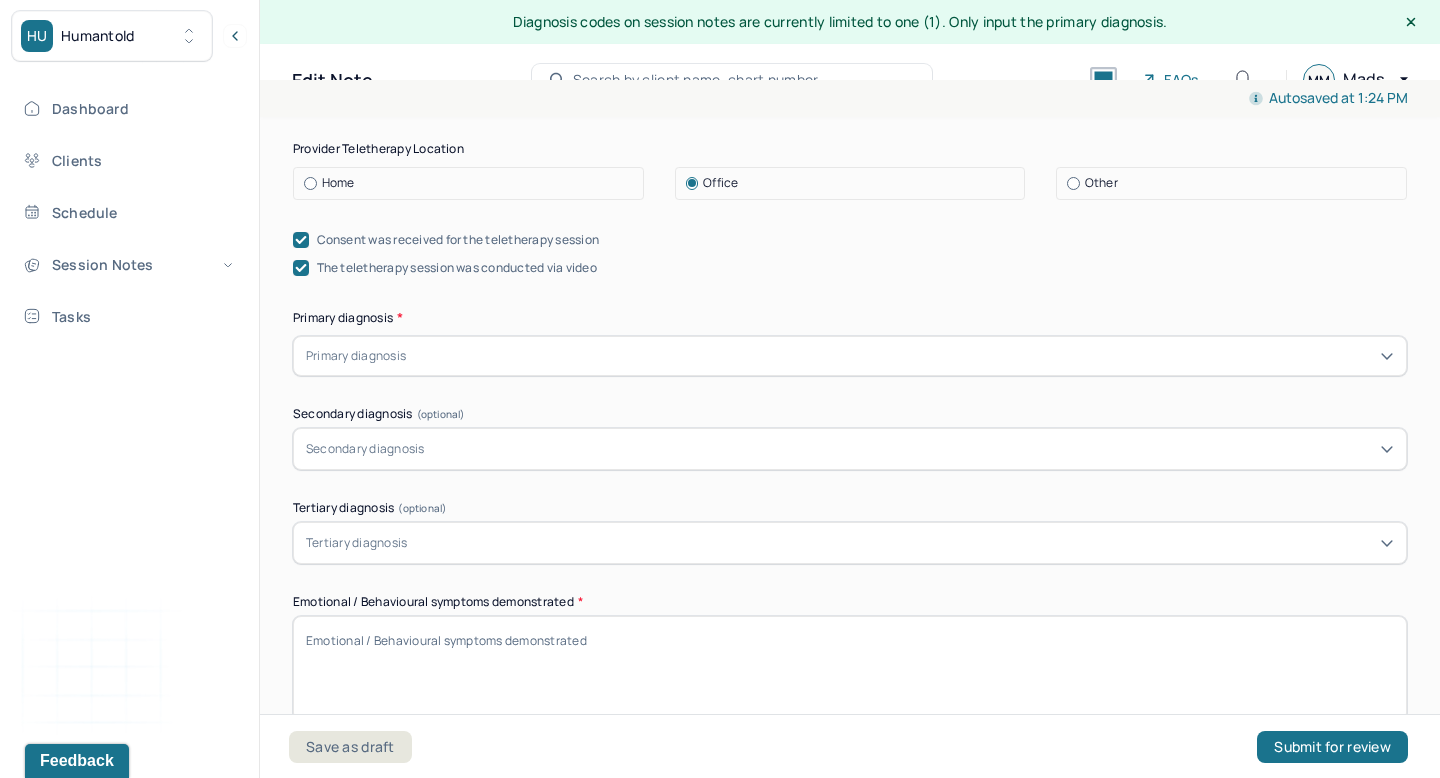 click on "Primary diagnosis" at bounding box center (356, 356) 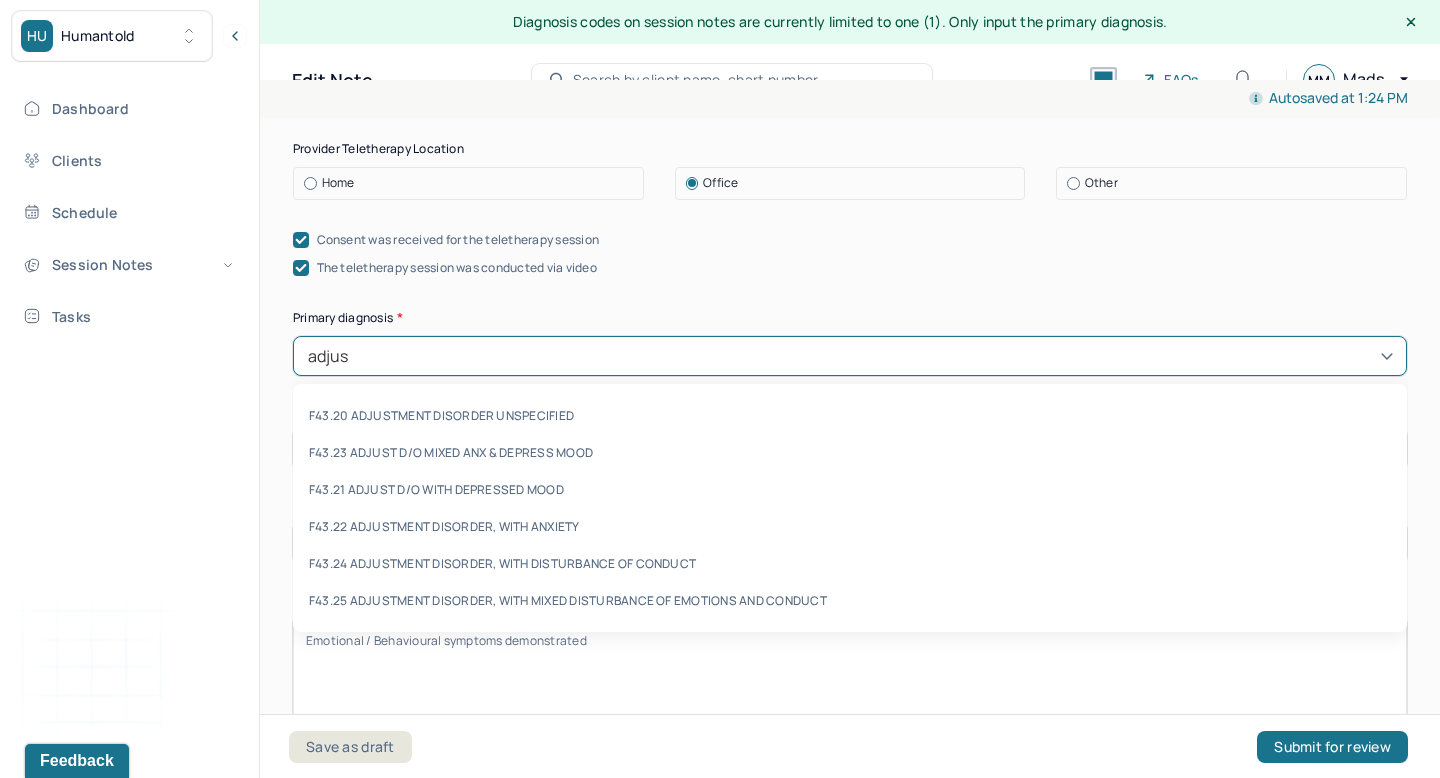 type on "adjust" 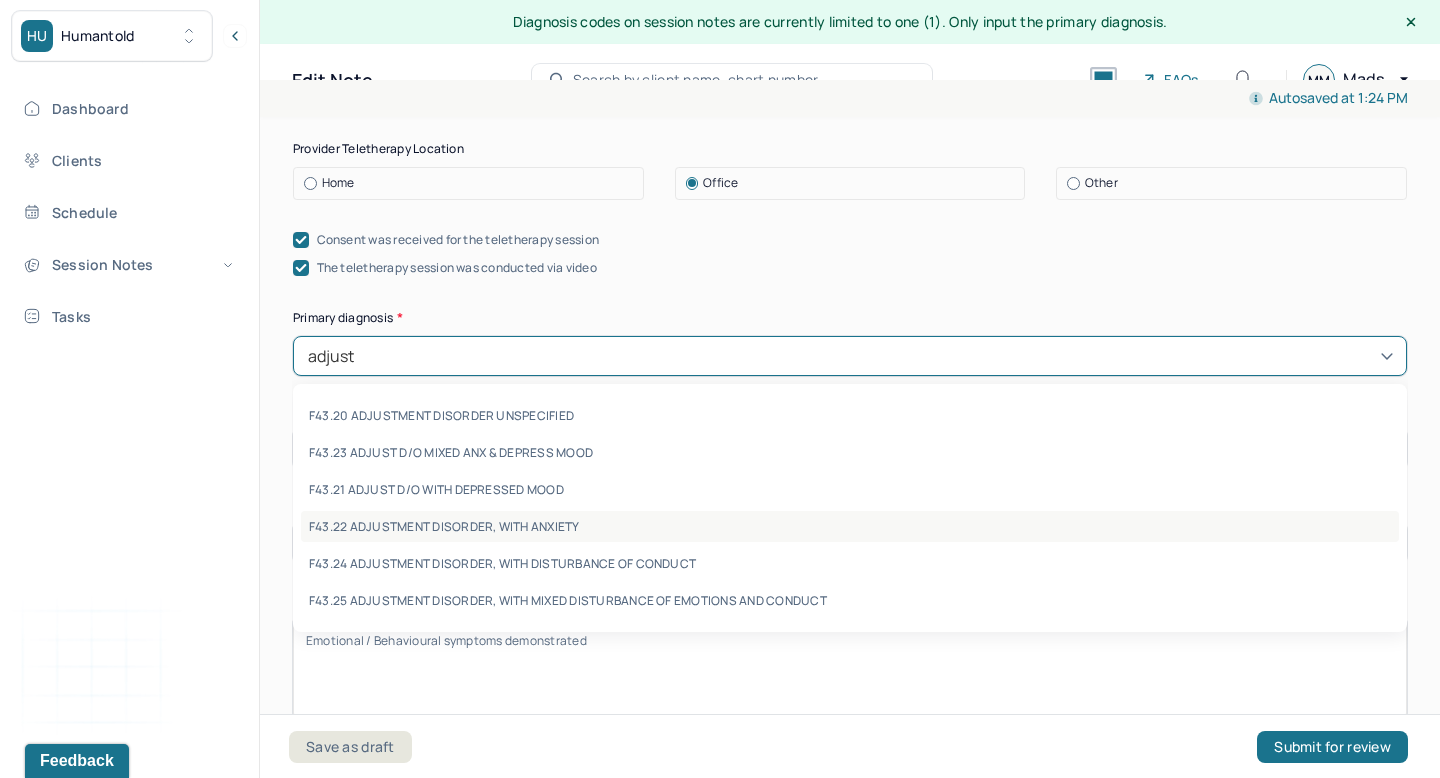 click on "F43.22 ADJUSTMENT DISORDER, WITH ANXIETY" at bounding box center (850, 526) 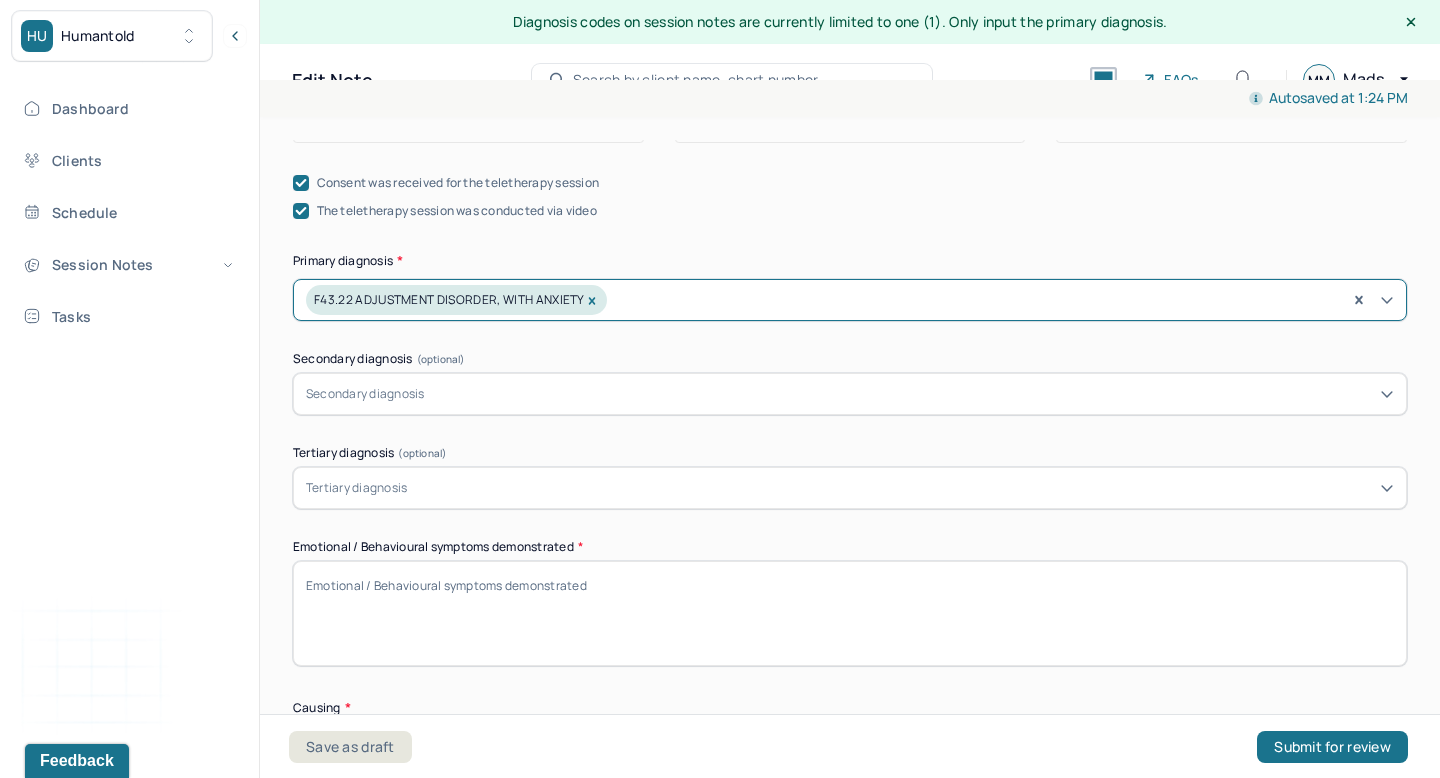 scroll, scrollTop: 610, scrollLeft: 0, axis: vertical 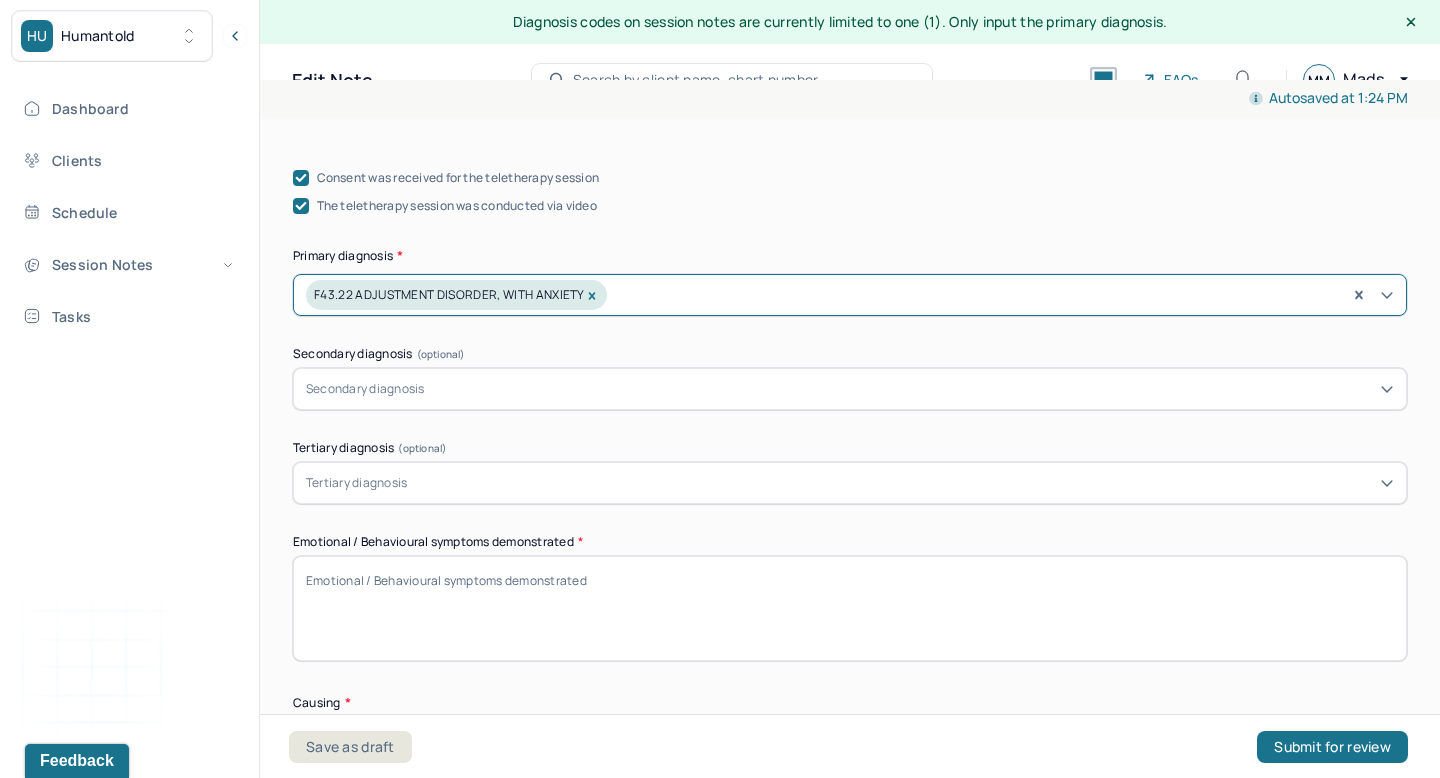 click on "Emotional / Behavioural symptoms demonstrated *" at bounding box center (850, 608) 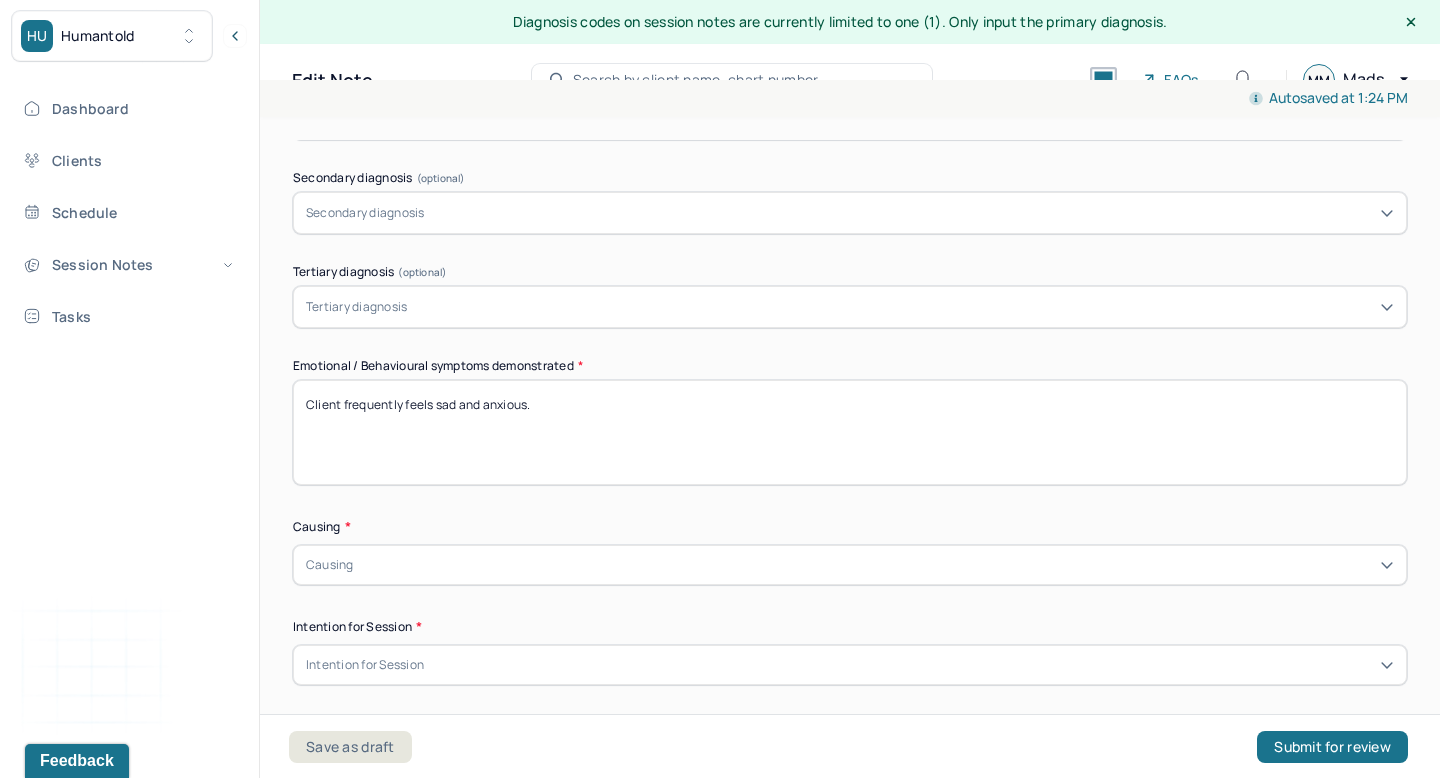 scroll, scrollTop: 936, scrollLeft: 0, axis: vertical 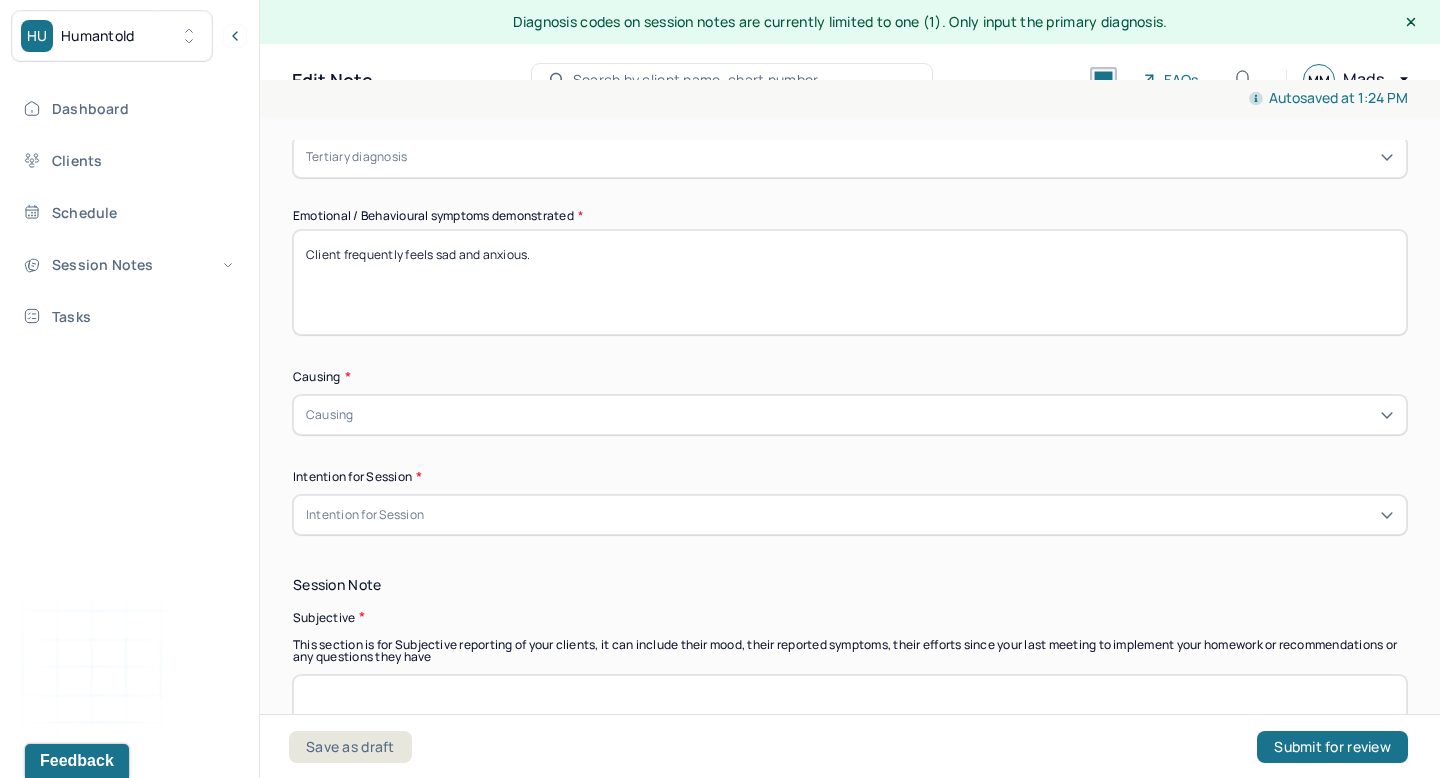 type on "Client frequently feels sad and anxious." 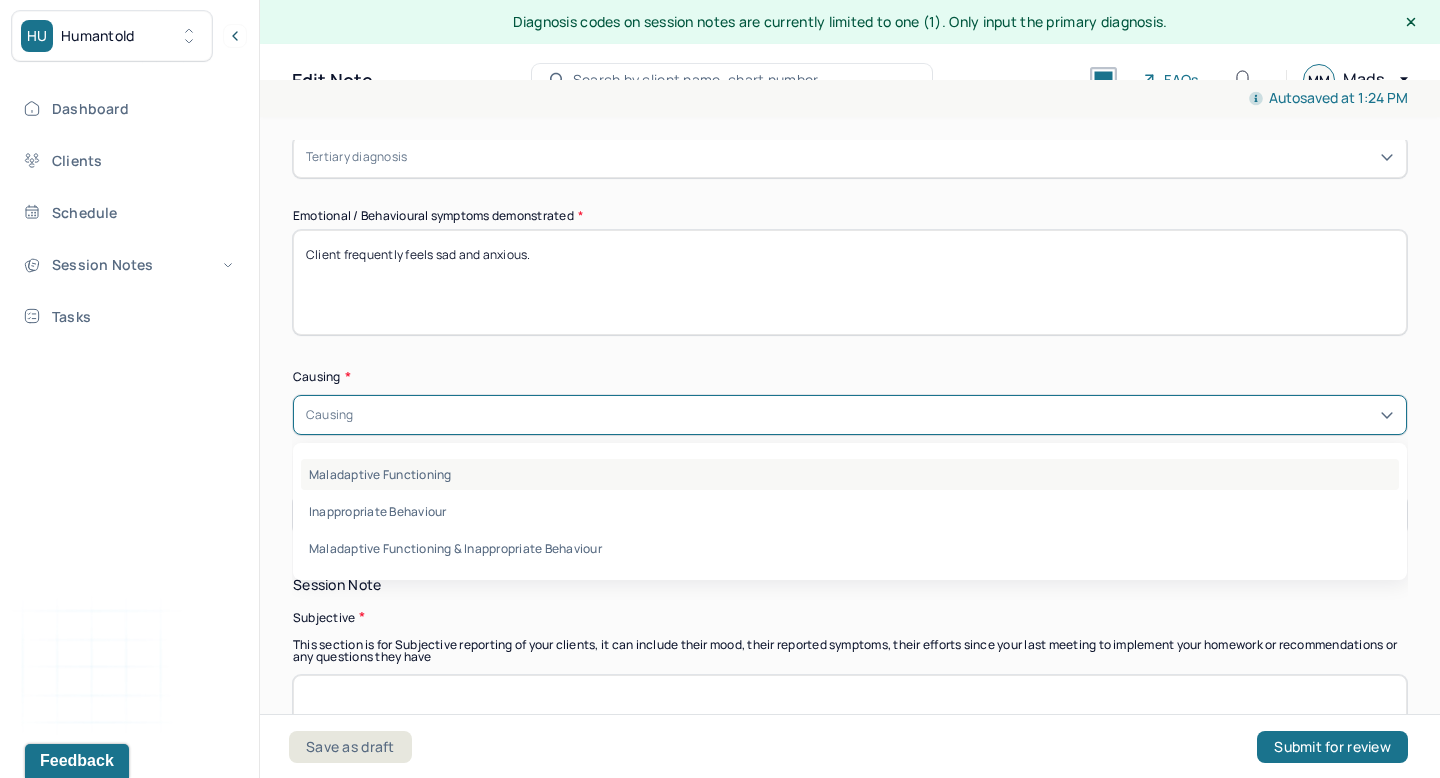 click on "Maladaptive Functioning" at bounding box center [850, 474] 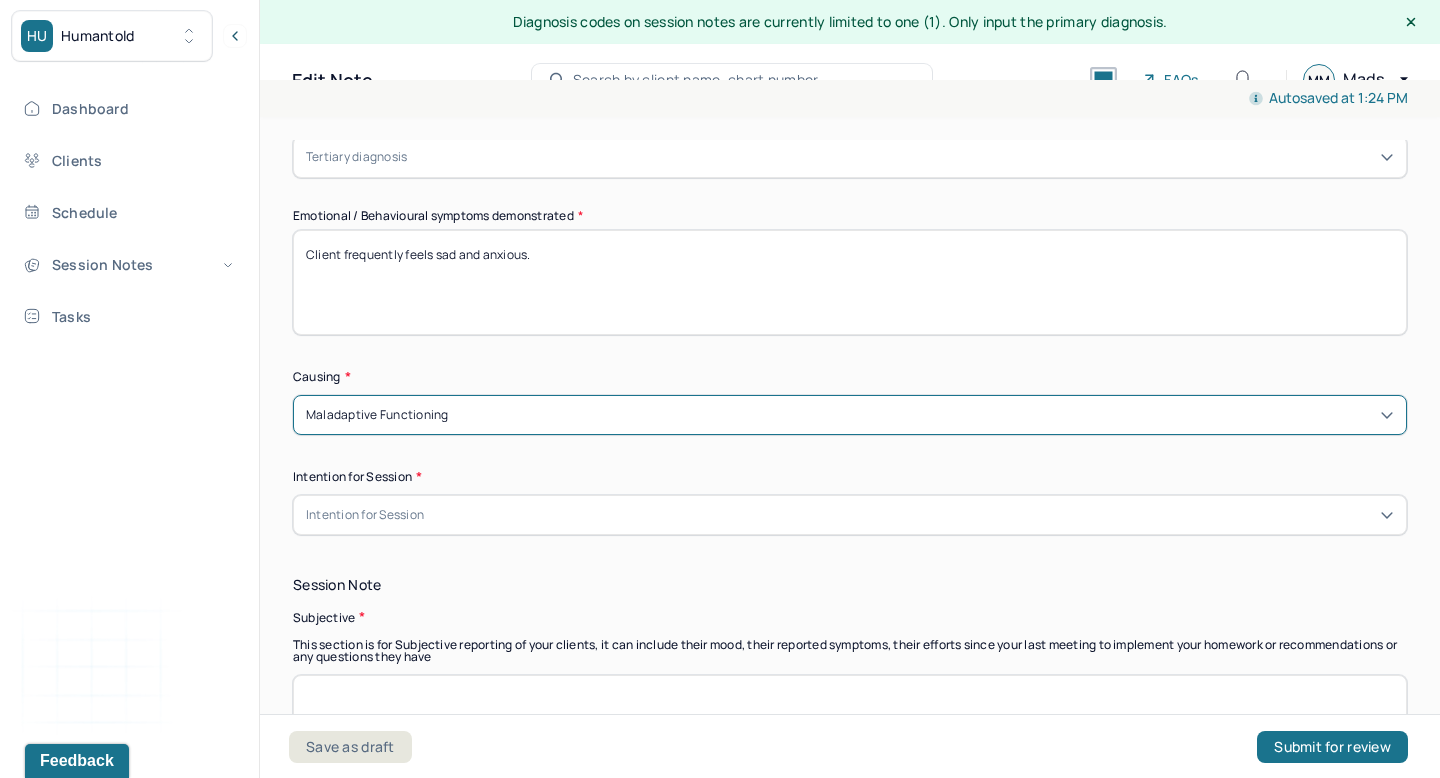 click on "Intention for Session" at bounding box center [850, 515] 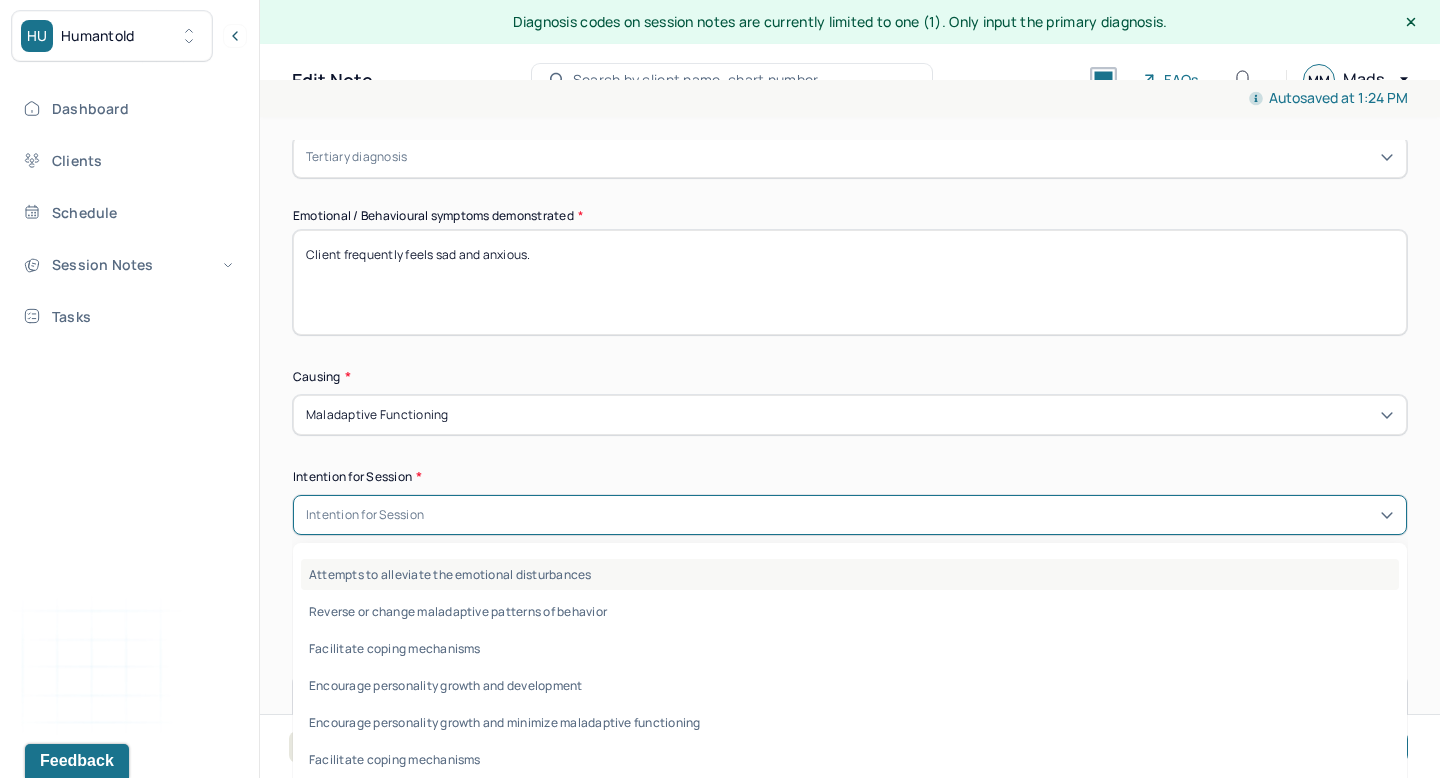 click on "Attempts to alleviate the emotional disturbances" at bounding box center [850, 574] 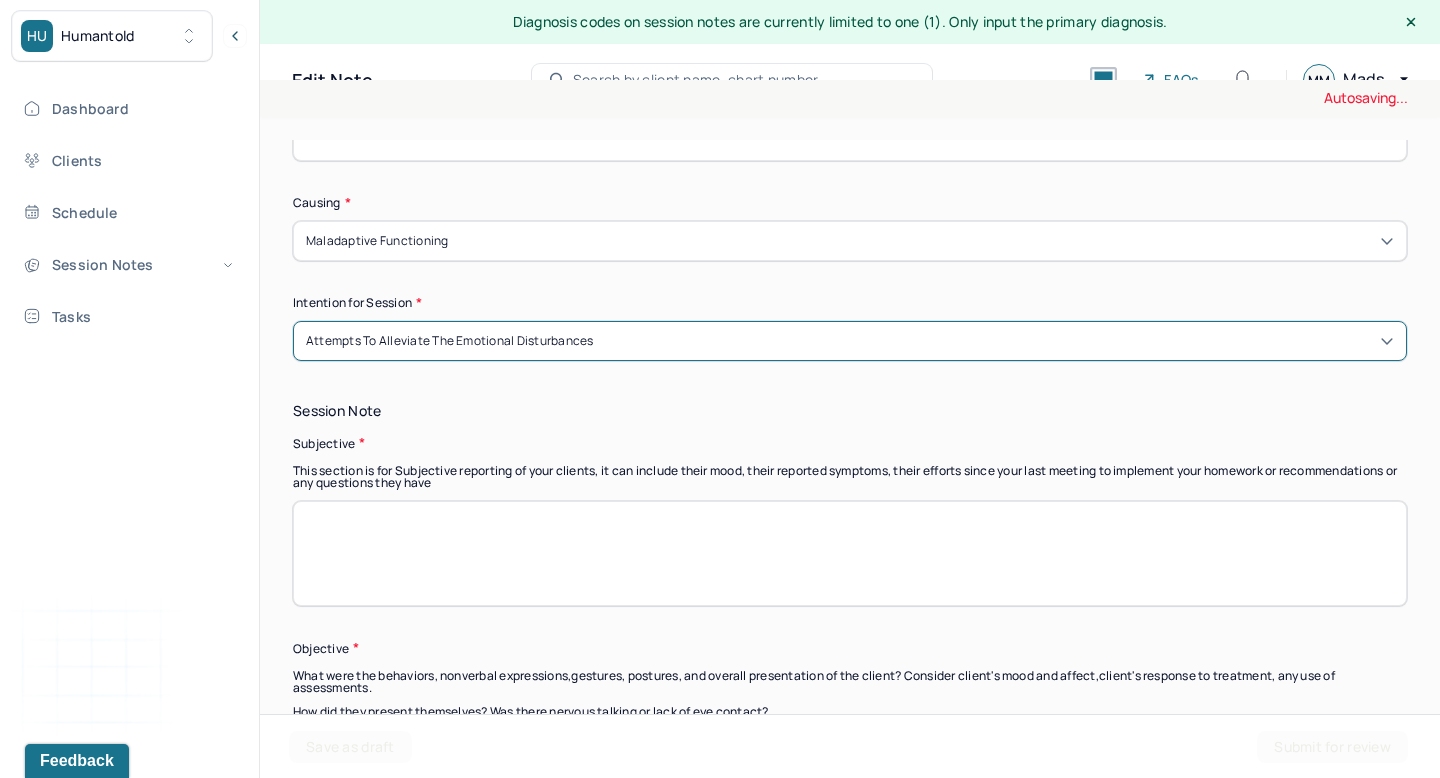 scroll, scrollTop: 1121, scrollLeft: 0, axis: vertical 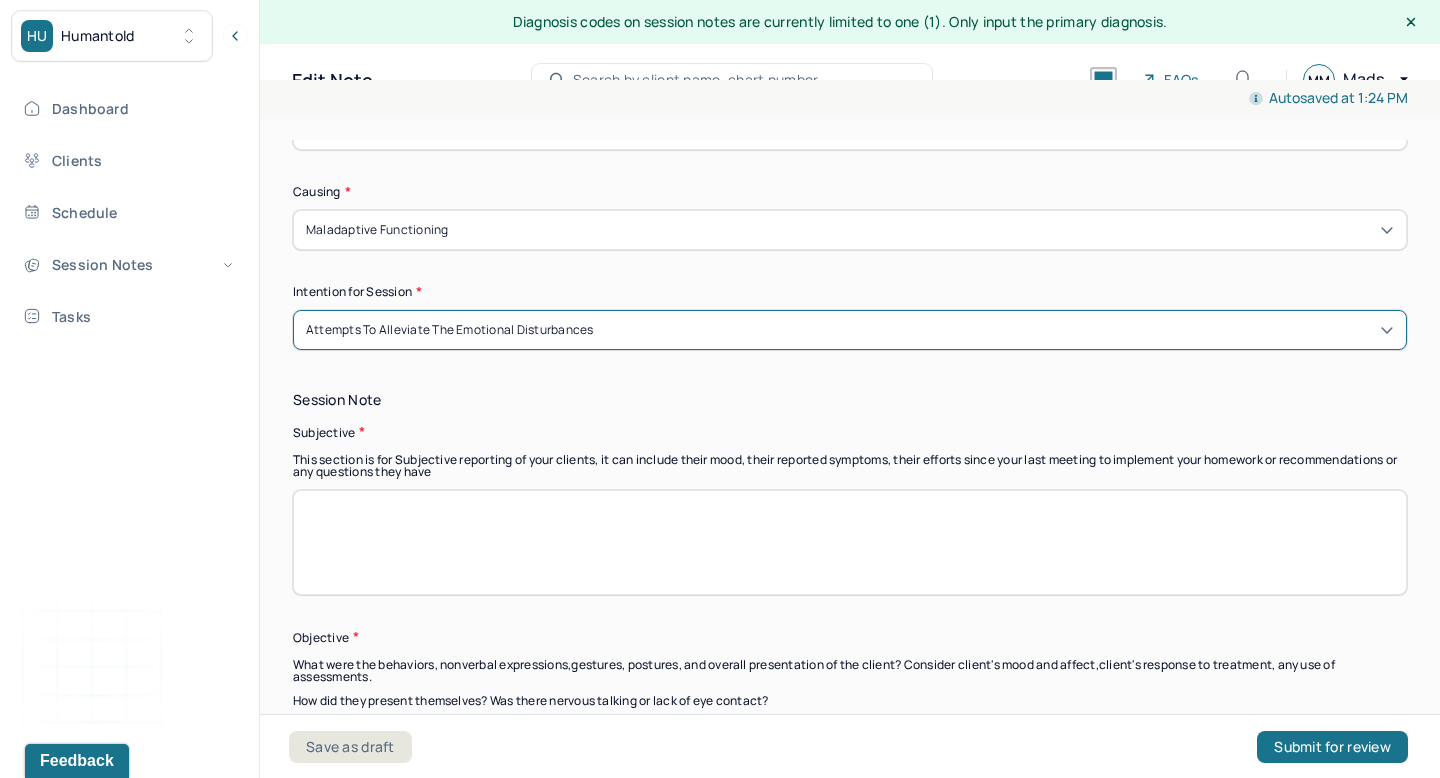 click at bounding box center [850, 542] 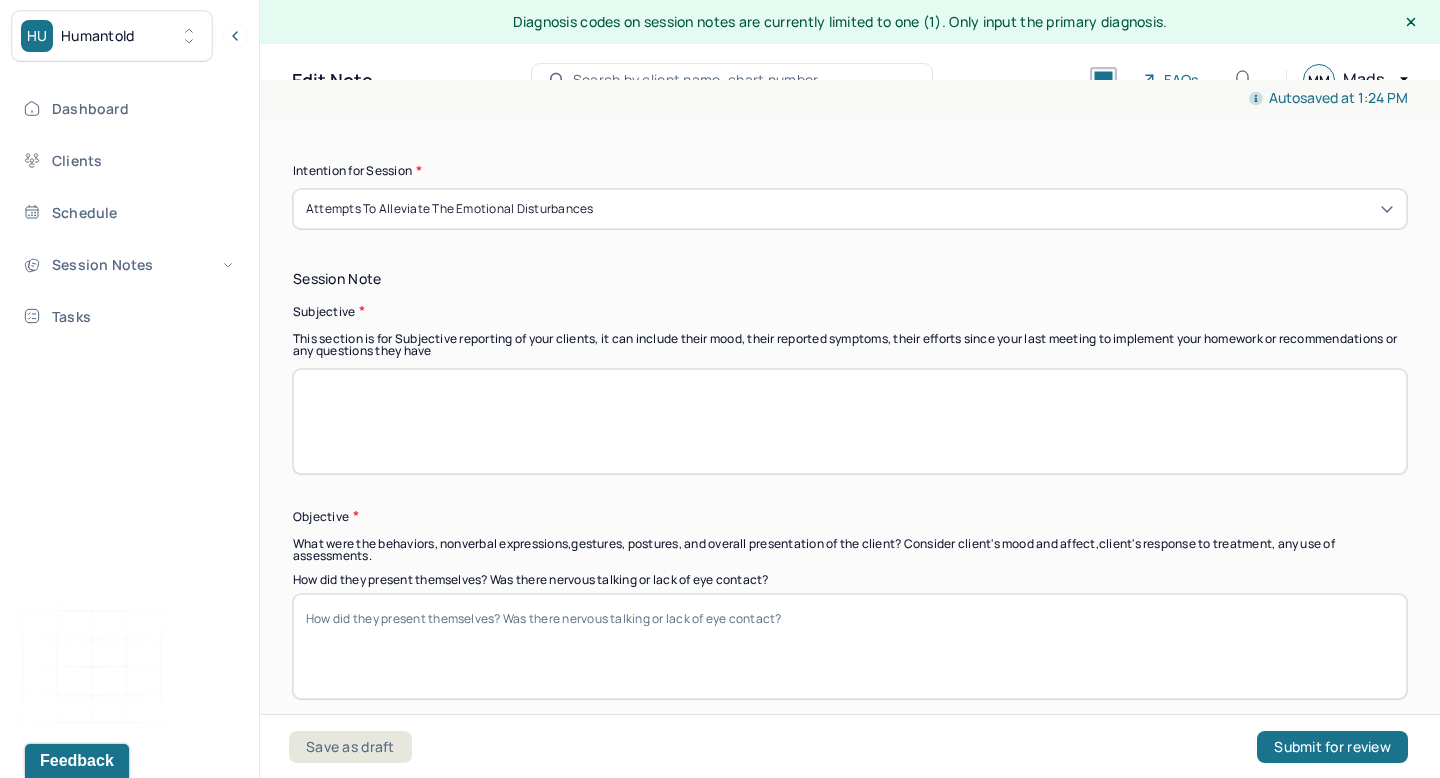 scroll, scrollTop: 1245, scrollLeft: 0, axis: vertical 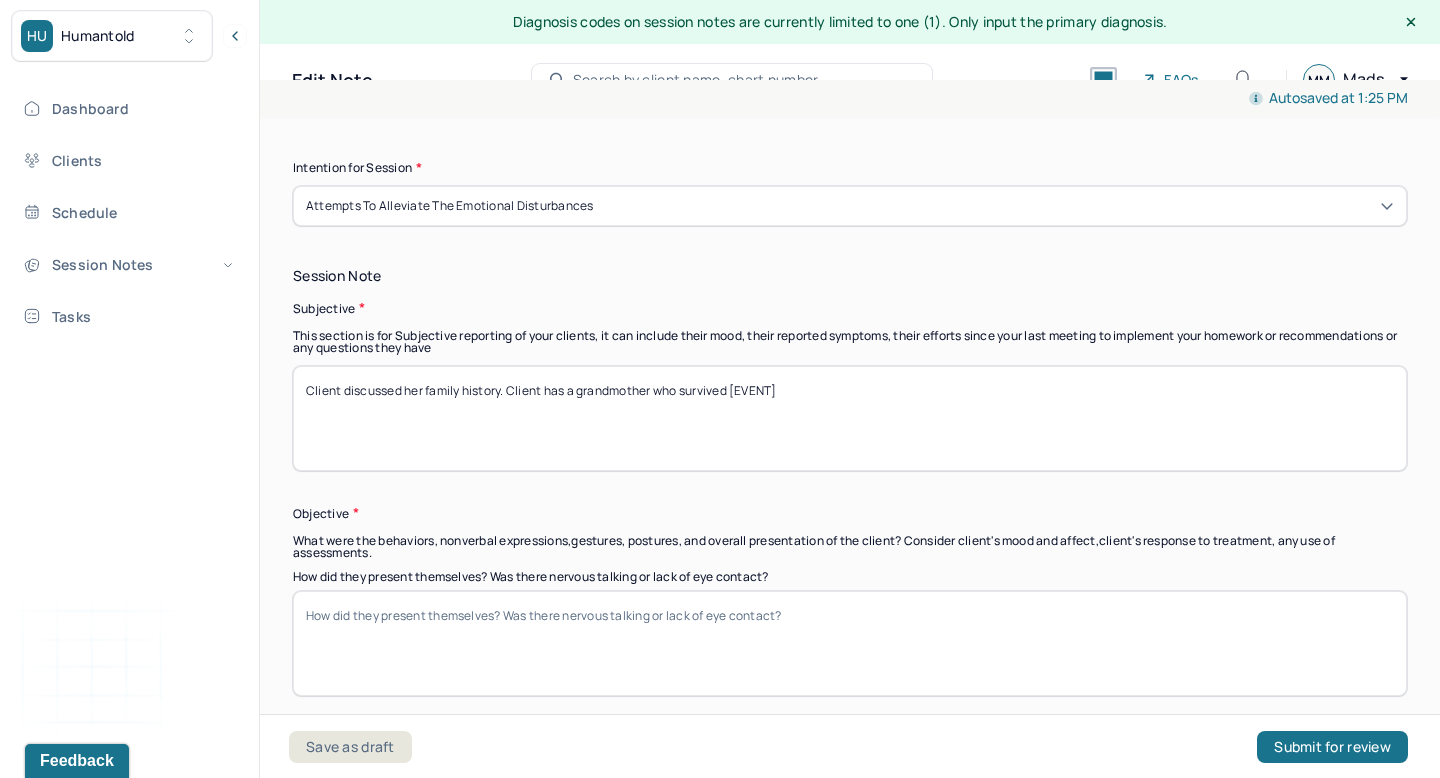 click on "Client discussed her family history. Client has a grandmother who survived [EVENT]" at bounding box center [850, 418] 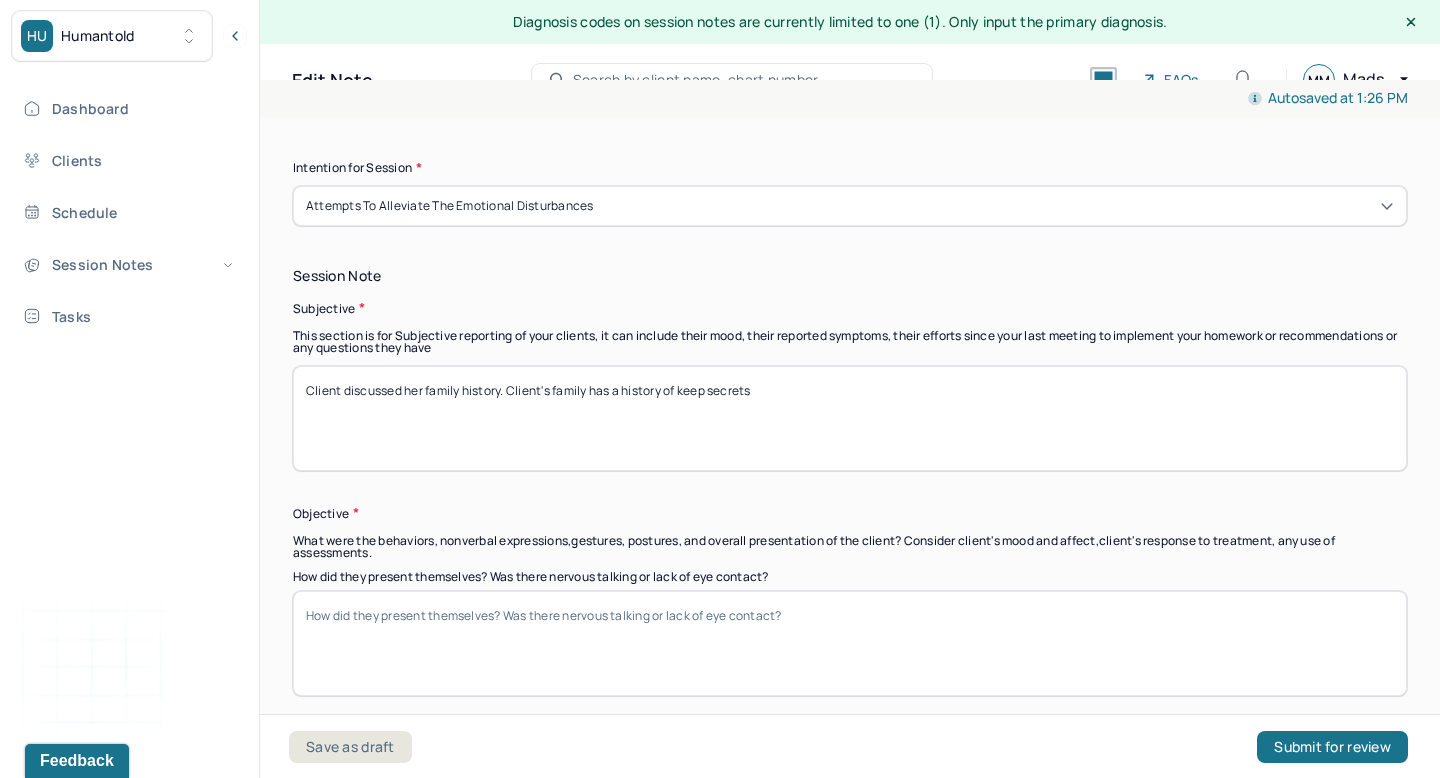 click on "Client discussed her family history. Client's family has a history of keep secrets" at bounding box center (850, 418) 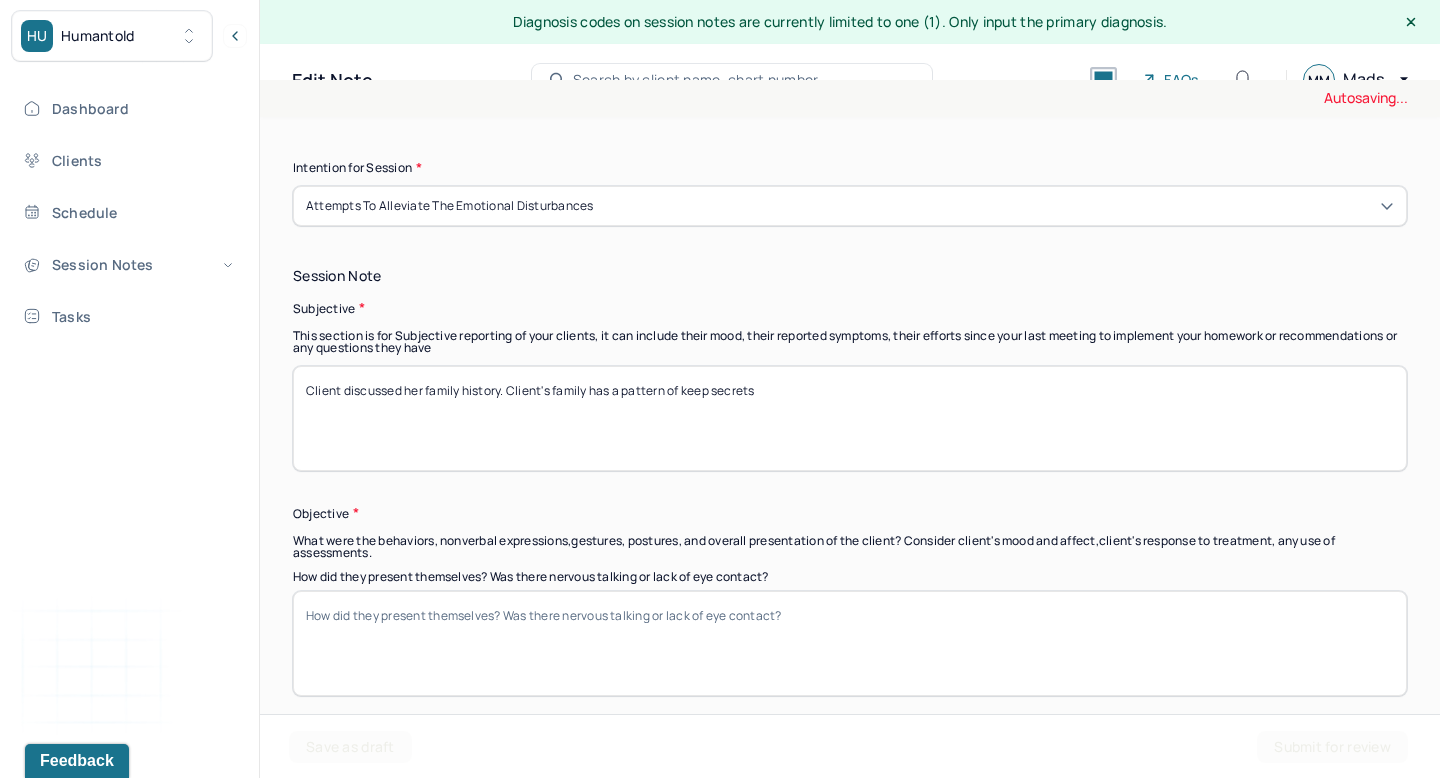 click on "Client discussed her family history. Client's family has a history of keep secrets" at bounding box center (850, 418) 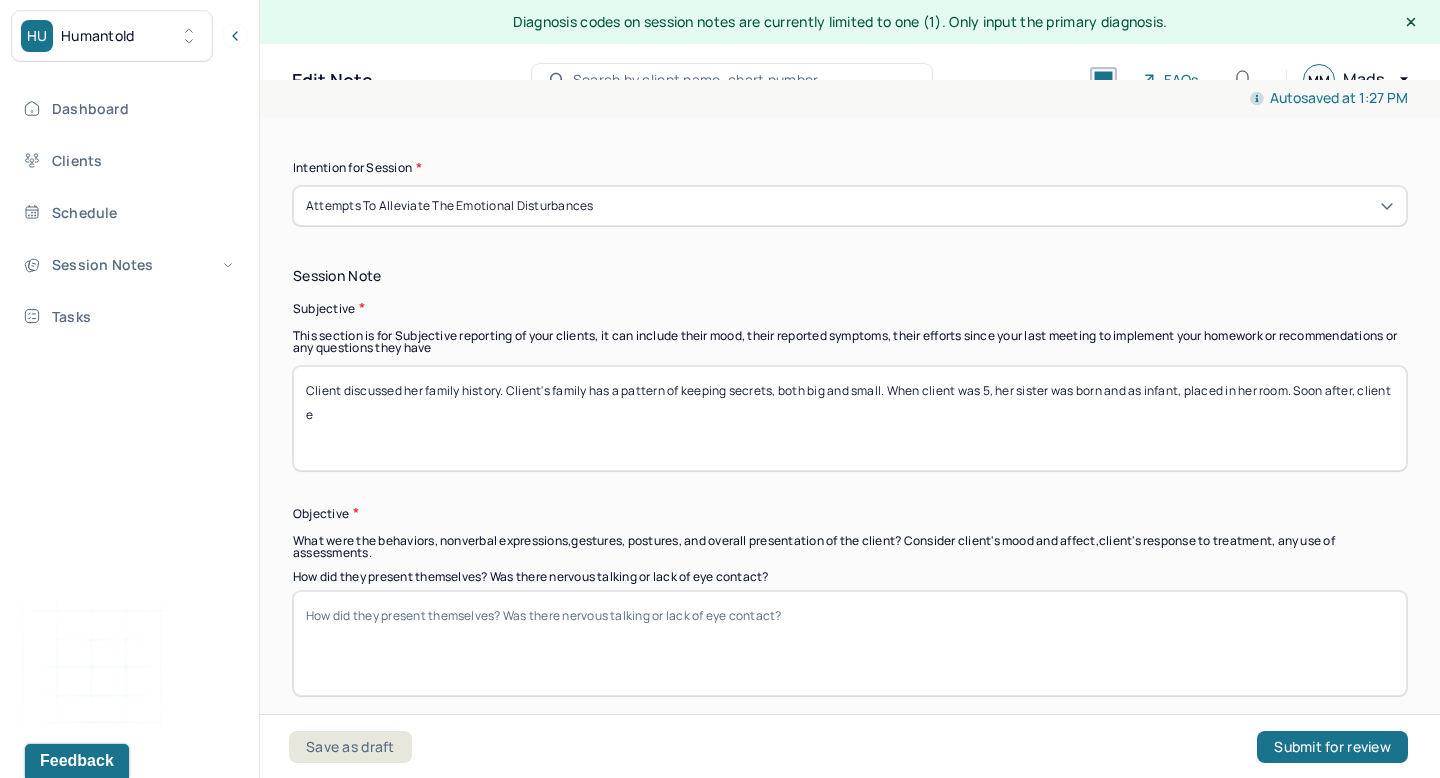 drag, startPoint x: 807, startPoint y: 442, endPoint x: 898, endPoint y: 374, distance: 113.600174 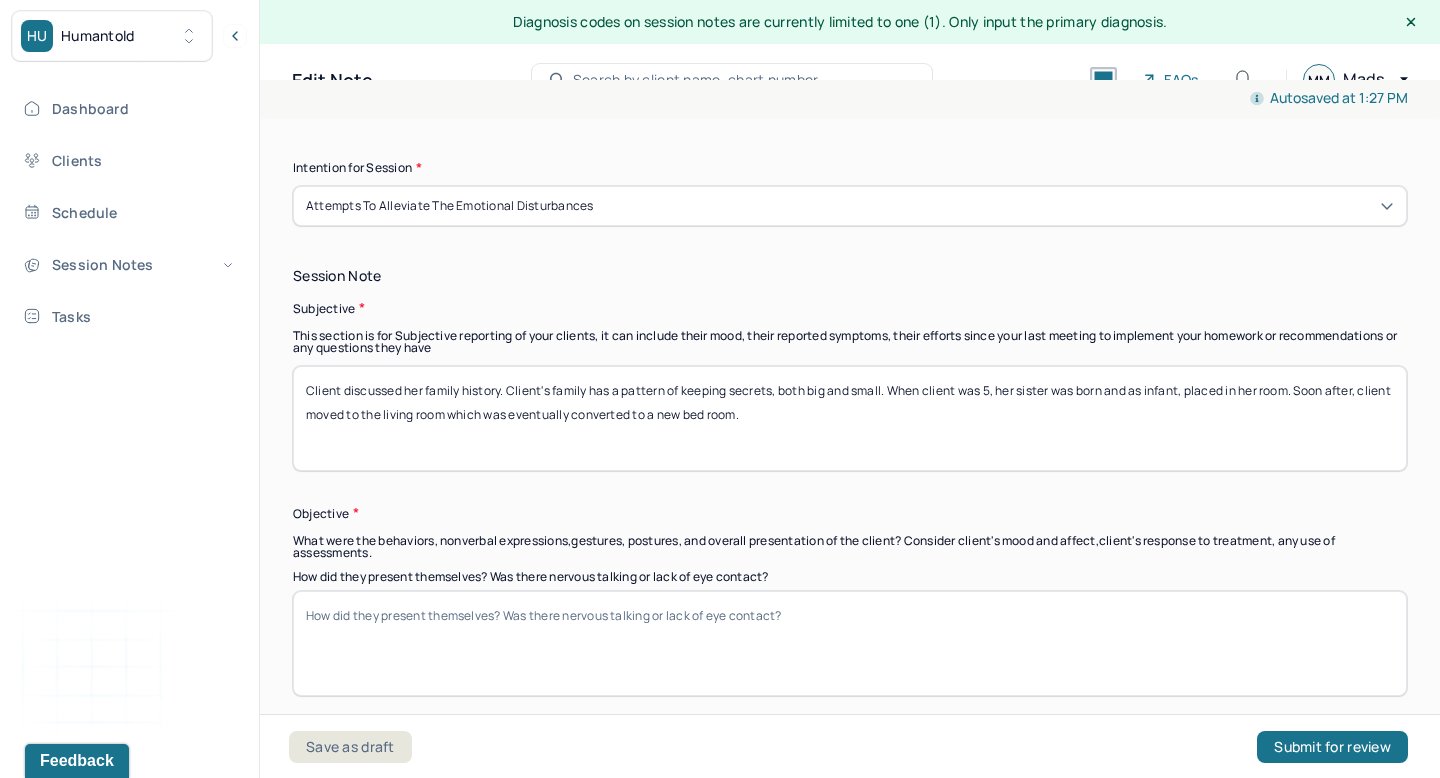 click on "Client discussed her family history. Client's family has a pattern of keeping secrets, both big and small. When client was [AGE], her sister was born and as infant, placed in her room. Soon after, client moved to the living room which was eventually converted to a" at bounding box center (850, 418) 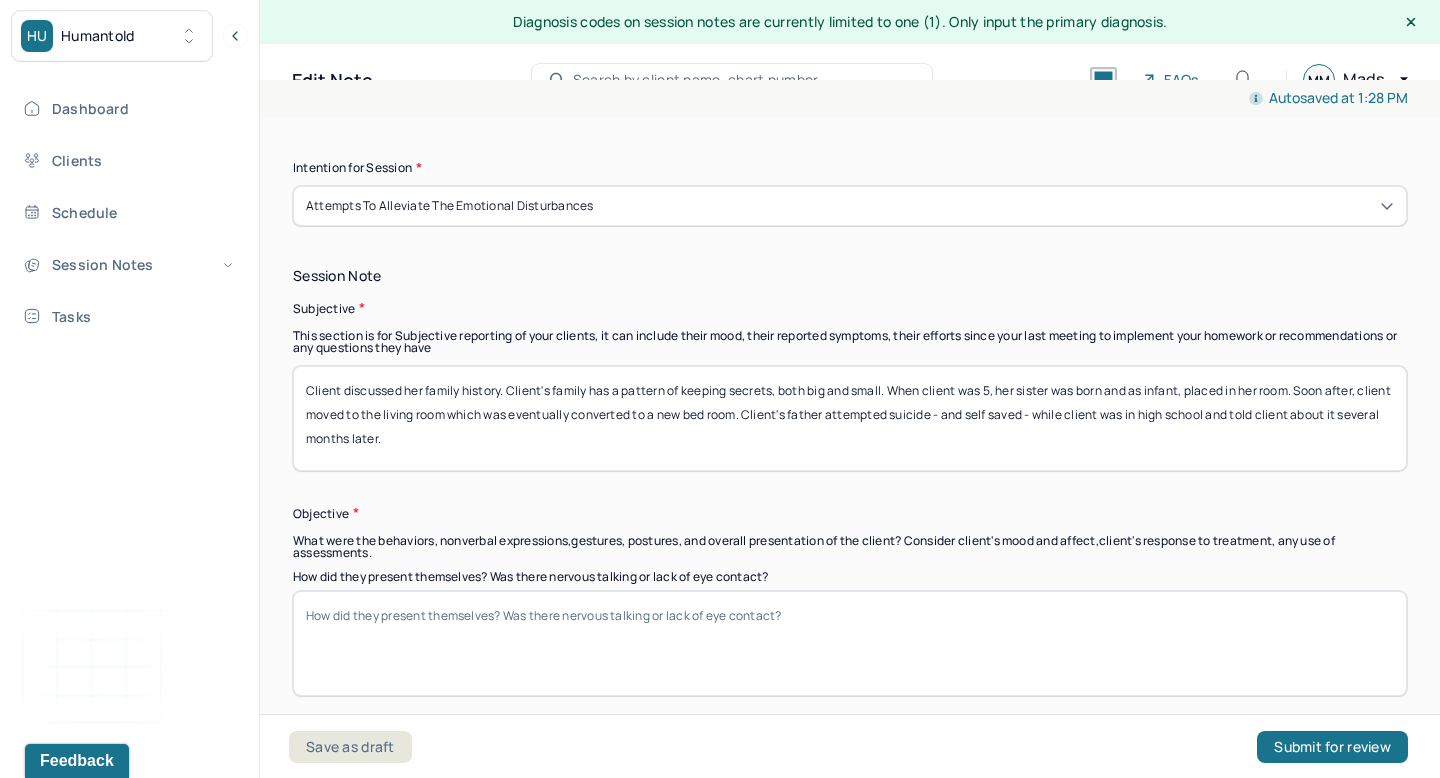 click on "Client discussed her family history. Client's family has a pattern of keeping secrets, both big and small. When client was [AGE], her sister was born and as infant, placed in her room. Soon after, client moved to the living room which was eventually converted to a new bed room. Client's father attempted suicide - and self saved - while cleint was in high school and told client about it several months later." at bounding box center (850, 418) 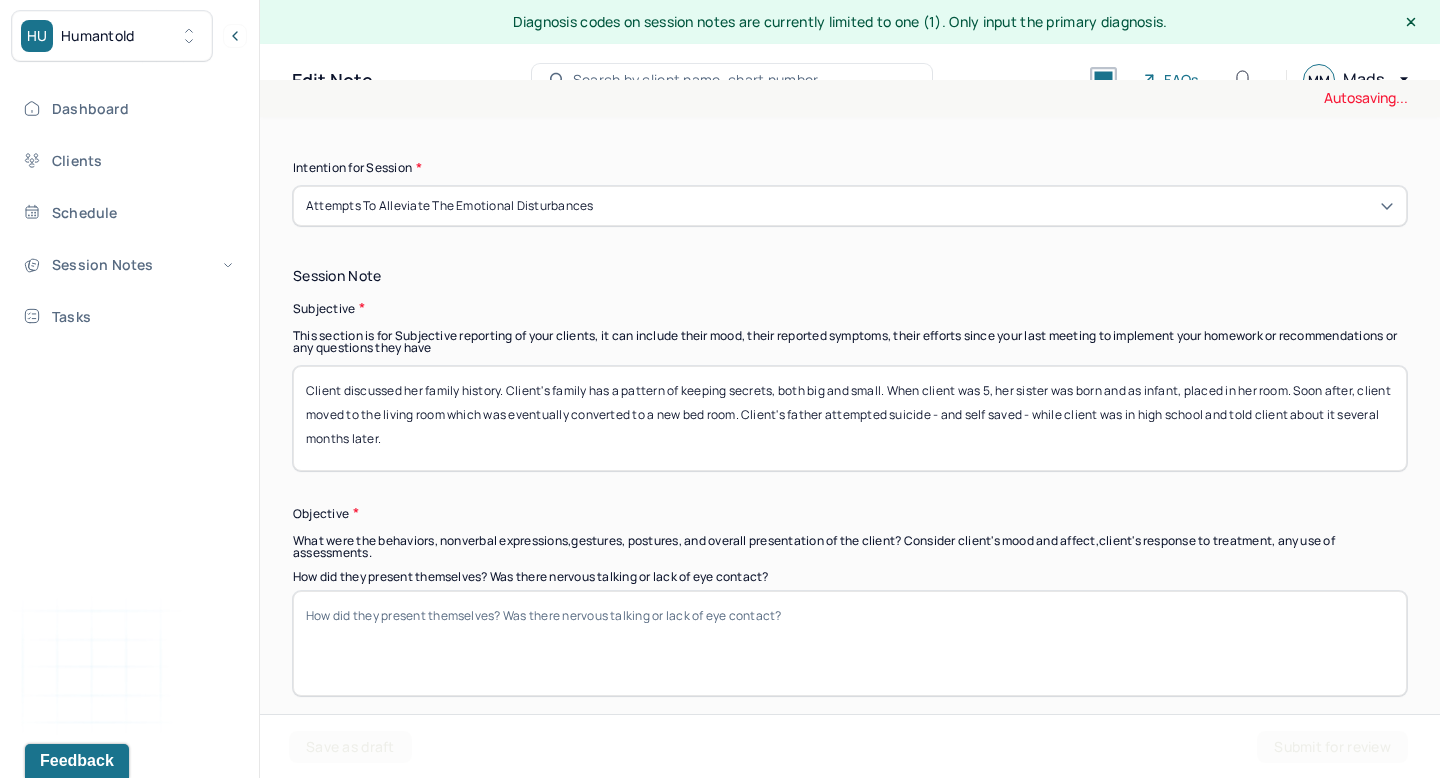 click on "Client discussed her family history. Client's family has a pattern of keeping secrets, both big and small. When client was [AGE], her sister was born and as infant, placed in her room. Soon after, client moved to the living room which was eventually converted to a new bed room. Client's father attempted suicide - and self saved - while cleint was in high school and told client about it several months later." at bounding box center (850, 418) 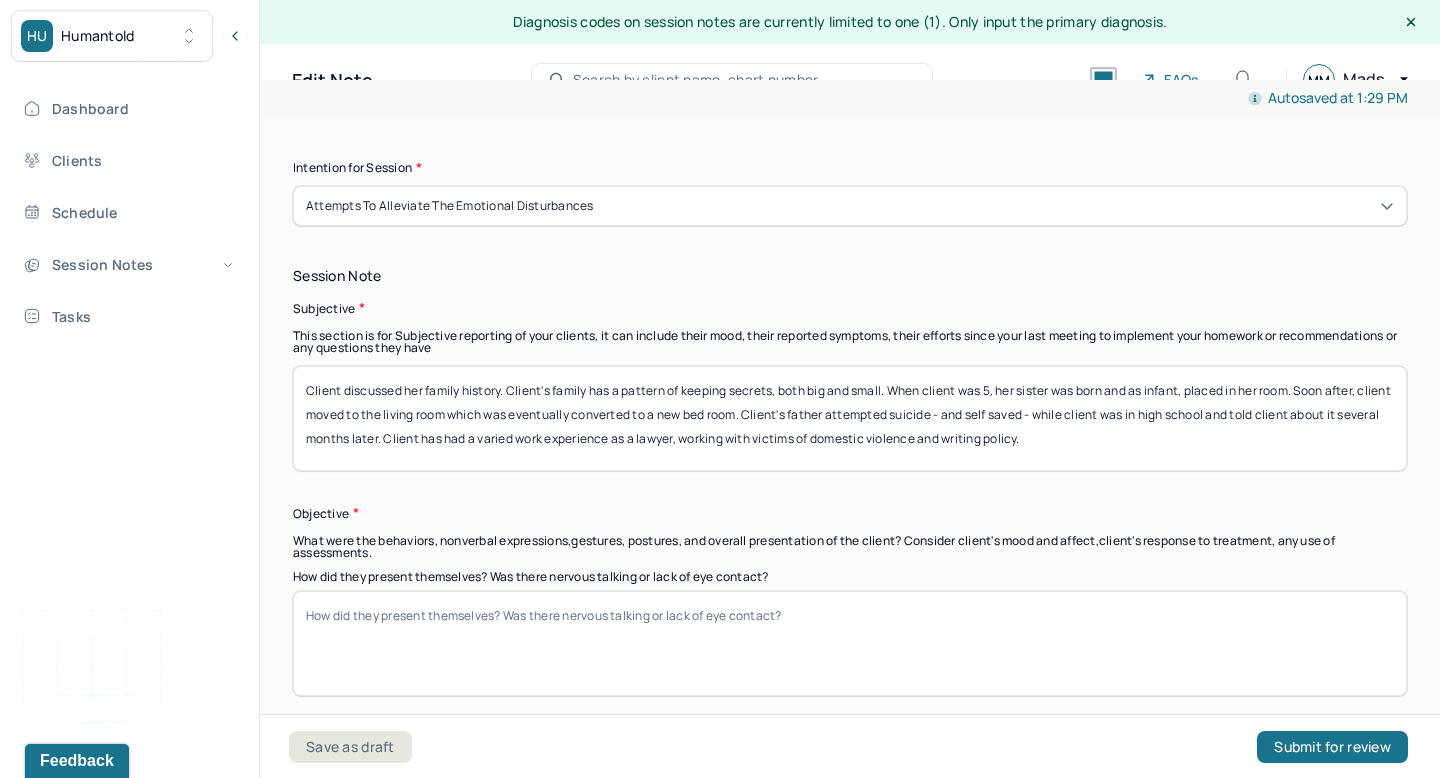 type on "Client discussed her family history. Client's family has a pattern of keeping secrets, both big and small. When client was 5, her sister was born and as infant, placed in her room. Soon after, client moved to the living room which was eventually converted to a new bed room. Client's father attempted suicide - and self saved - while client was in high school and told client about it several months later. Client has had a varied work experience as a lawyer, working with victims of domestic violence and writing policy." 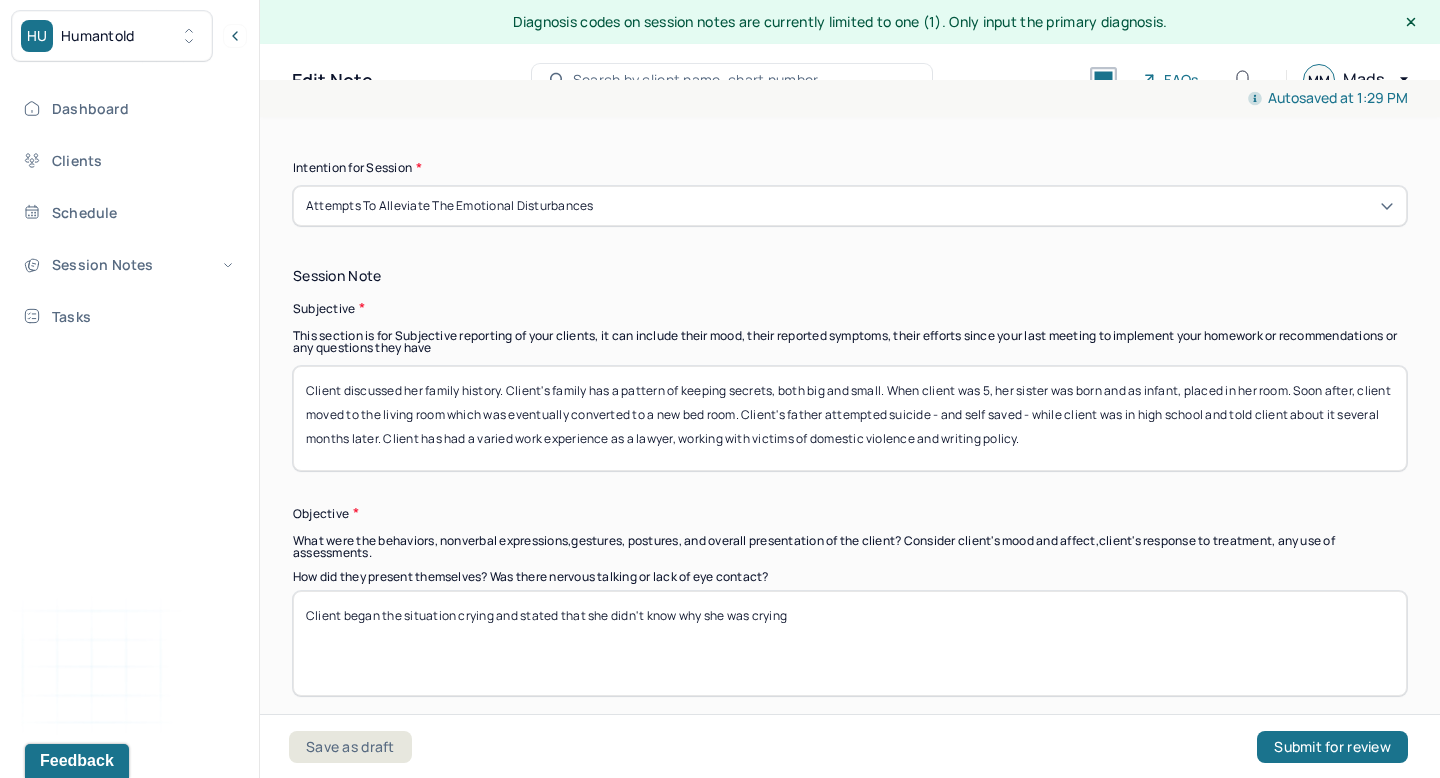 click on "Client discussed her family history. Client's family has a pattern of keeping secrets, both big and small. When client was 5, her sister was born and as infant, placed in her room. Soon after, client moved to the living room which was eventually converted to a new bed room. Client's father attempted suicide - and self saved - while client was in high school and told client about it several months later. Client has had a varied work experience as a lawyer, working with victims of domestic violence and writing policy." at bounding box center (850, 418) 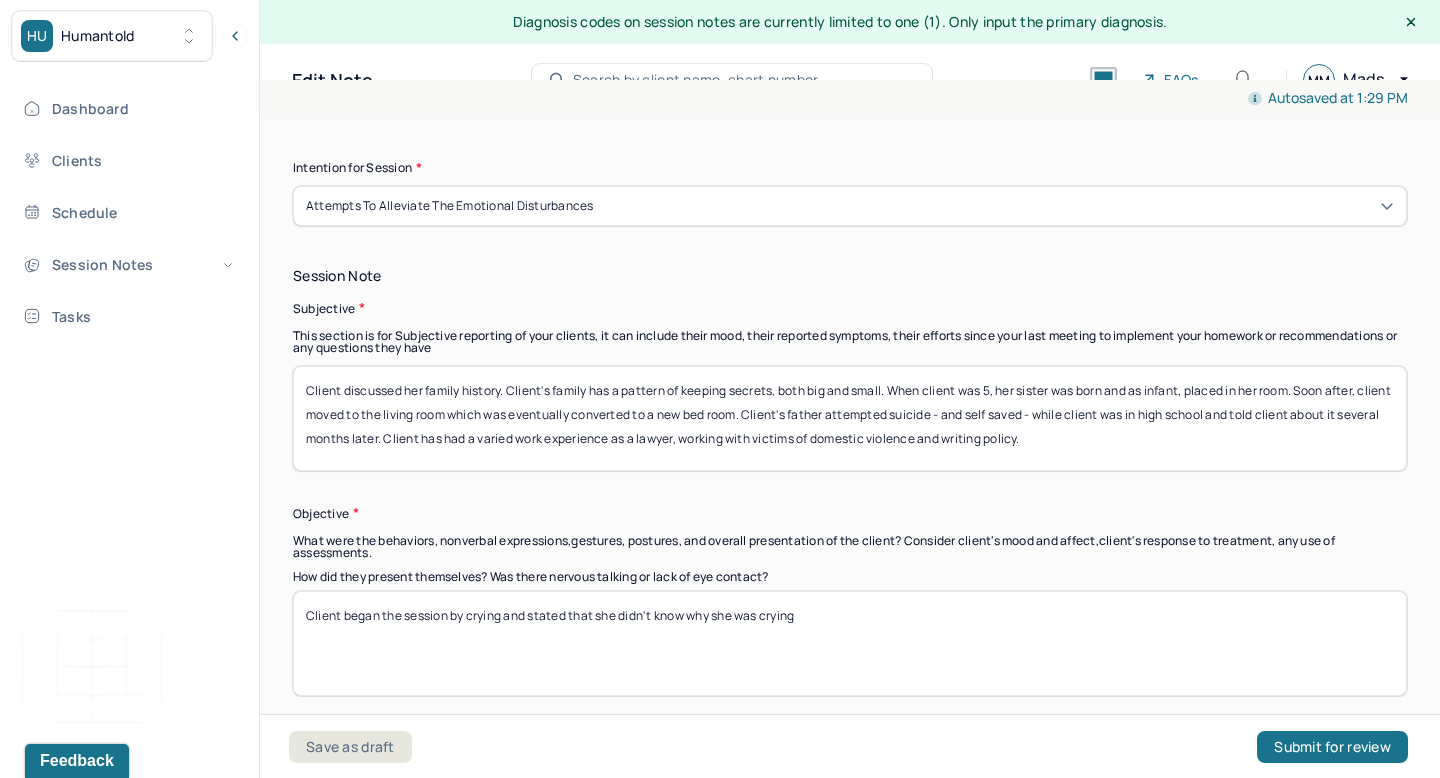 click on "Client began the situation crying and stated that she didn't know why she was crying" at bounding box center [850, 643] 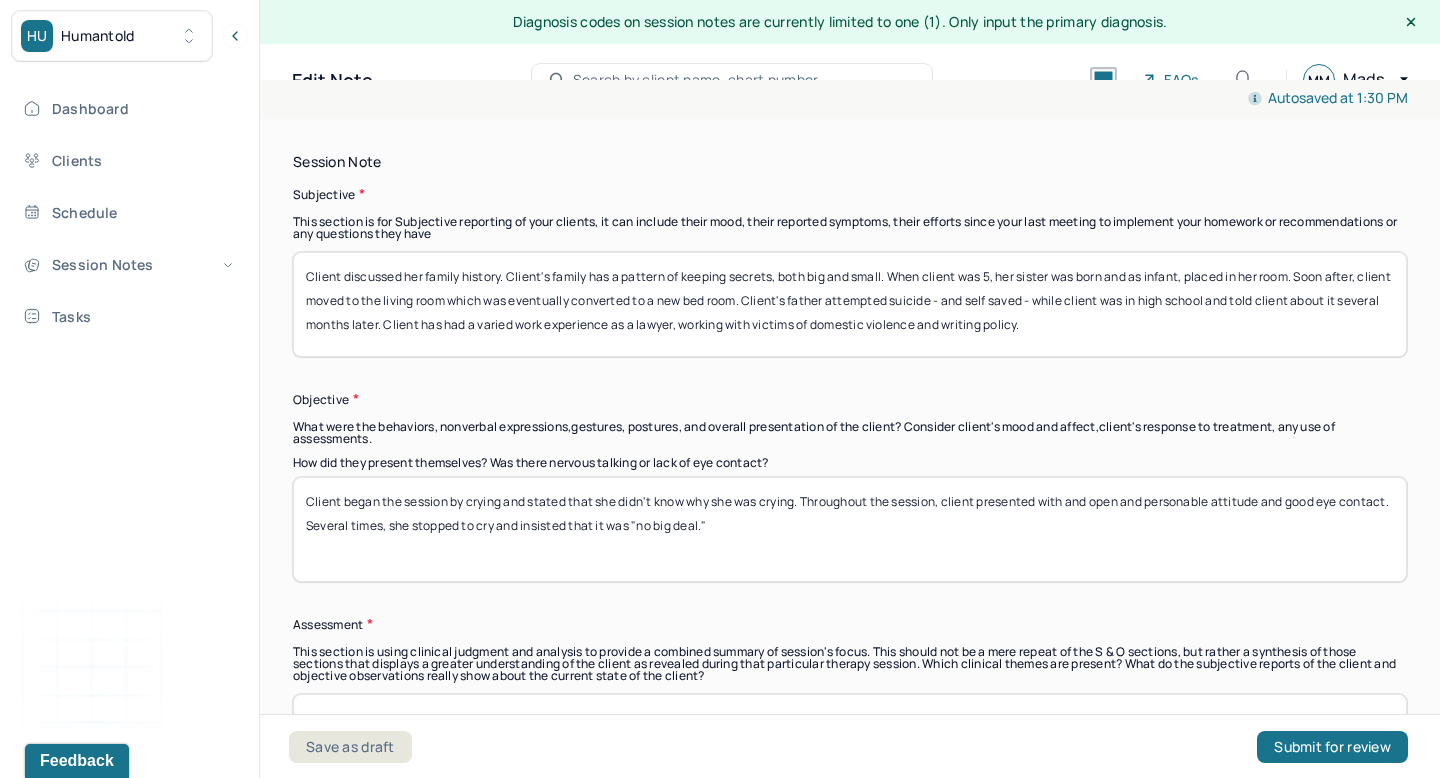 scroll, scrollTop: 1362, scrollLeft: 0, axis: vertical 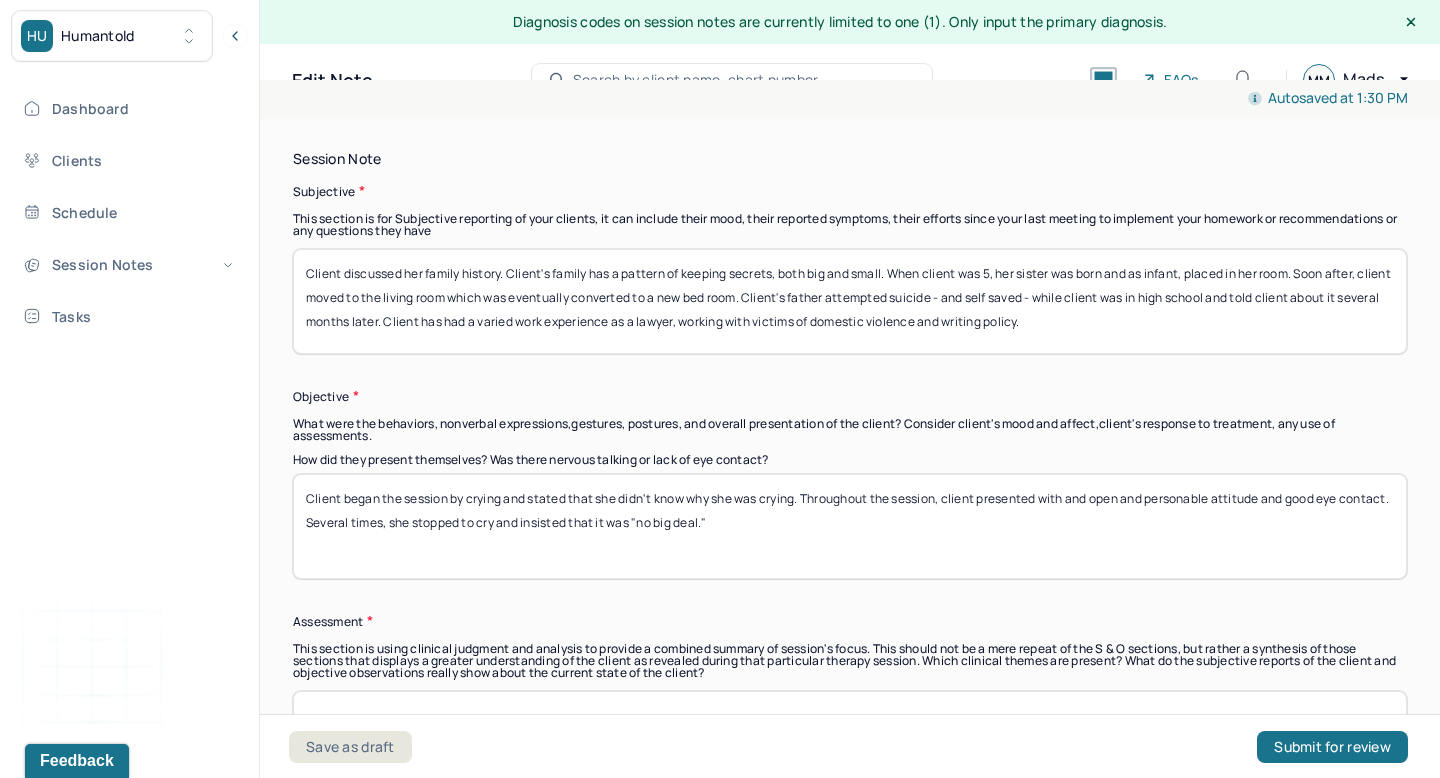drag, startPoint x: 766, startPoint y: 520, endPoint x: 578, endPoint y: 520, distance: 188 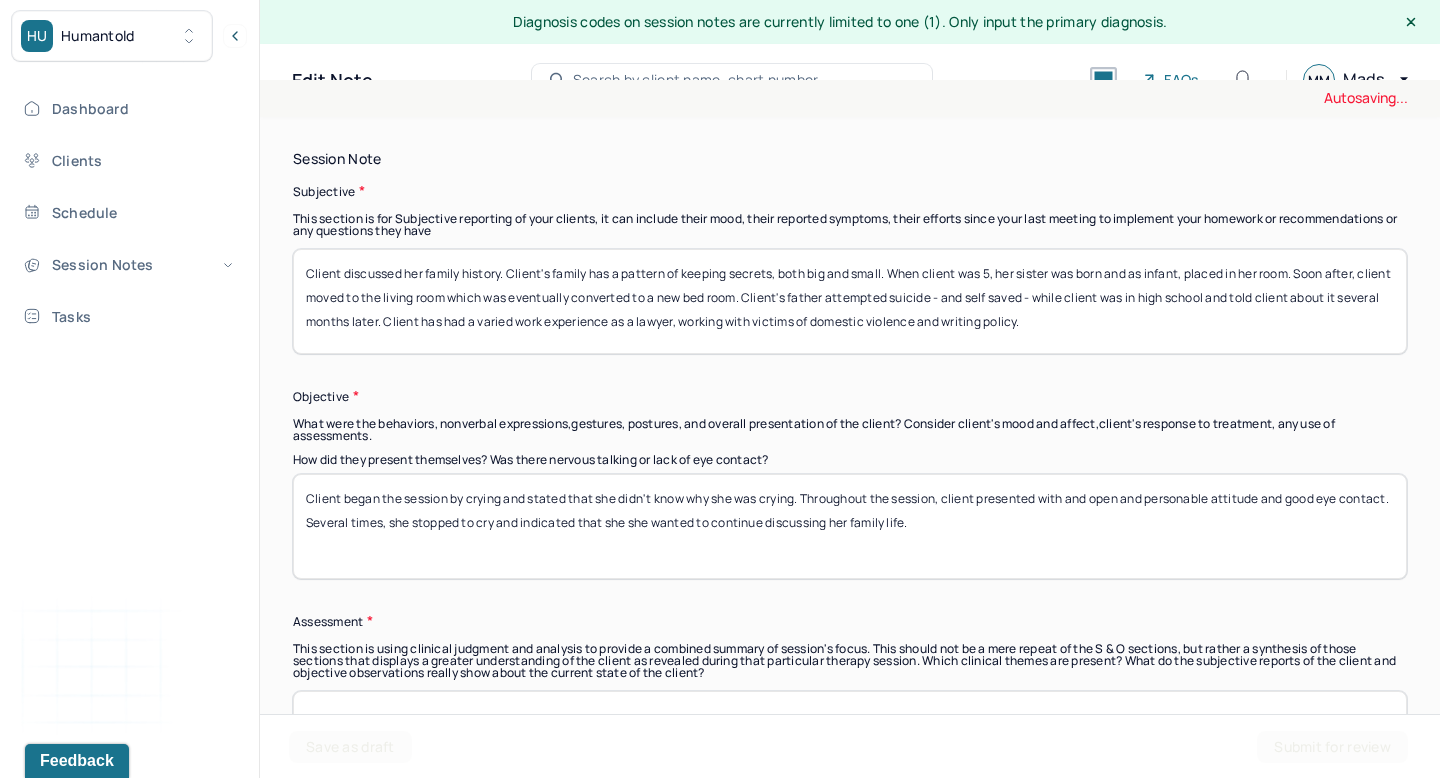 click on "Client began the session by crying and stated that she didn't know why she was crying. Throughout the session, client presented with and open and personable attitude and good eye contact. Several times, she stopped to cry and idicated that she she wanted to continue discussing her family life." at bounding box center (850, 526) 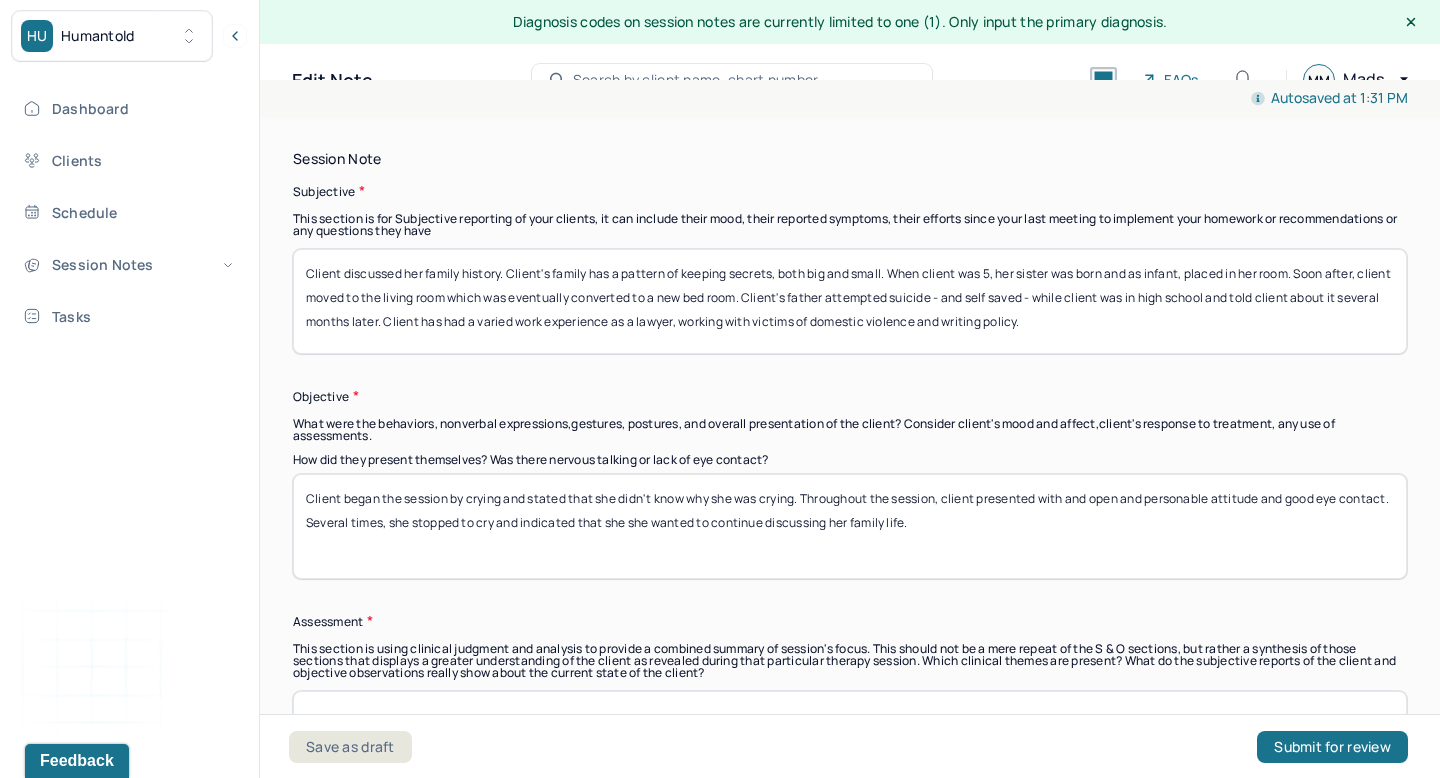 click on "Client began the session by crying and stated that she didn't know why she was crying. Throughout the session, client presented with and open and personable attitude and good eye contact. Several times, she stopped to cry and idicated that she she wanted to continue discussing her family life." at bounding box center [850, 526] 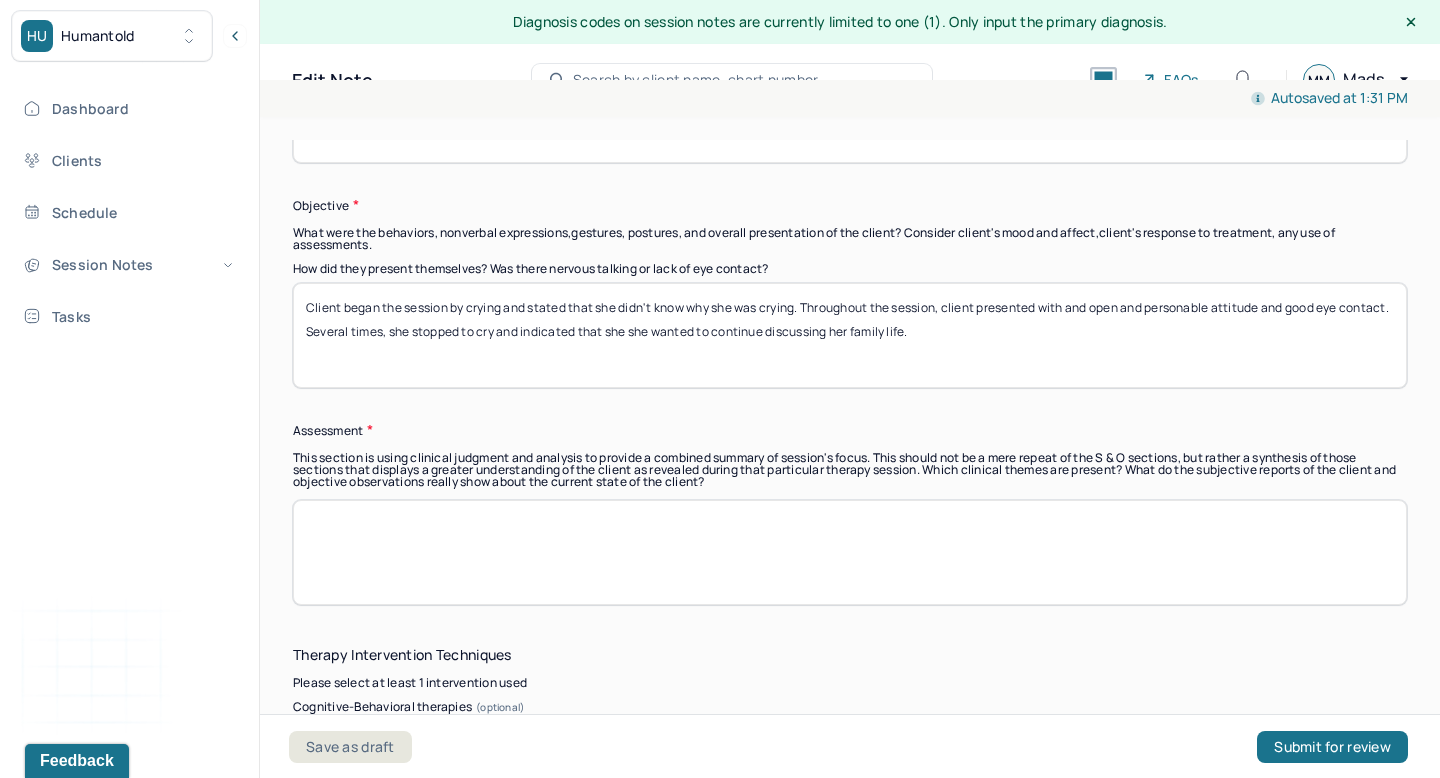 scroll, scrollTop: 1595, scrollLeft: 0, axis: vertical 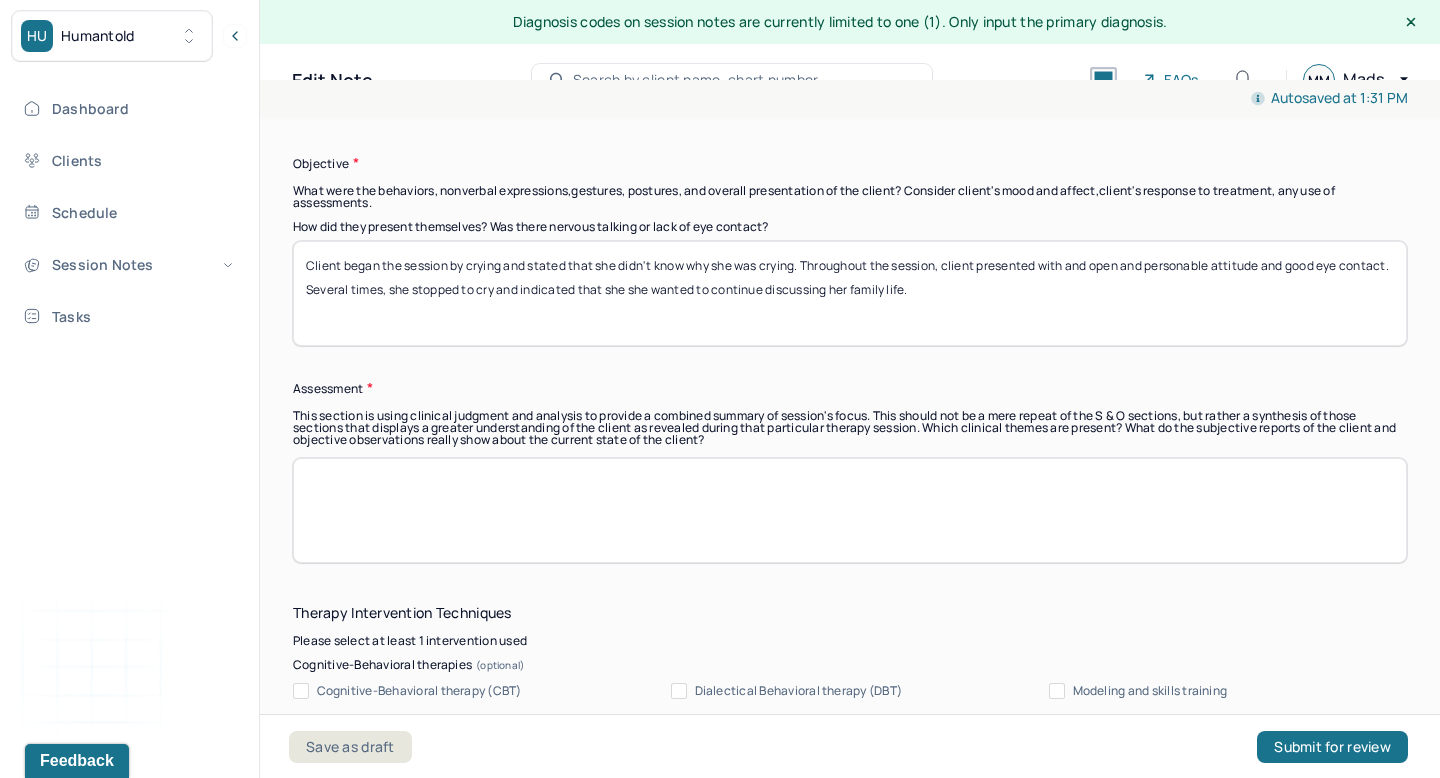 type on "Client began the session by crying and stated that she didn't know why she was crying. Throughout the session, client presented with and open and personable attitude and good eye contact. Several times, she stopped to cry and indicated that she she wanted to continue discussing her family life." 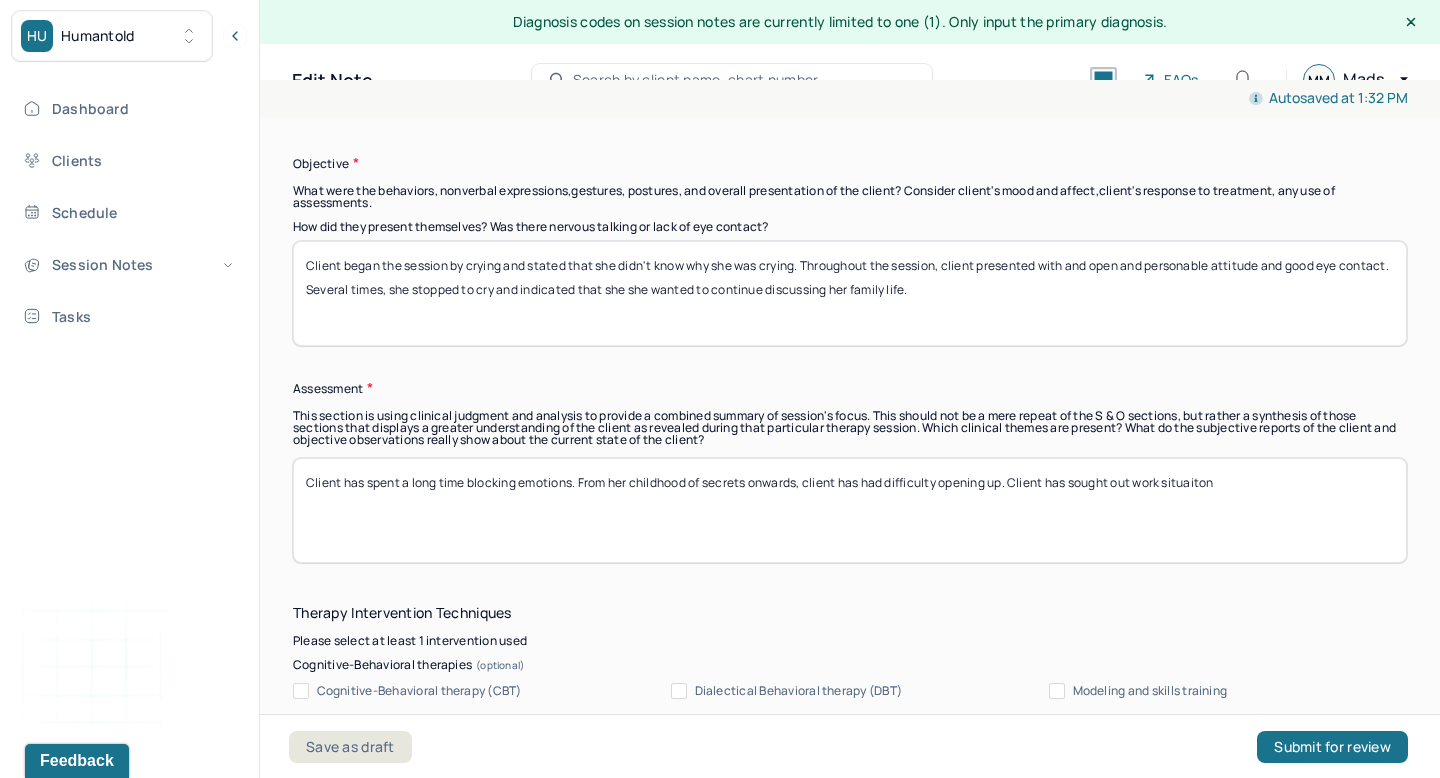 click on "Client has spent a long time blocking emotions. From her childhood of secrets onwards, client has had difficulty opening up. Client has saught out work situaiton" at bounding box center (850, 510) 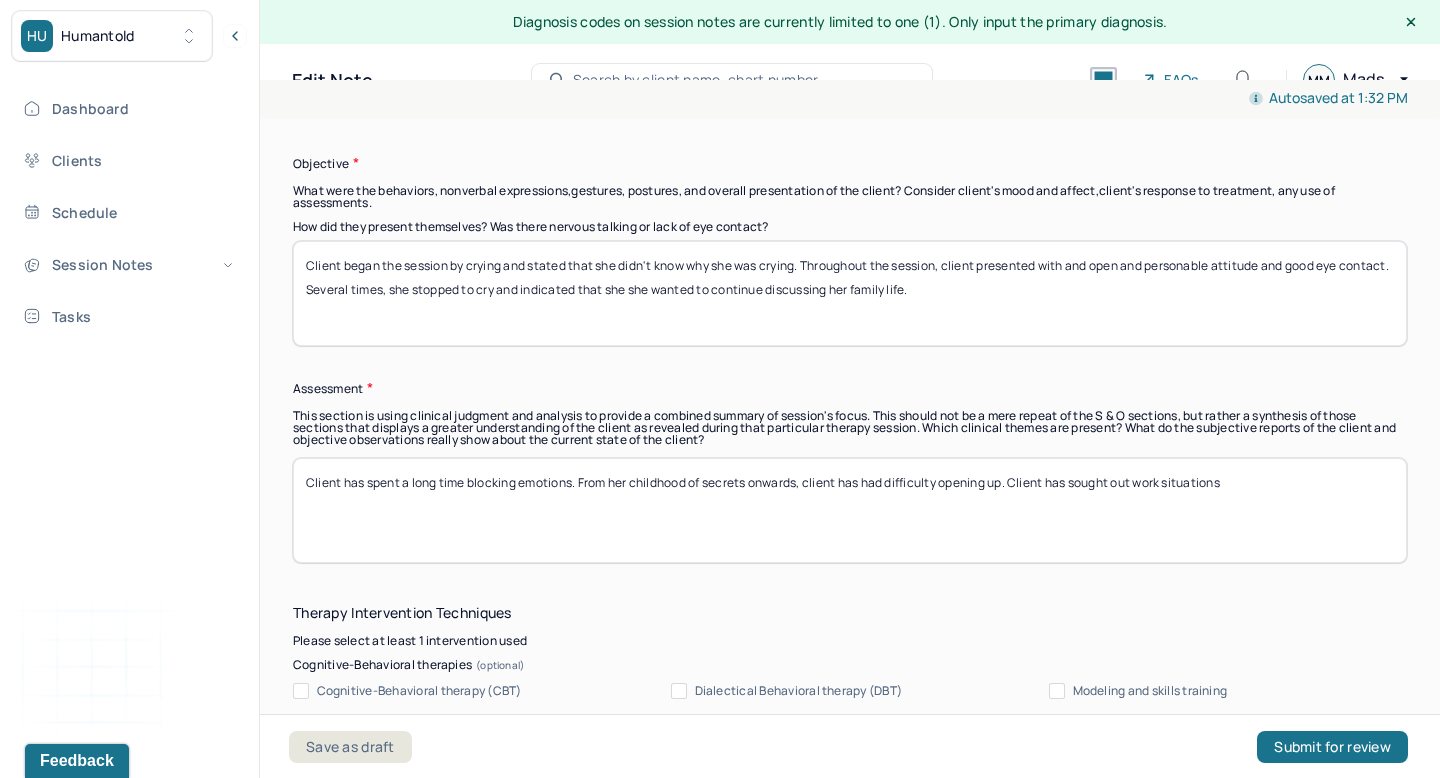 click on "Client has spent a long time blocking emotions. From her childhood of secrets onwards, client has had difficulty opening up. Client has sought out work situaitons" at bounding box center [850, 510] 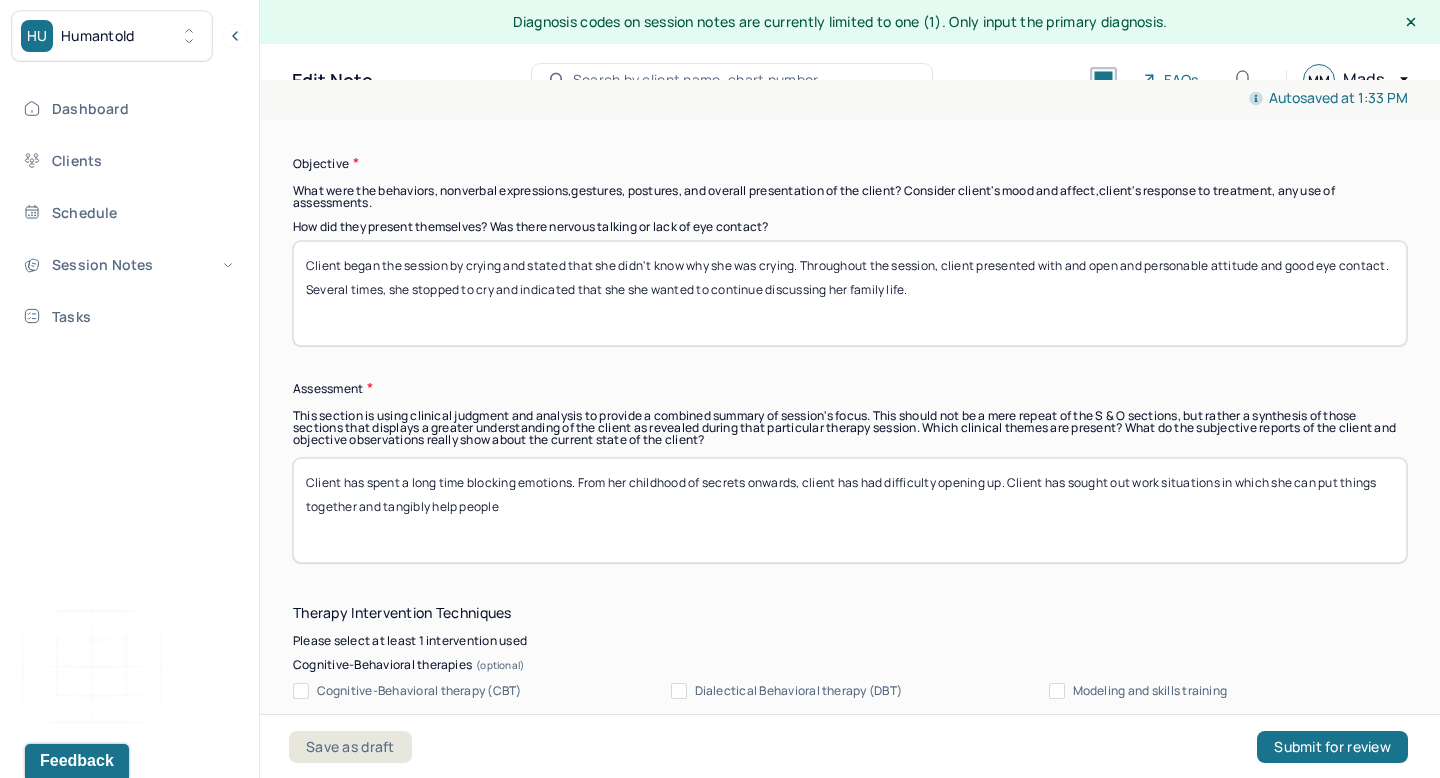 click on "Client has spent a long time blocking emotions. From her childhood of secrets onwards, client has had difficulty opening up. Client has sought out work situations in which she can put things together and tangiblely help people" at bounding box center (850, 510) 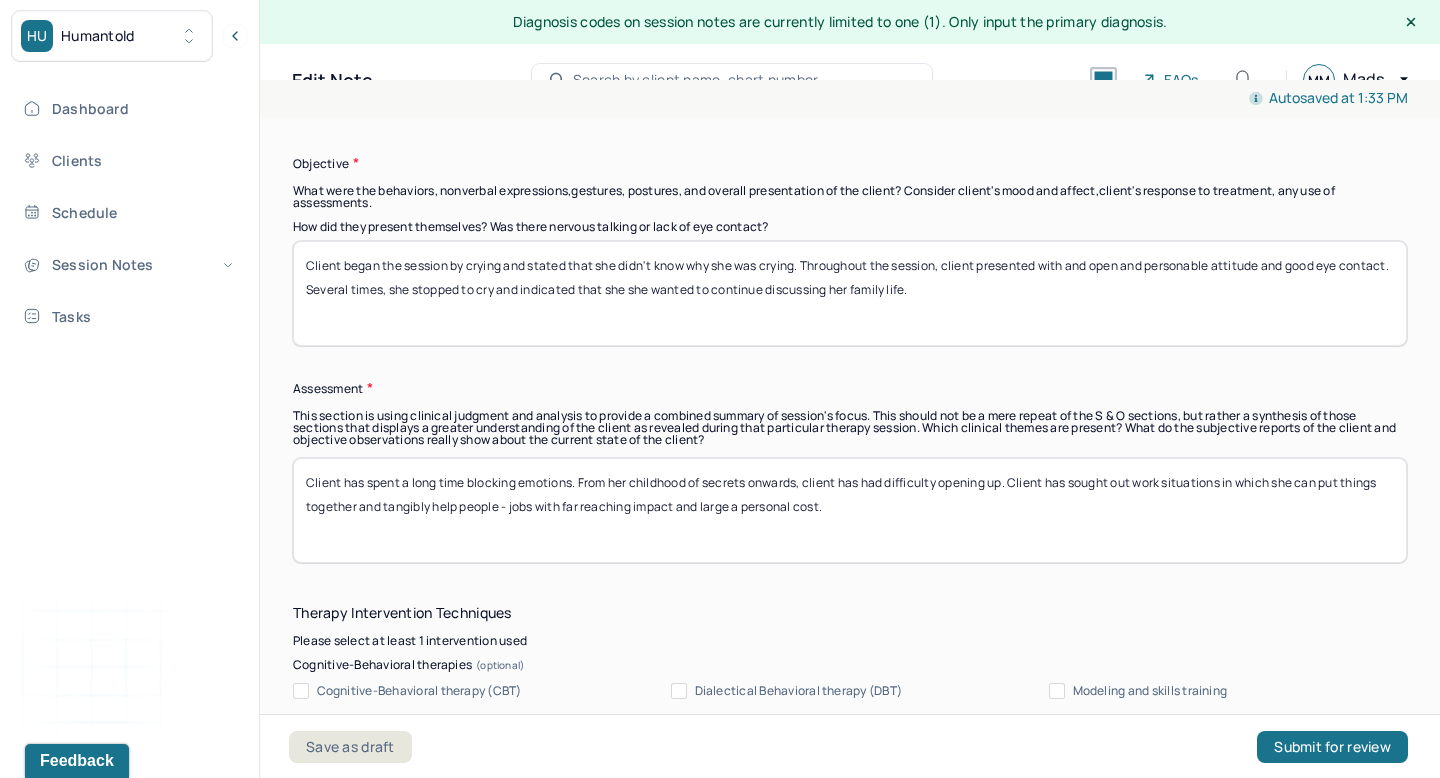 click on "Client has spent a long time blocking emotions. From her childhood of secrets onwards, client has had difficulty opening up. Client has sought out work situations in which she can put things together and tangibly help people - jobs with far reaching impact and large a personal cost." at bounding box center [850, 510] 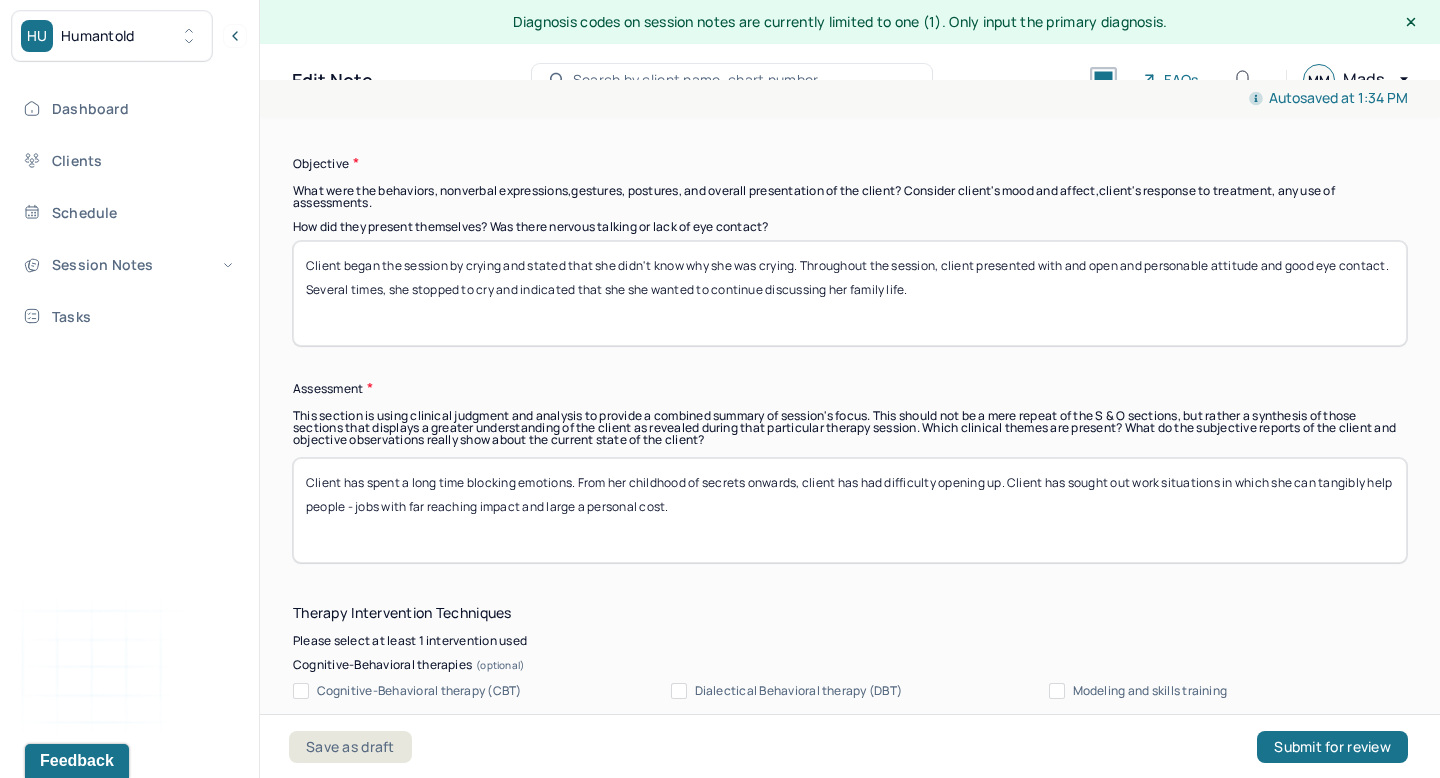 click on "Client has spent a long time blocking emotions. From her childhood of secrets onwards, client has had difficulty opening up. Client has sought out work situations in which she can tangibly help people - jobs with far reaching impact and large a personal cost." at bounding box center (850, 510) 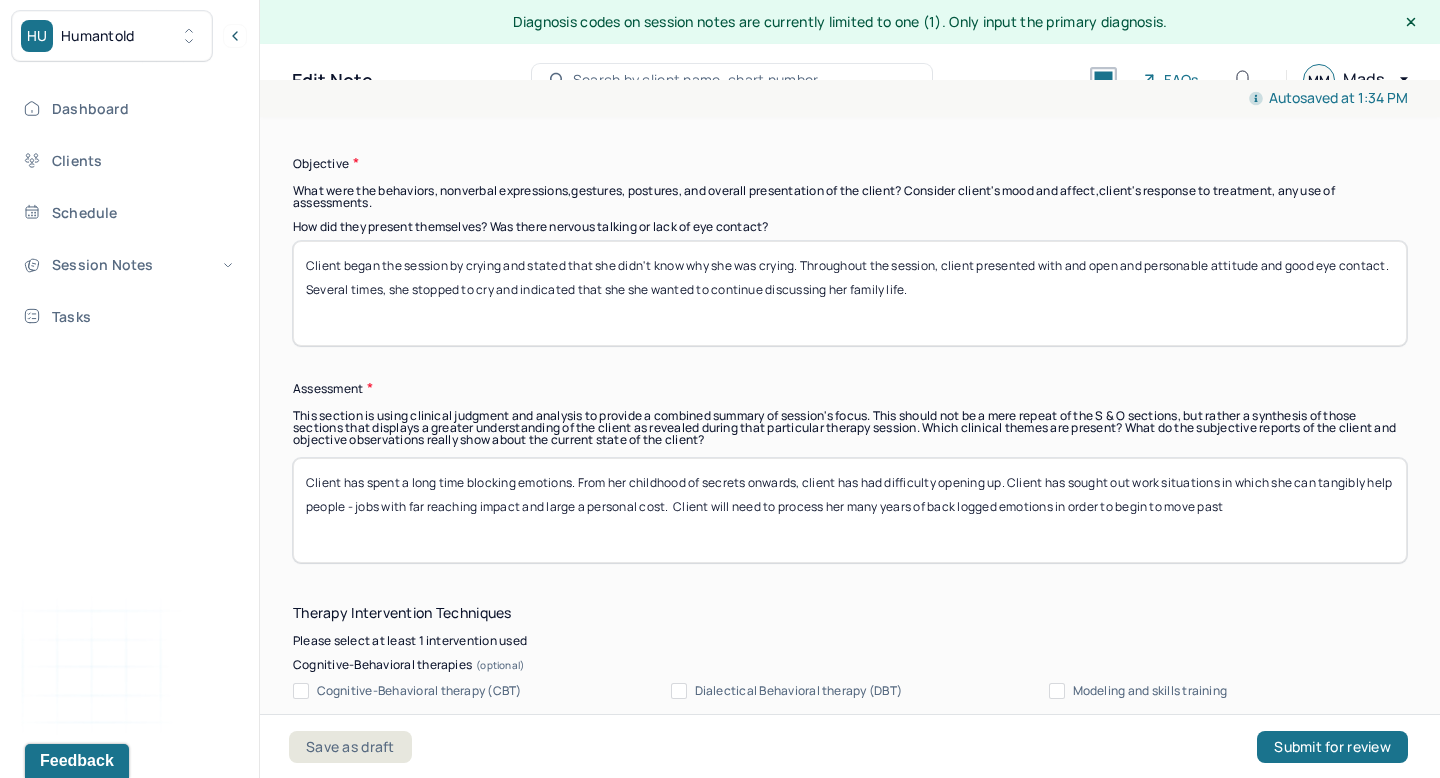 click on "Client has spent a long time blocking emotions. From her childhood of secrets onwards, client has had difficulty opening up. Client has sought out work situations in which she can tangibly help people - jobs with far reaching impact and large a personal cost.  Client will need to process her many years of back logged emotions in order to begin to move past" at bounding box center [850, 510] 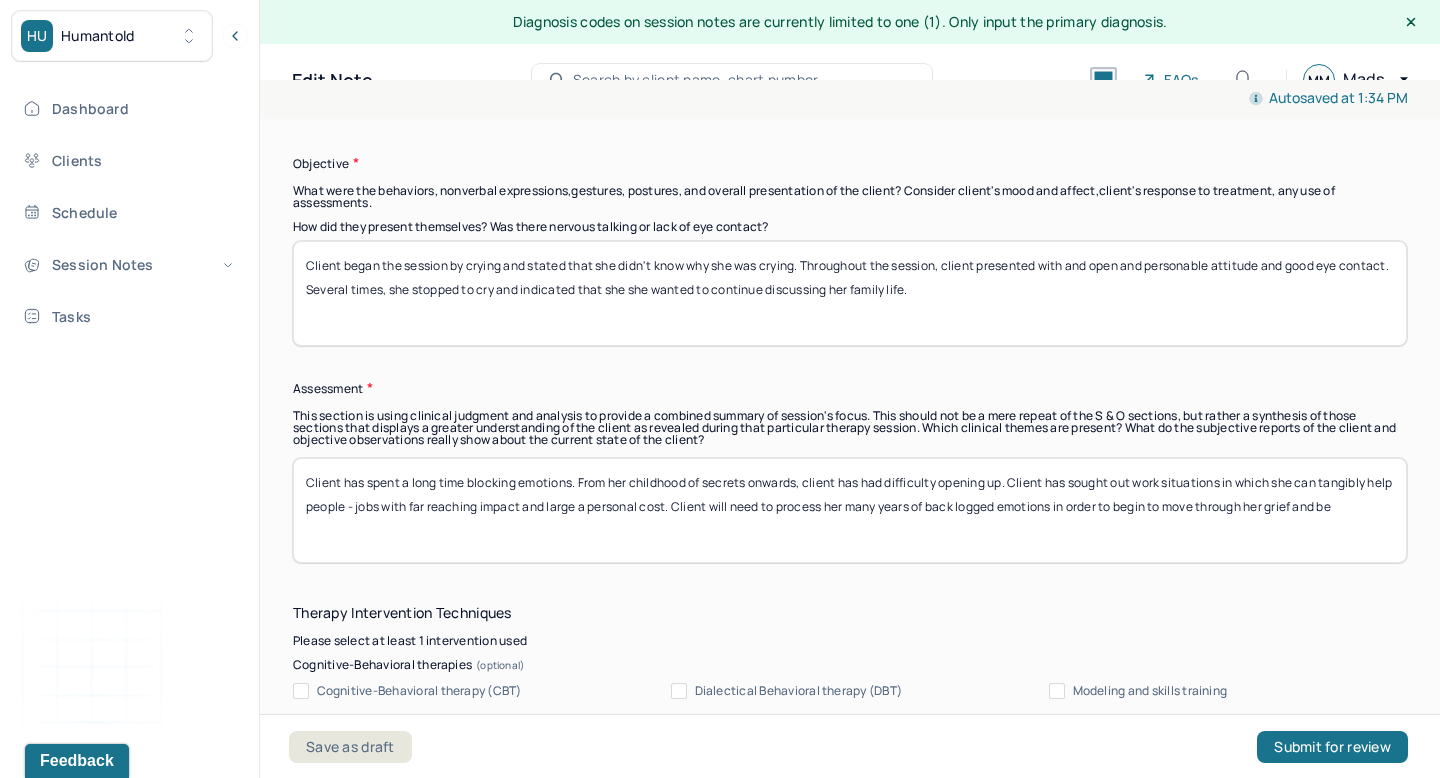 click on "Client has spent a long time blocking emotions. From her childhood of secrets onwards, client has had difficulty opening up. Client has sought out work situations in which she can tangibly help people - jobs with far reaching impact and large a personal cost.  Client will need to process her many years of back logged emotions in order to begin to move past her" at bounding box center (850, 510) 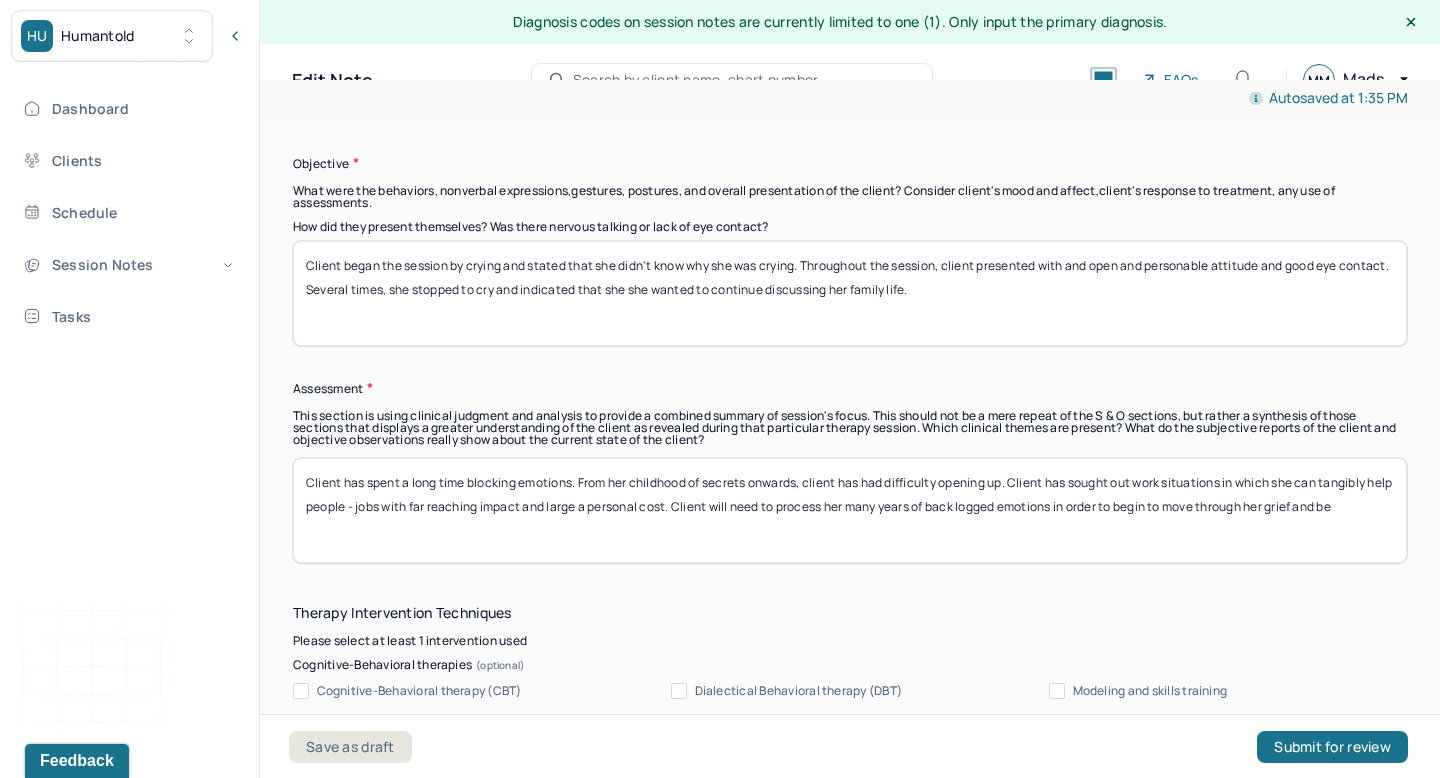 click on "Client has spent a long time blocking emotions. From her childhood of secrets onwards, client has had difficulty opening up. Client has sought out work situations in which she can tangibly help people - jobs with far reaching impact and large a personal cost. Client will need to process her many years of back logged emotions in order to begin to move through her grief and be" at bounding box center (850, 510) 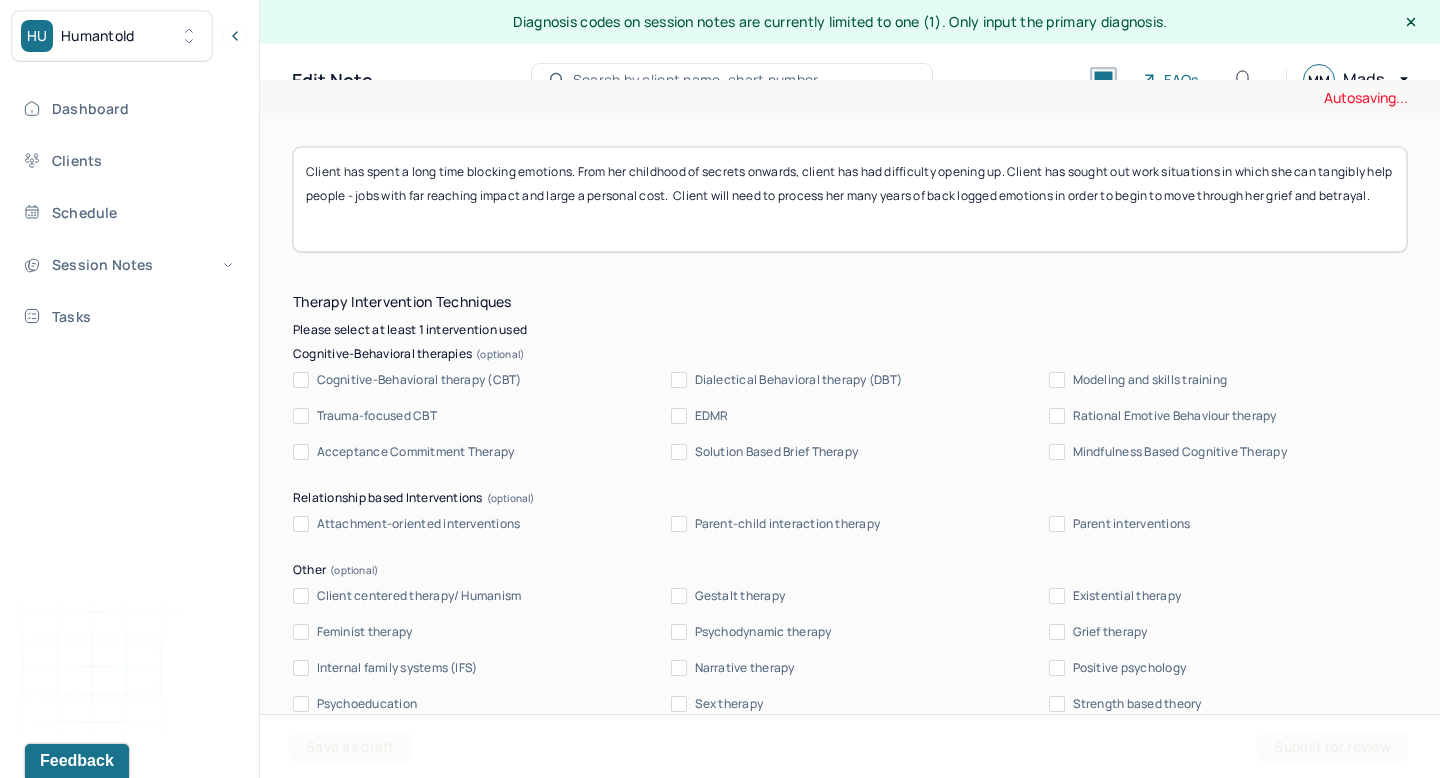scroll, scrollTop: 1953, scrollLeft: 0, axis: vertical 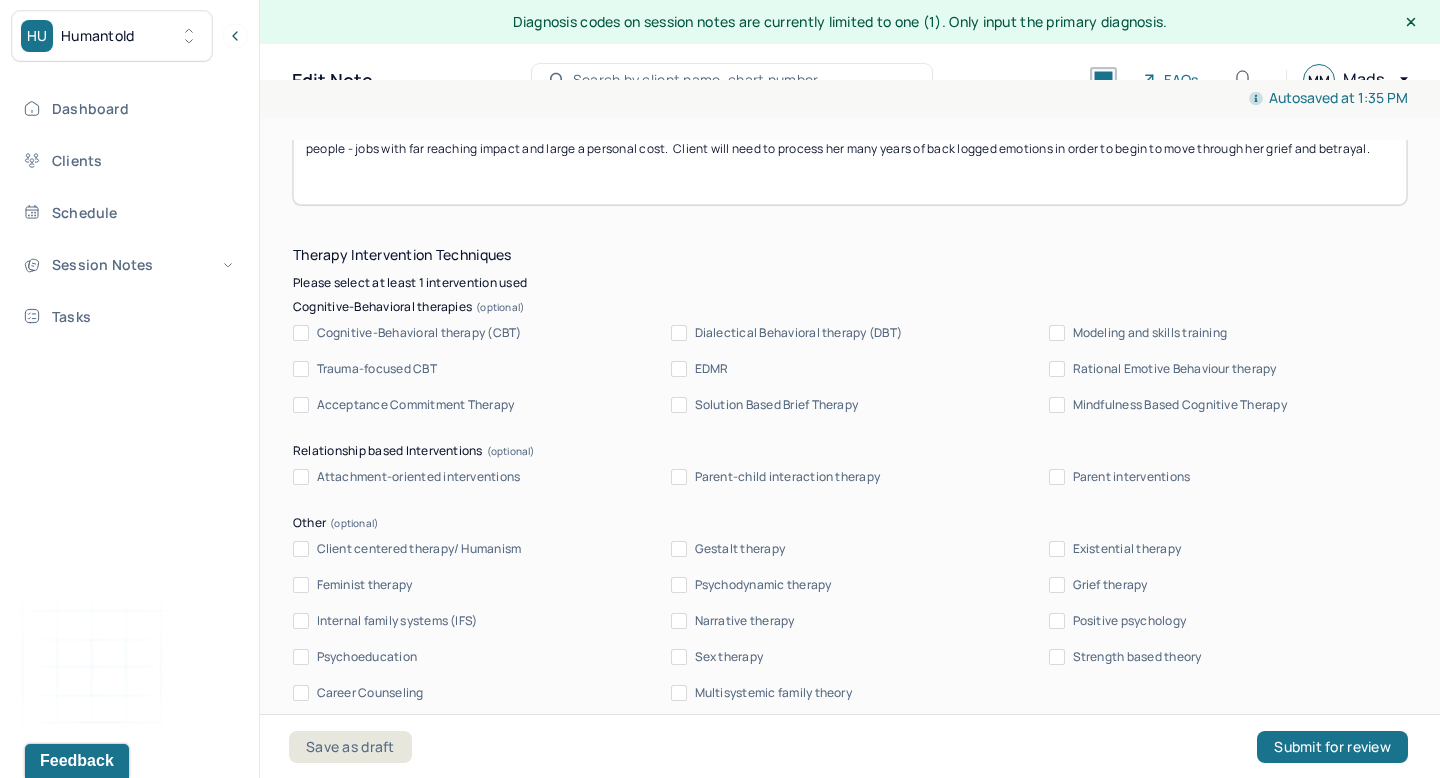 type on "Client has spent a long time blocking emotions. From her childhood of secrets onwards, client has had difficulty opening up. Client has sought out work situations in which she can tangibly help people - jobs with far reaching impact and large a personal cost.  Client will need to process her many years of back logged emotions in order to begin to move through her grief and betrayal." 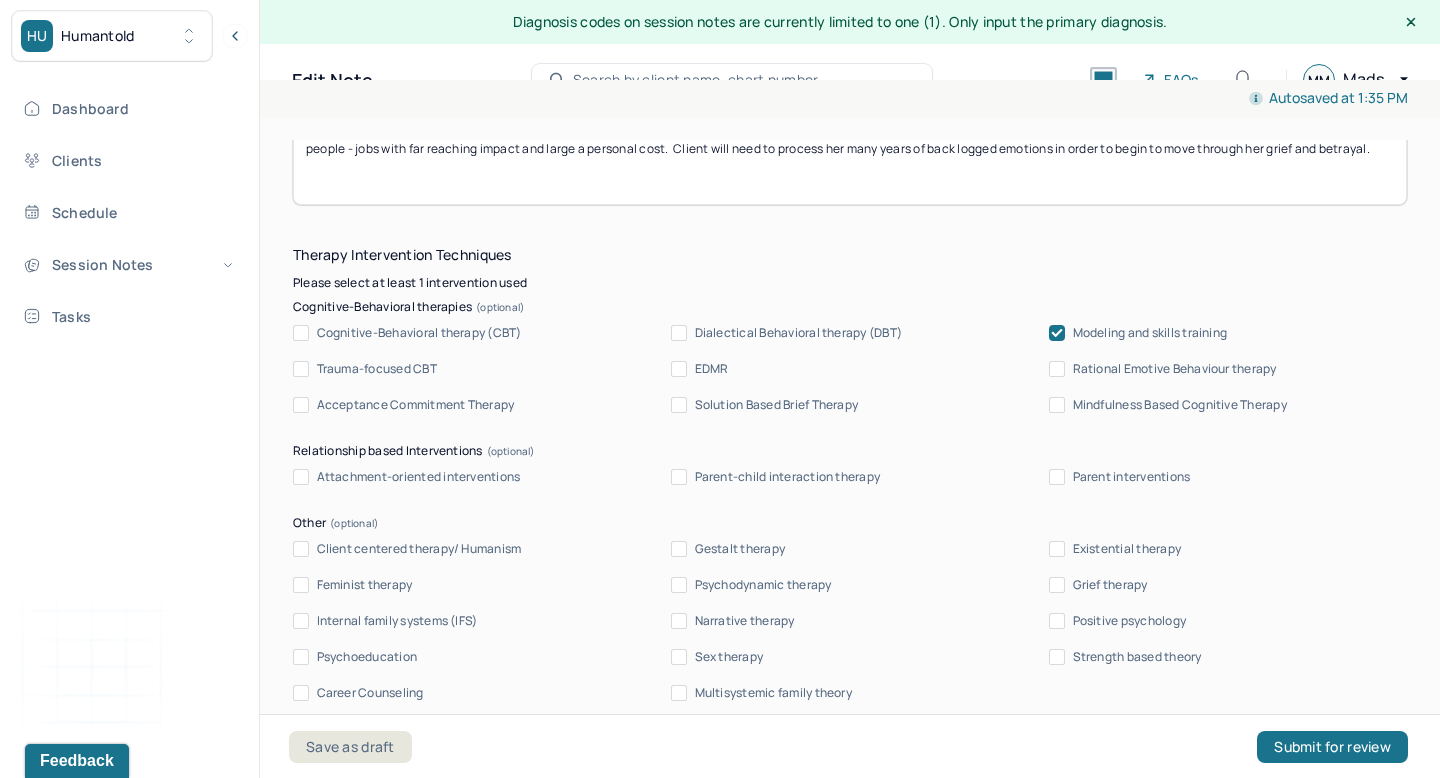 click on "Trauma-focused CBT" at bounding box center (301, 369) 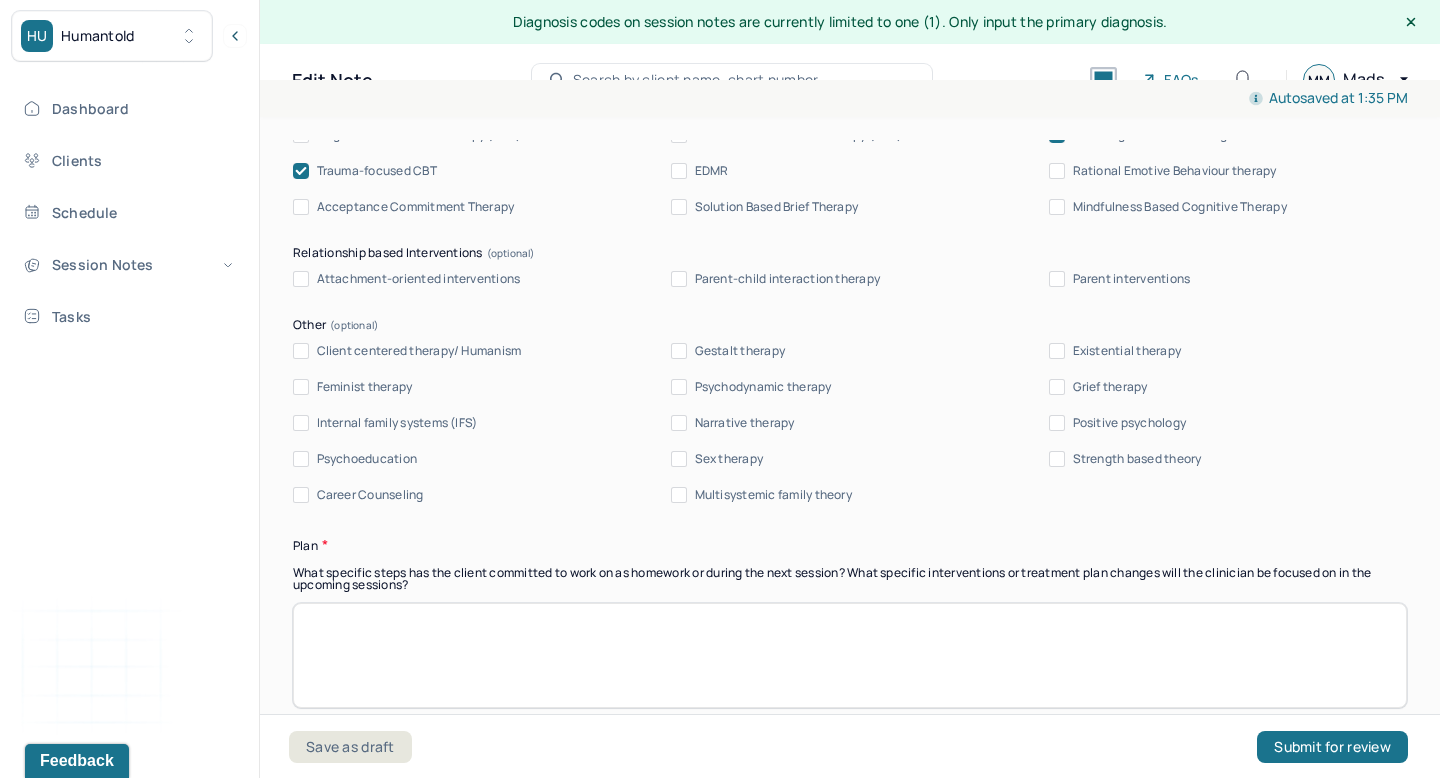 scroll, scrollTop: 2155, scrollLeft: 0, axis: vertical 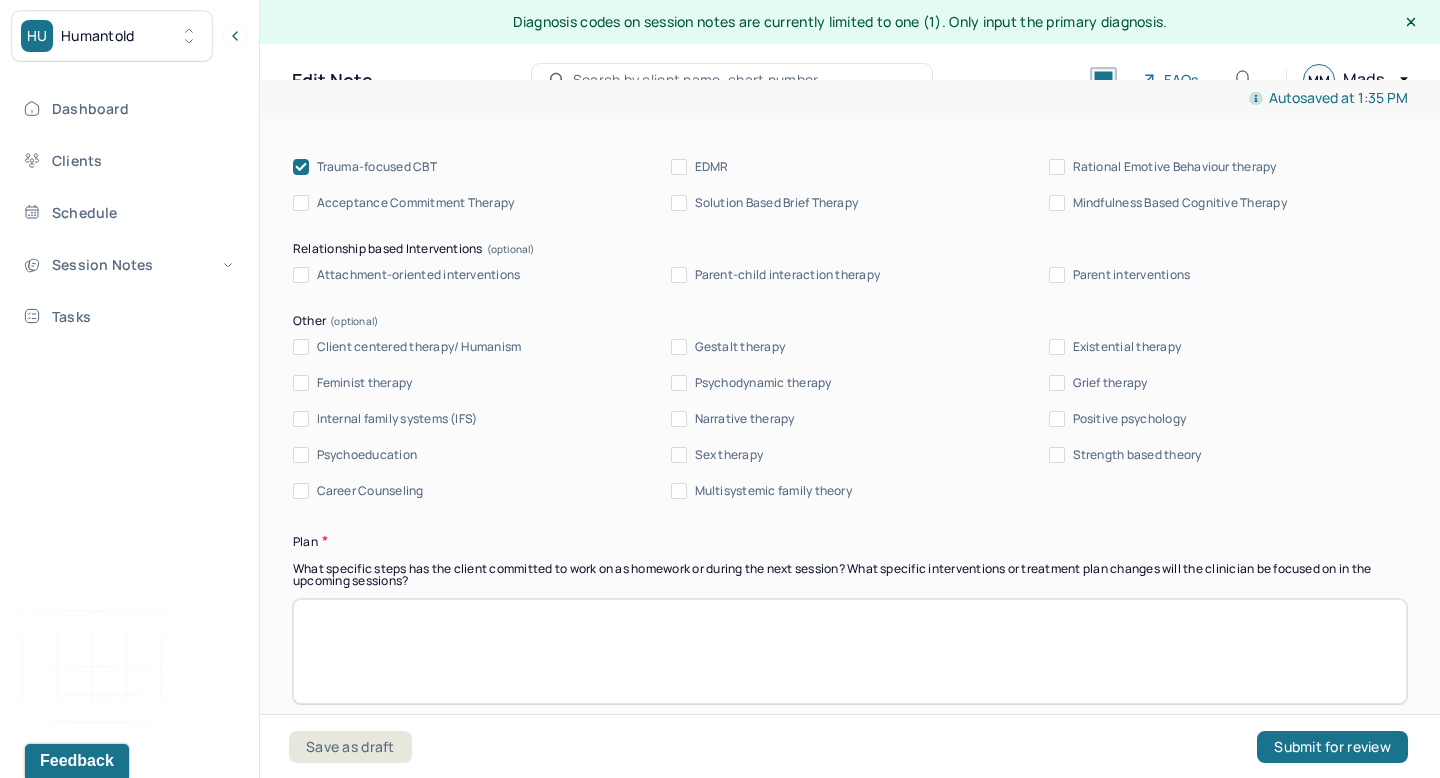 click on "Client centered therapy/ Humanism" at bounding box center (301, 347) 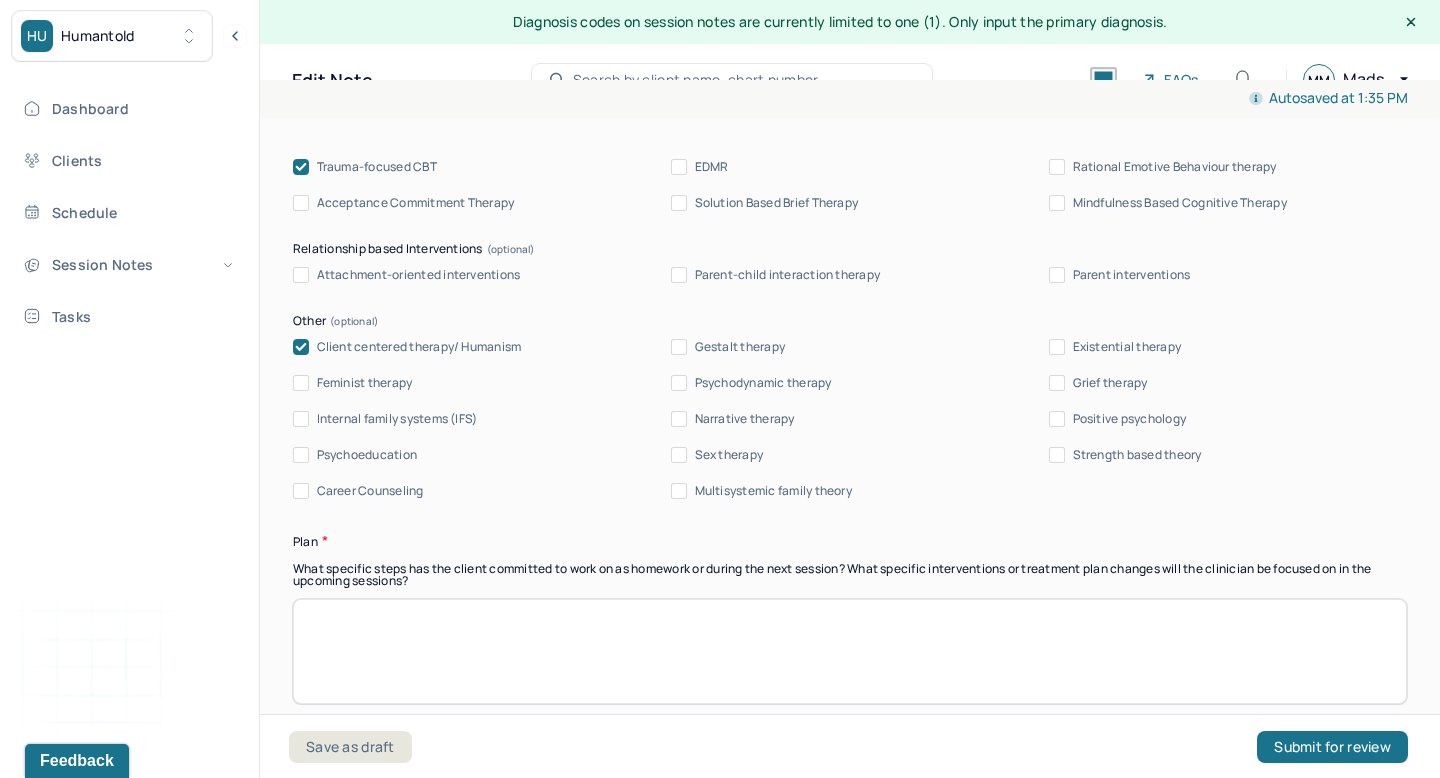 click on "Narrative therapy" at bounding box center (679, 419) 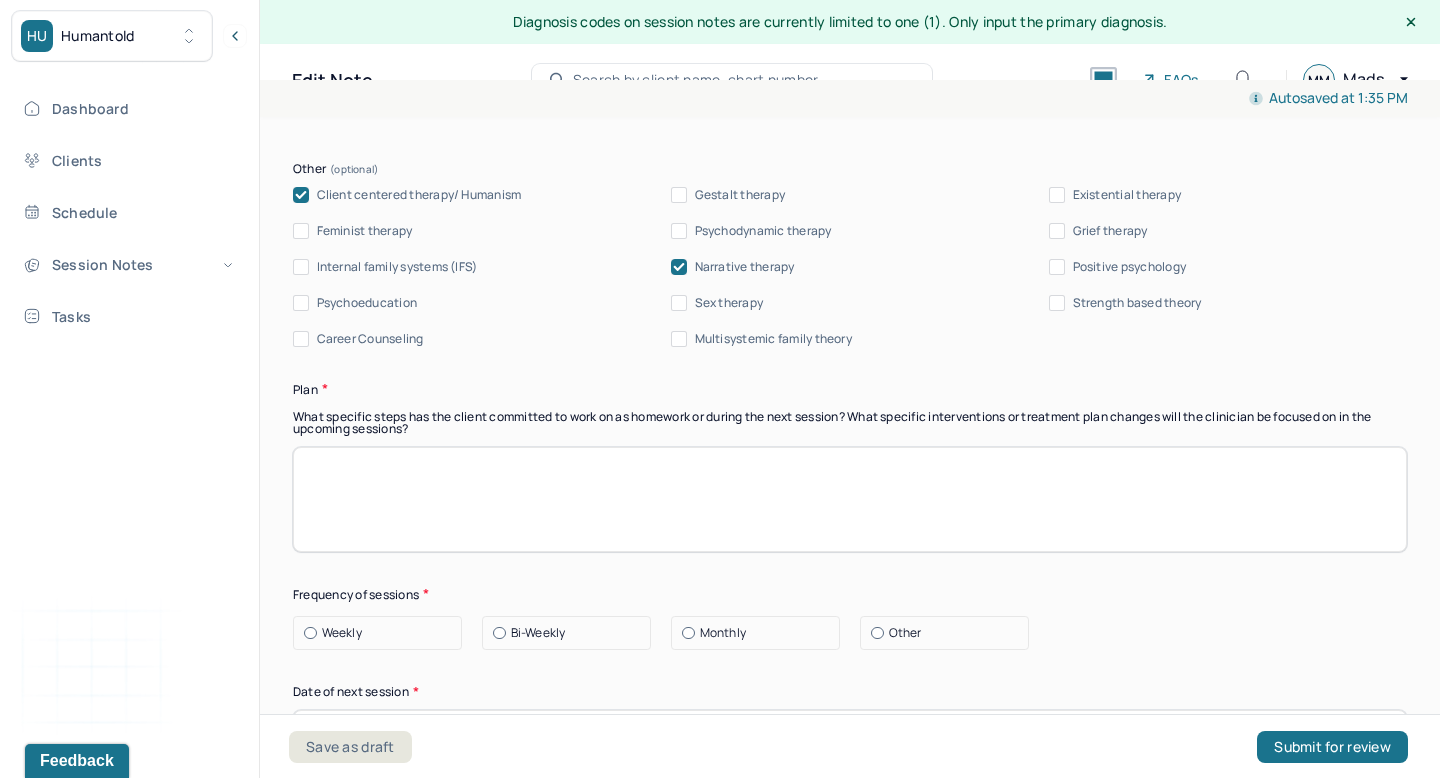 scroll, scrollTop: 2309, scrollLeft: 0, axis: vertical 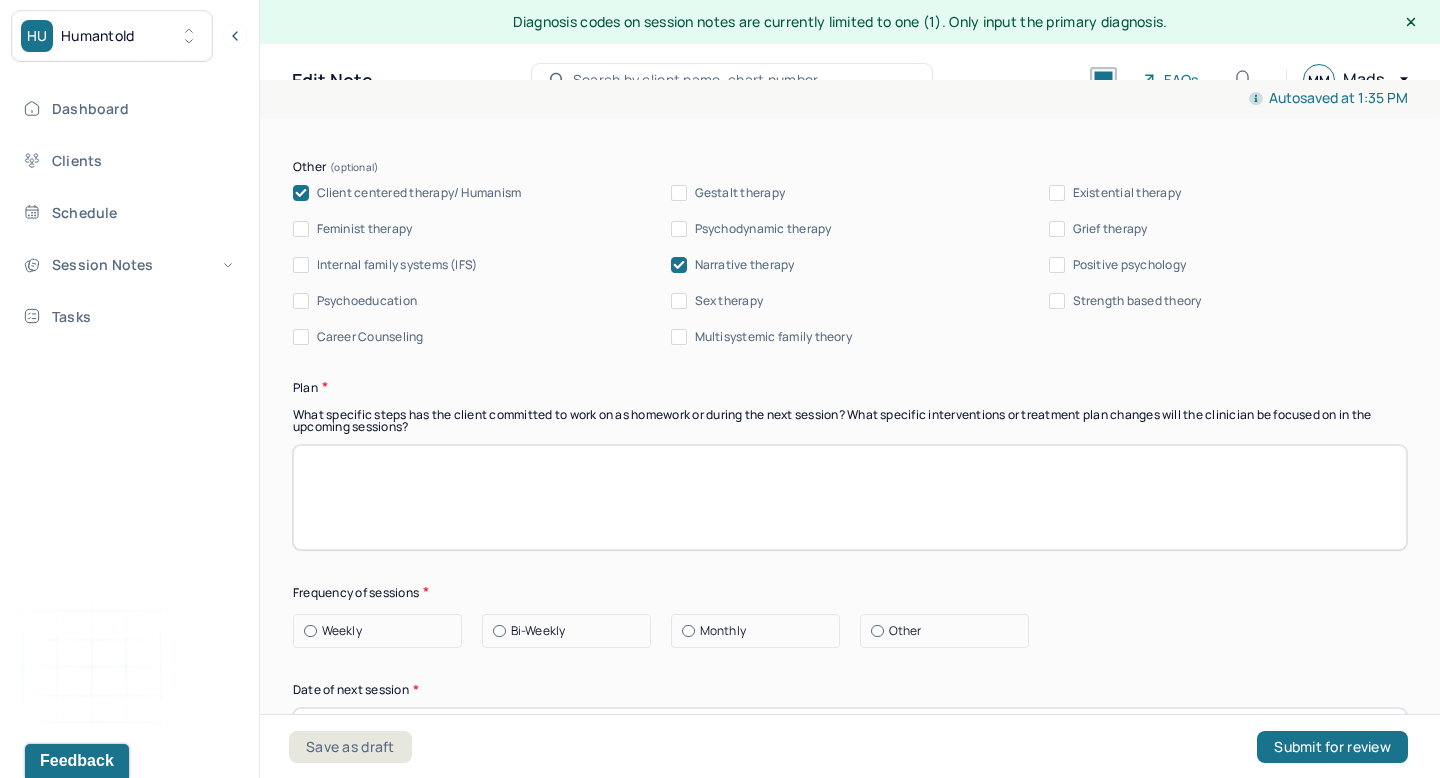 click at bounding box center (850, 497) 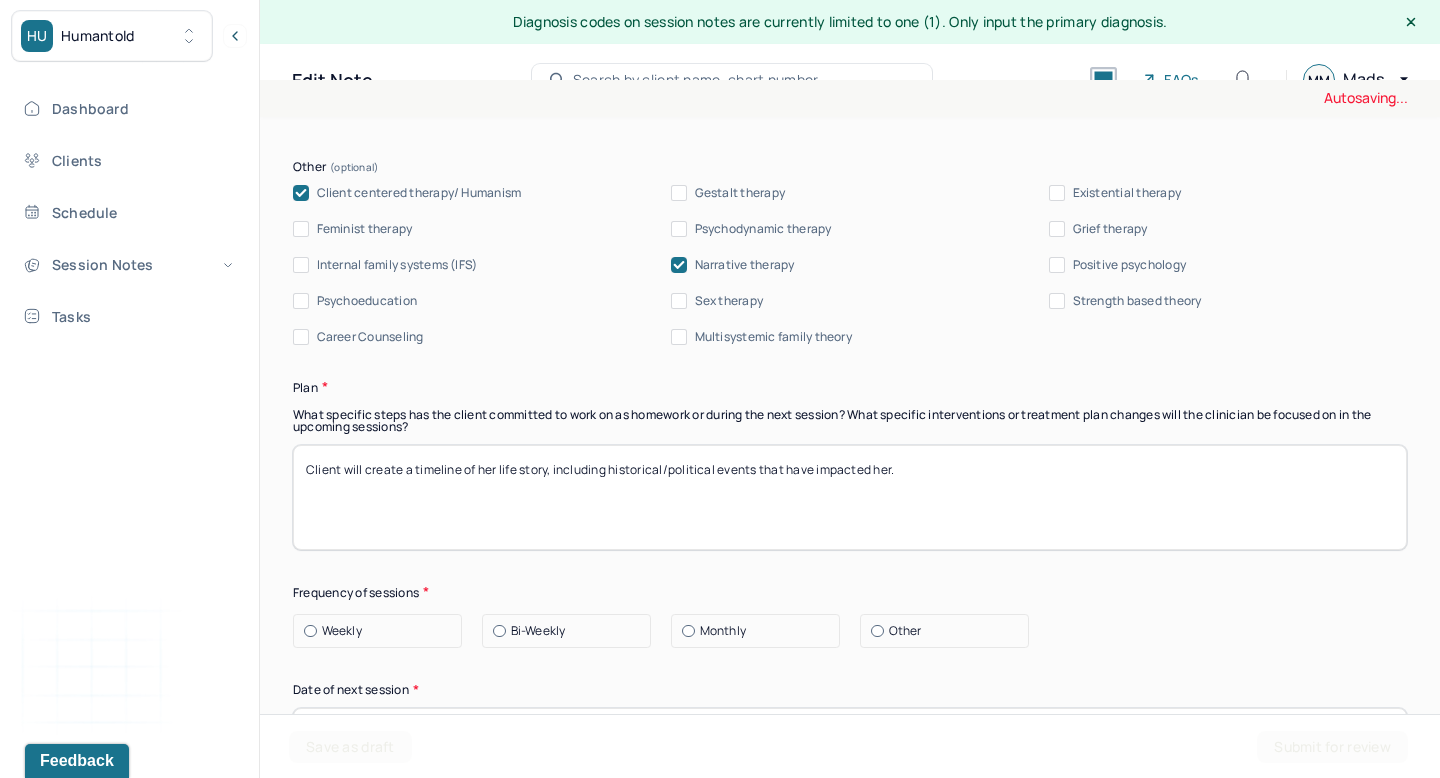 type on "Client will create a timeline of her life story, including historical/political events that have impacted her." 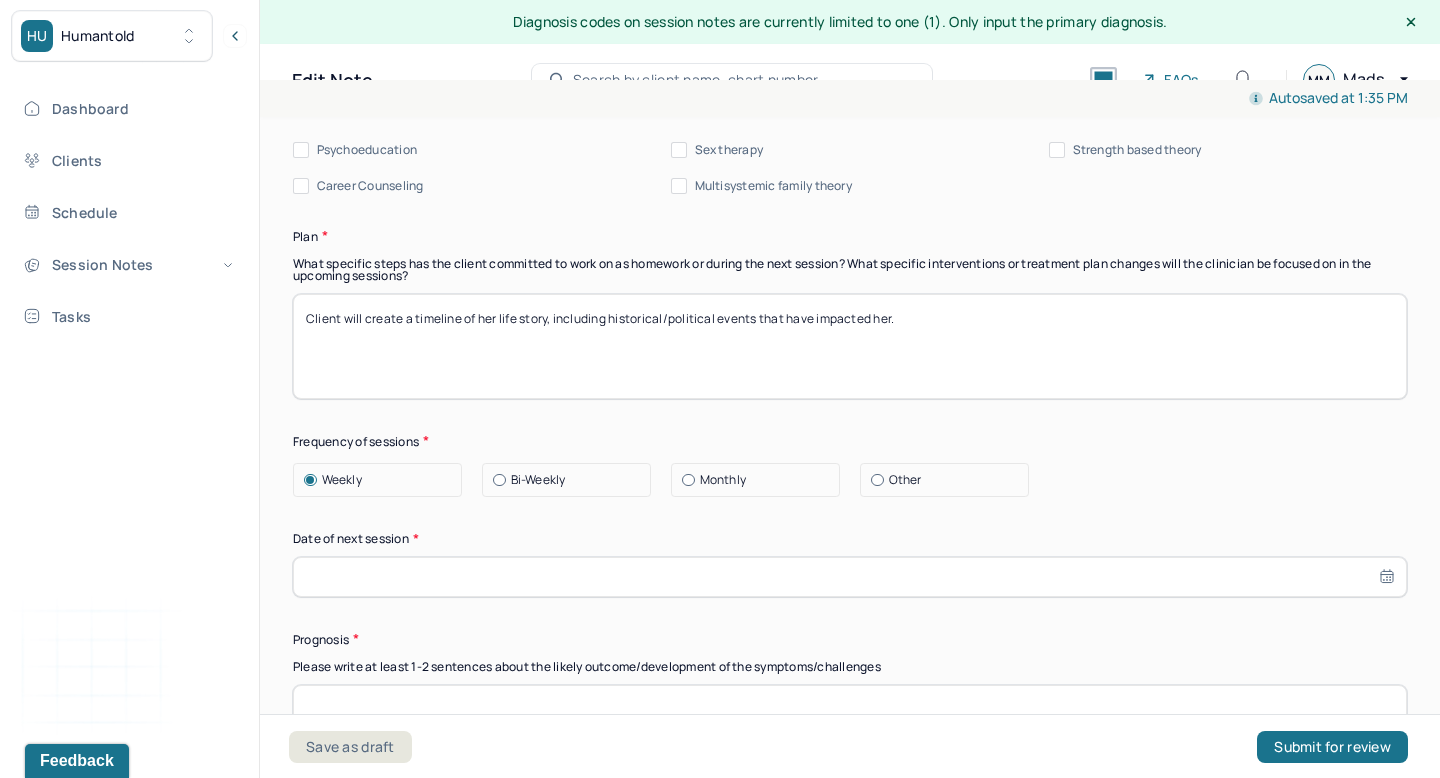 scroll, scrollTop: 2537, scrollLeft: 0, axis: vertical 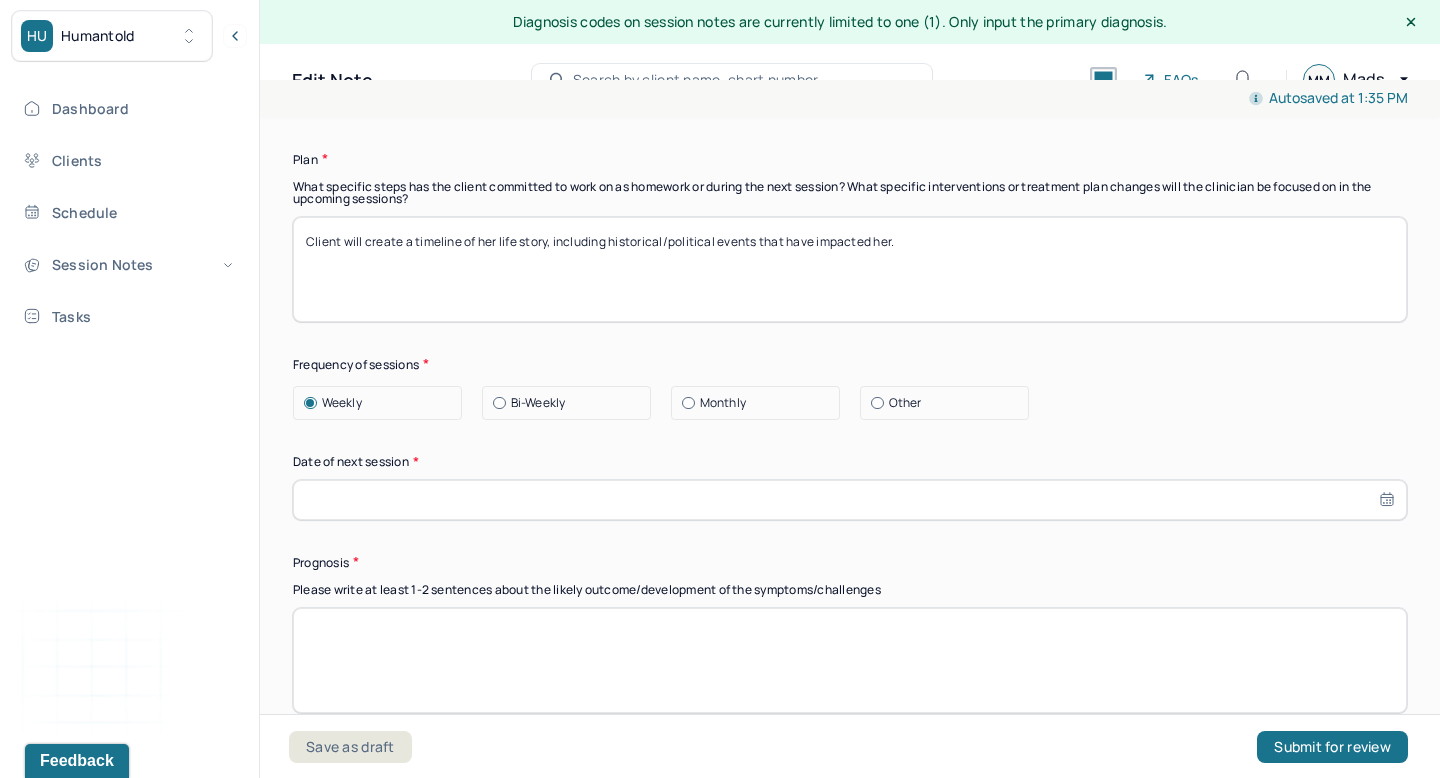 select on "6" 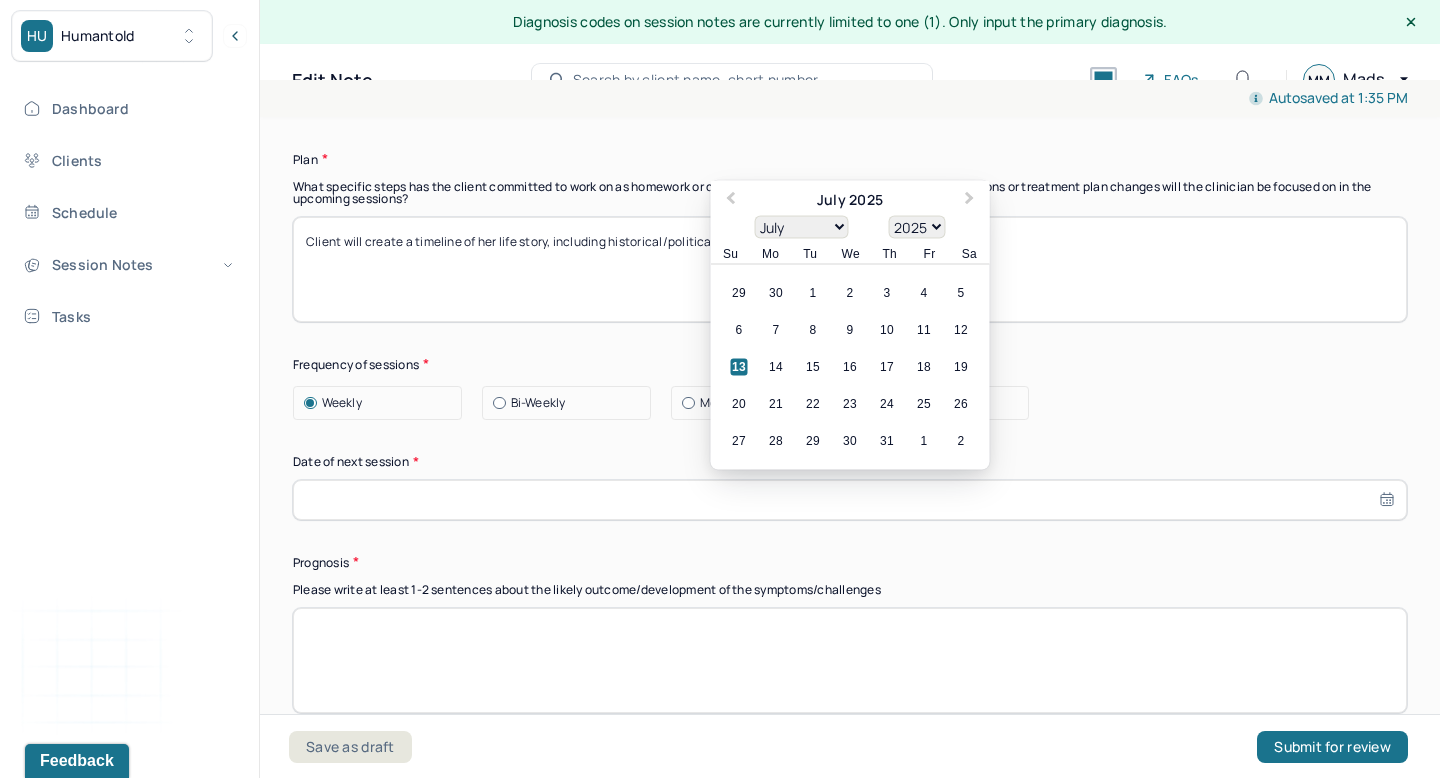 click at bounding box center [850, 500] 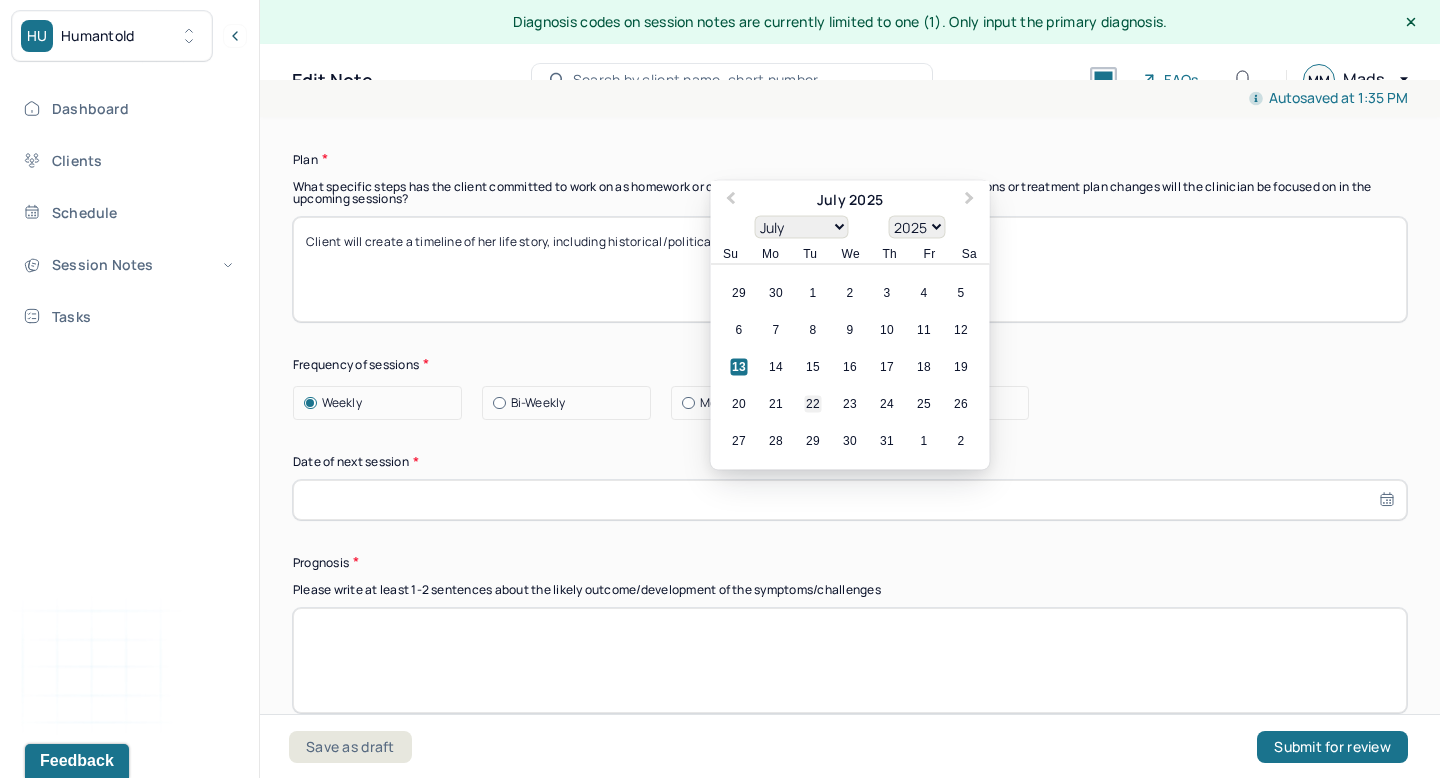 click on "22" at bounding box center (813, 403) 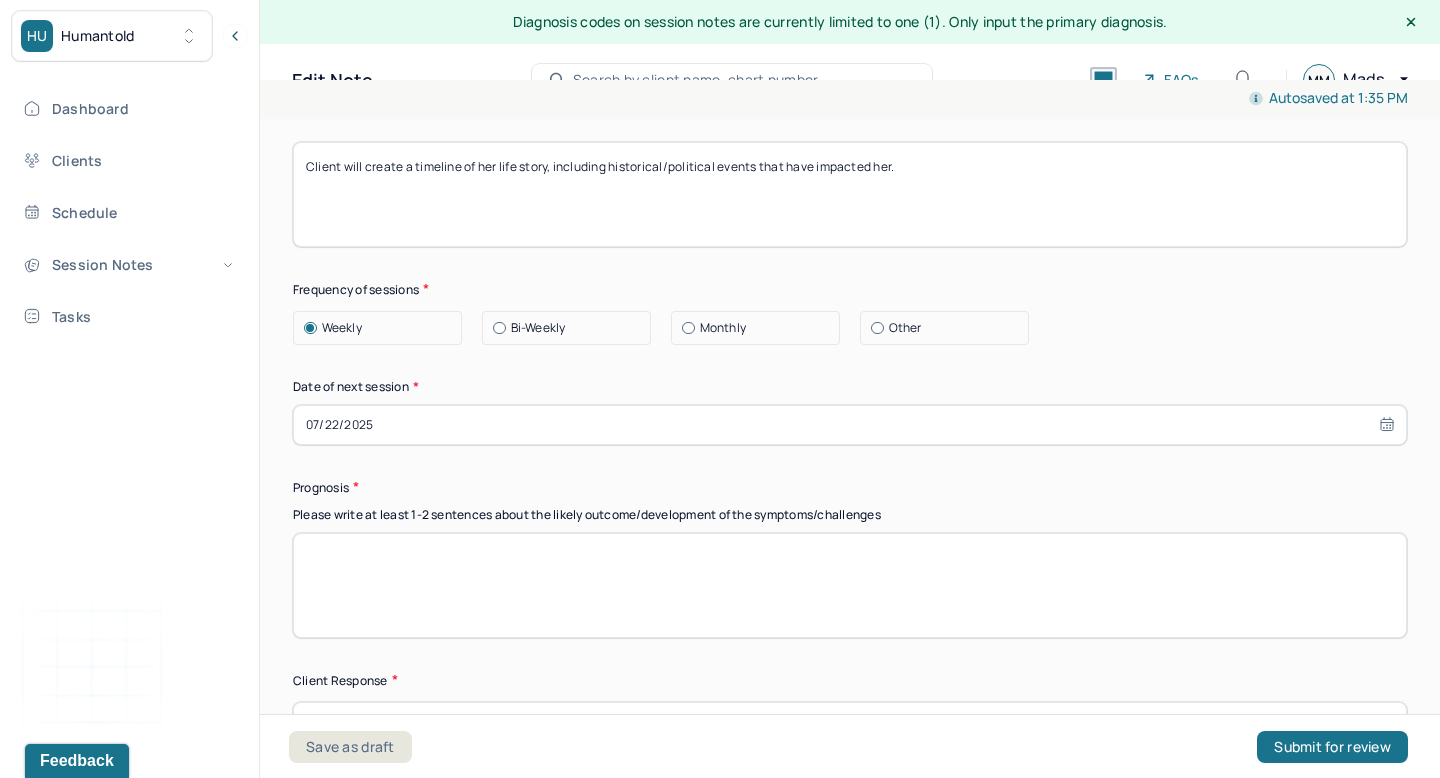 scroll, scrollTop: 2616, scrollLeft: 0, axis: vertical 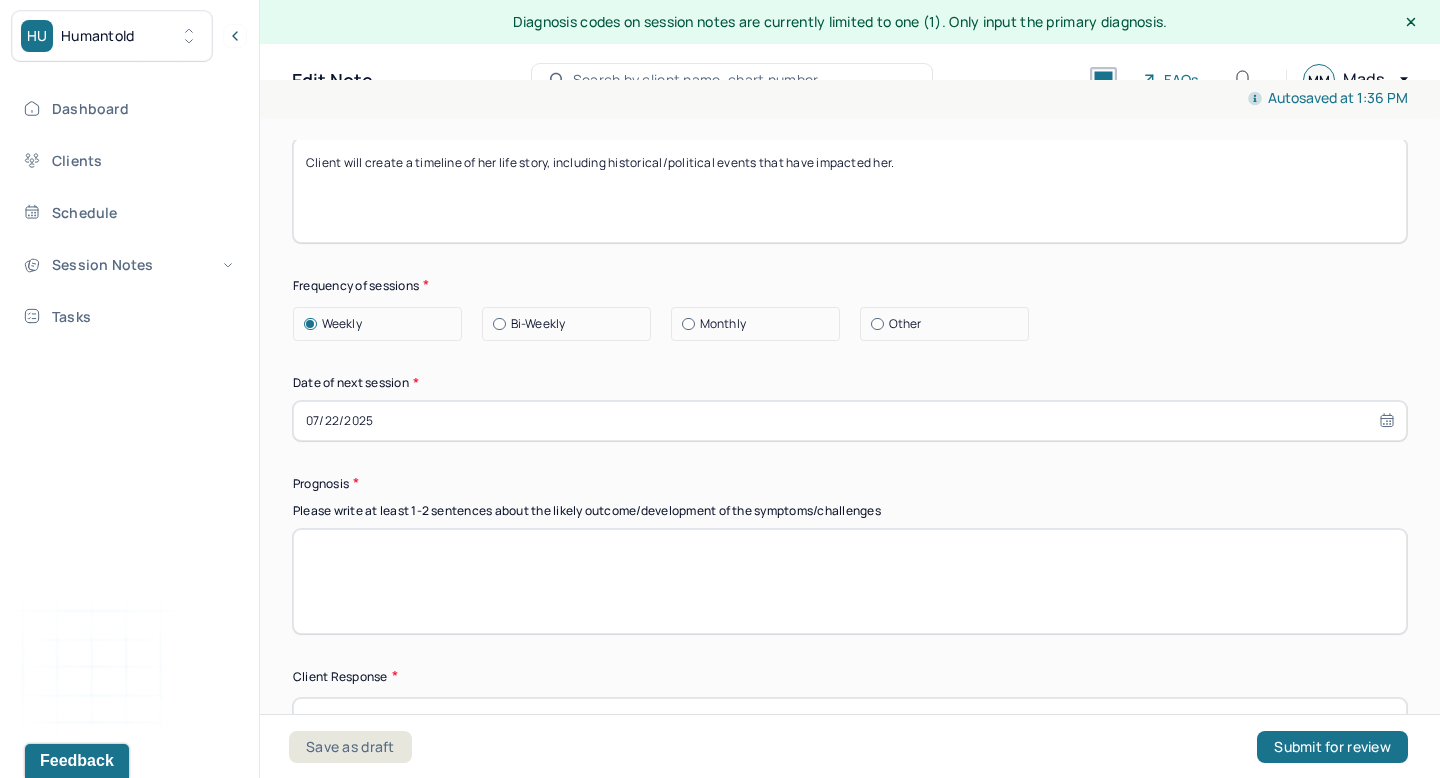 click at bounding box center [850, 581] 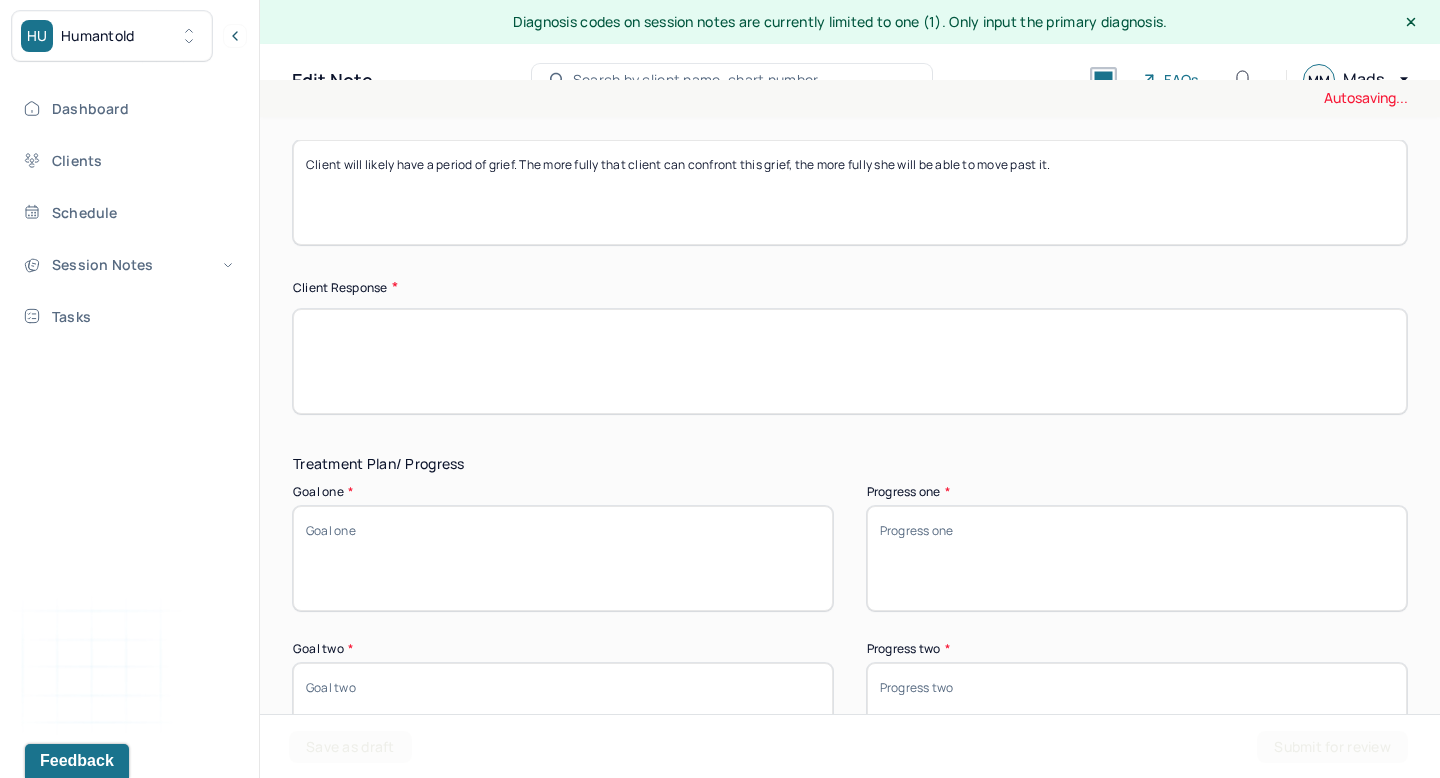 scroll, scrollTop: 3016, scrollLeft: 0, axis: vertical 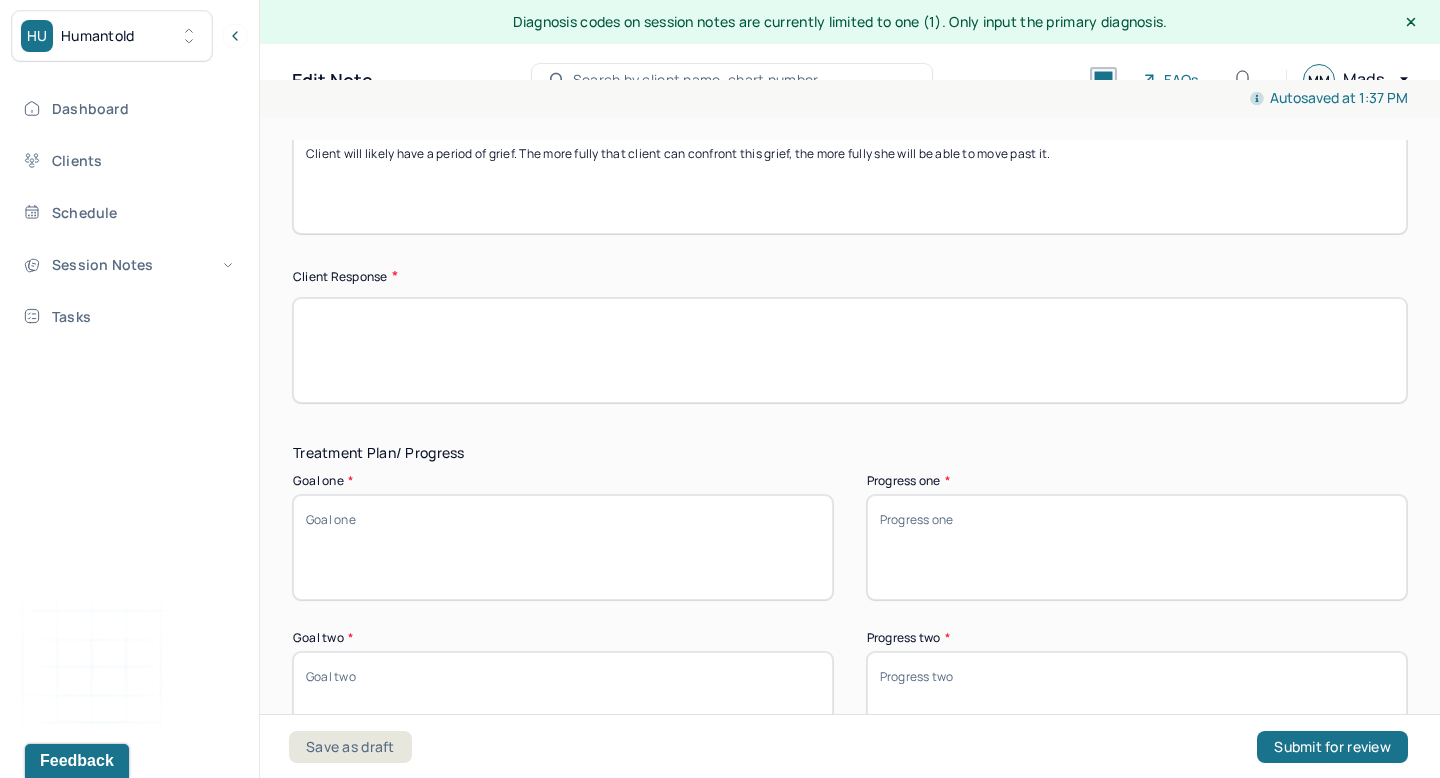 type on "Client will likely have a period of grief. The more fully that client can confront this grief, the more fully she will be able to move past it." 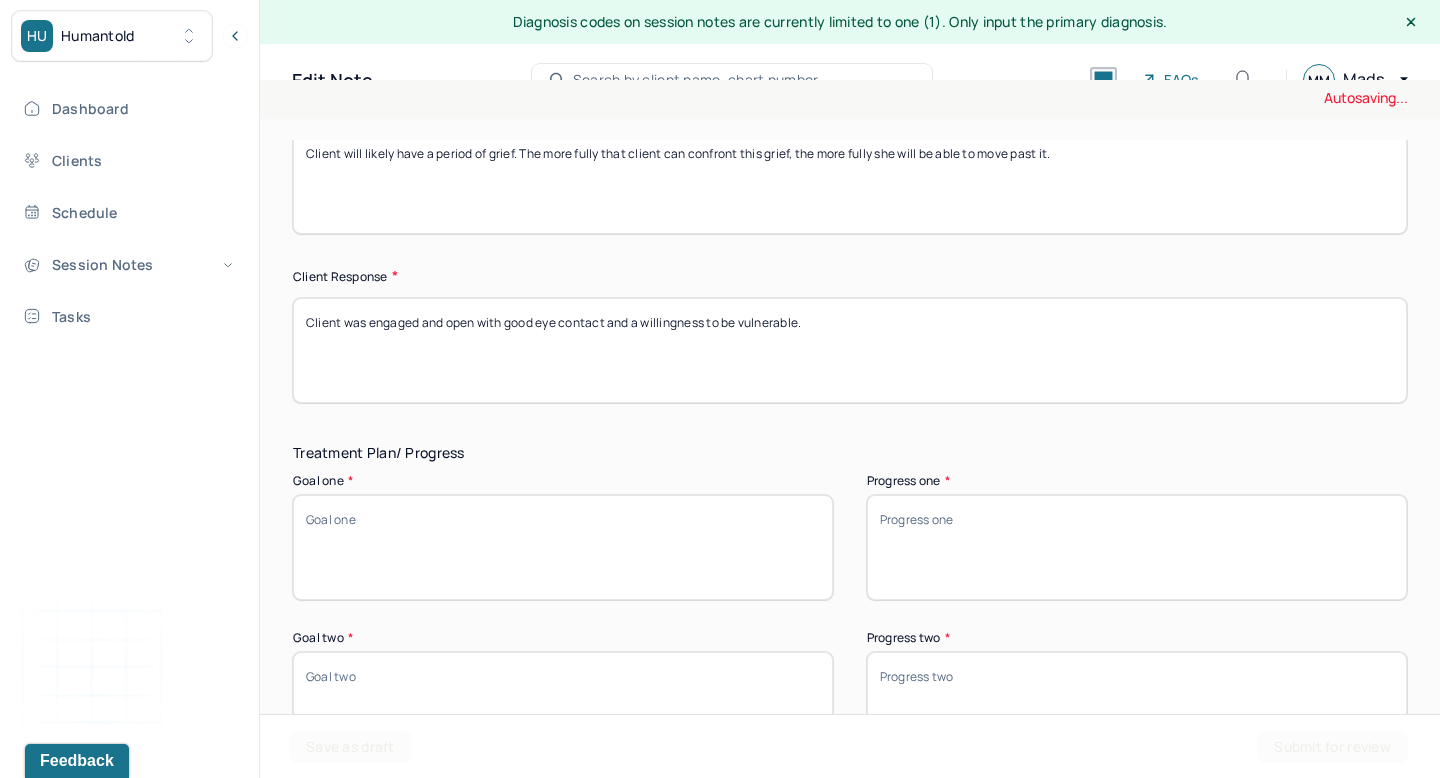 type on "Client was engaged and open with good eye contact and a willingness to be vulnerable." 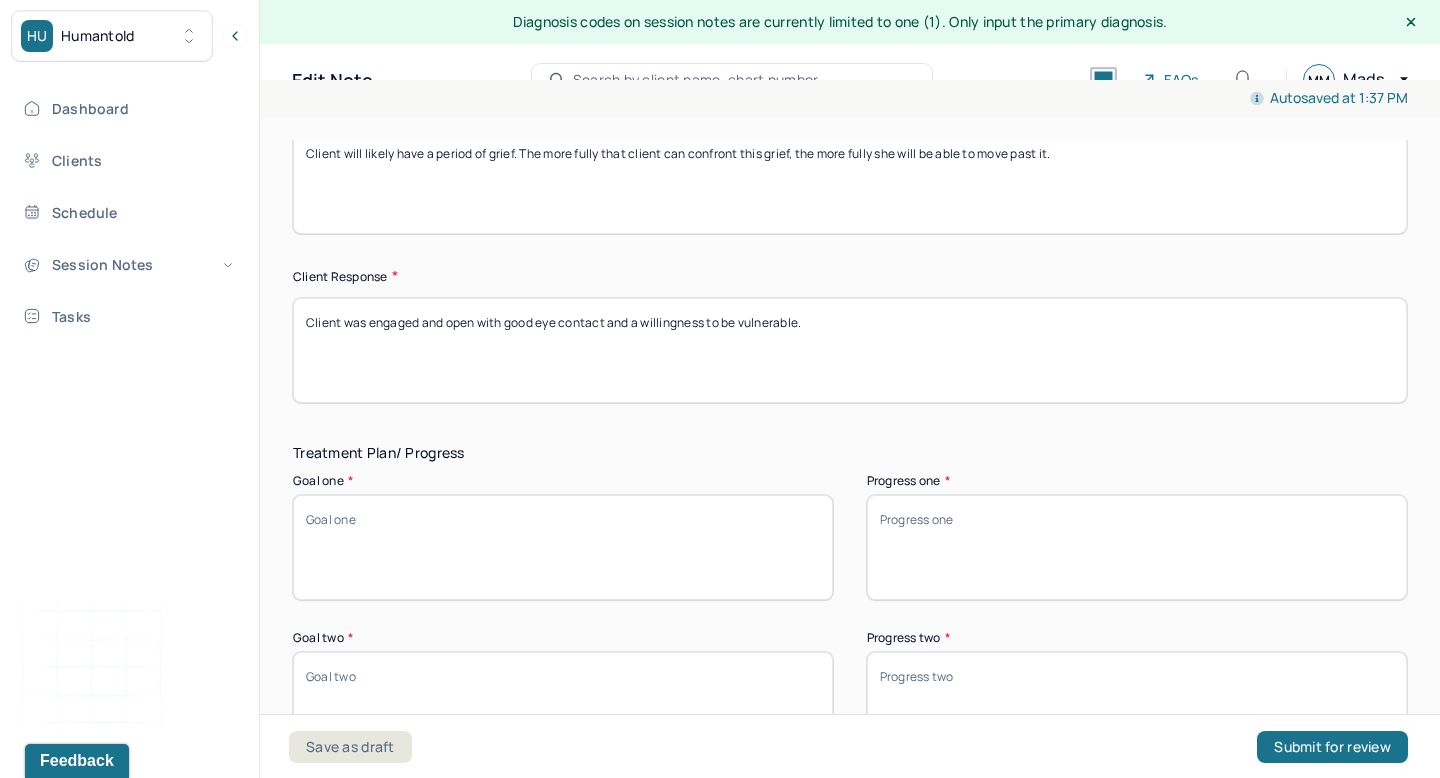 click on "Goal one *" at bounding box center (563, 547) 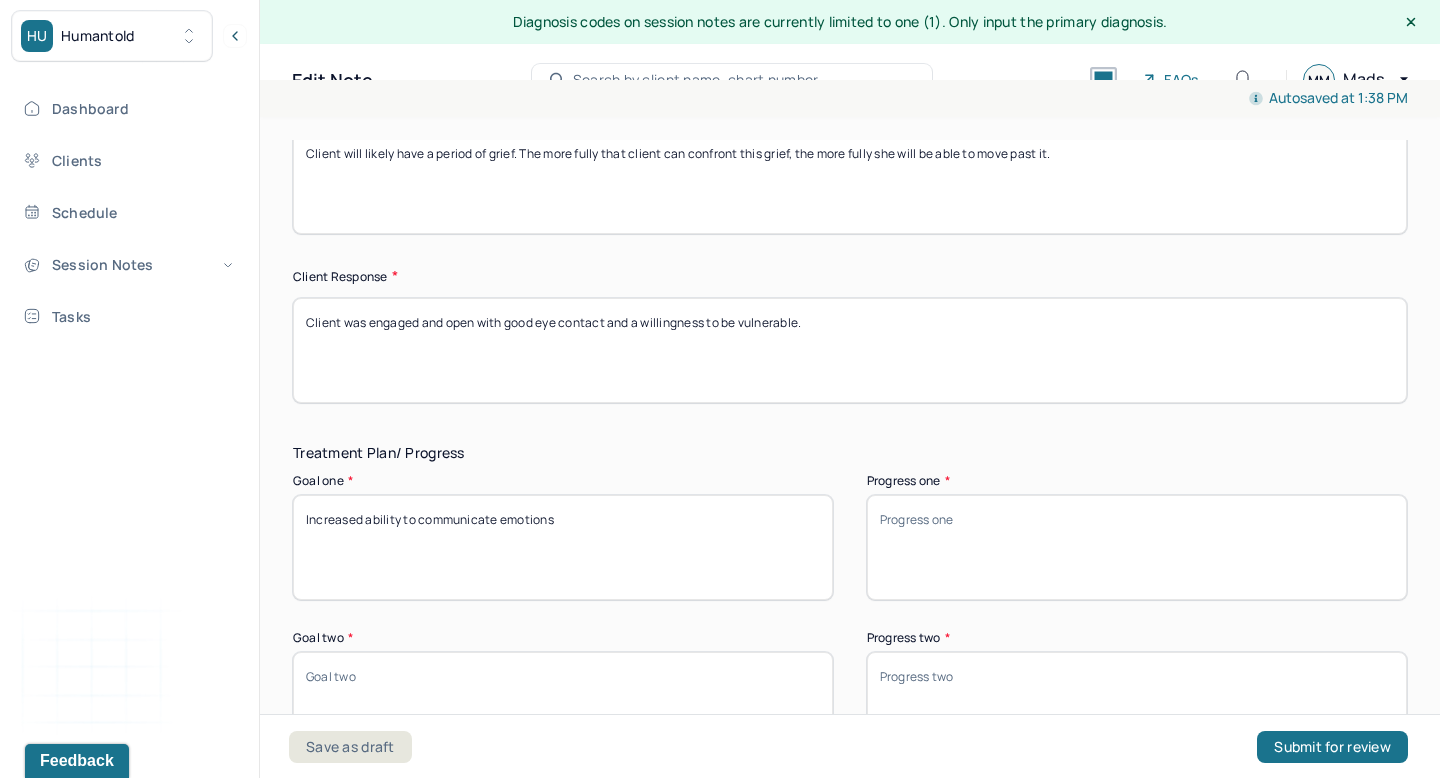 type on "Increased ability to communicate emotions" 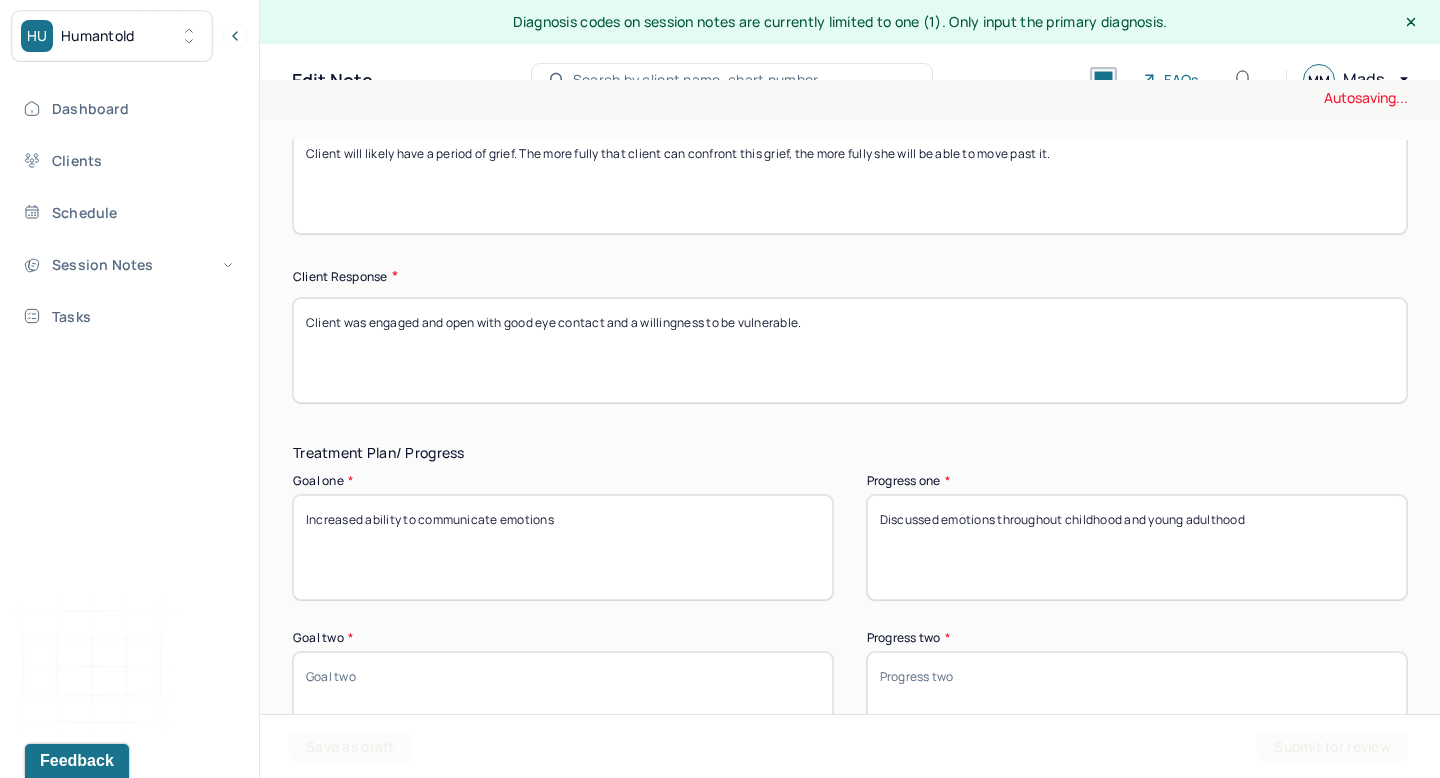 type on "Discussed emotions throughout childhood and young adulthood" 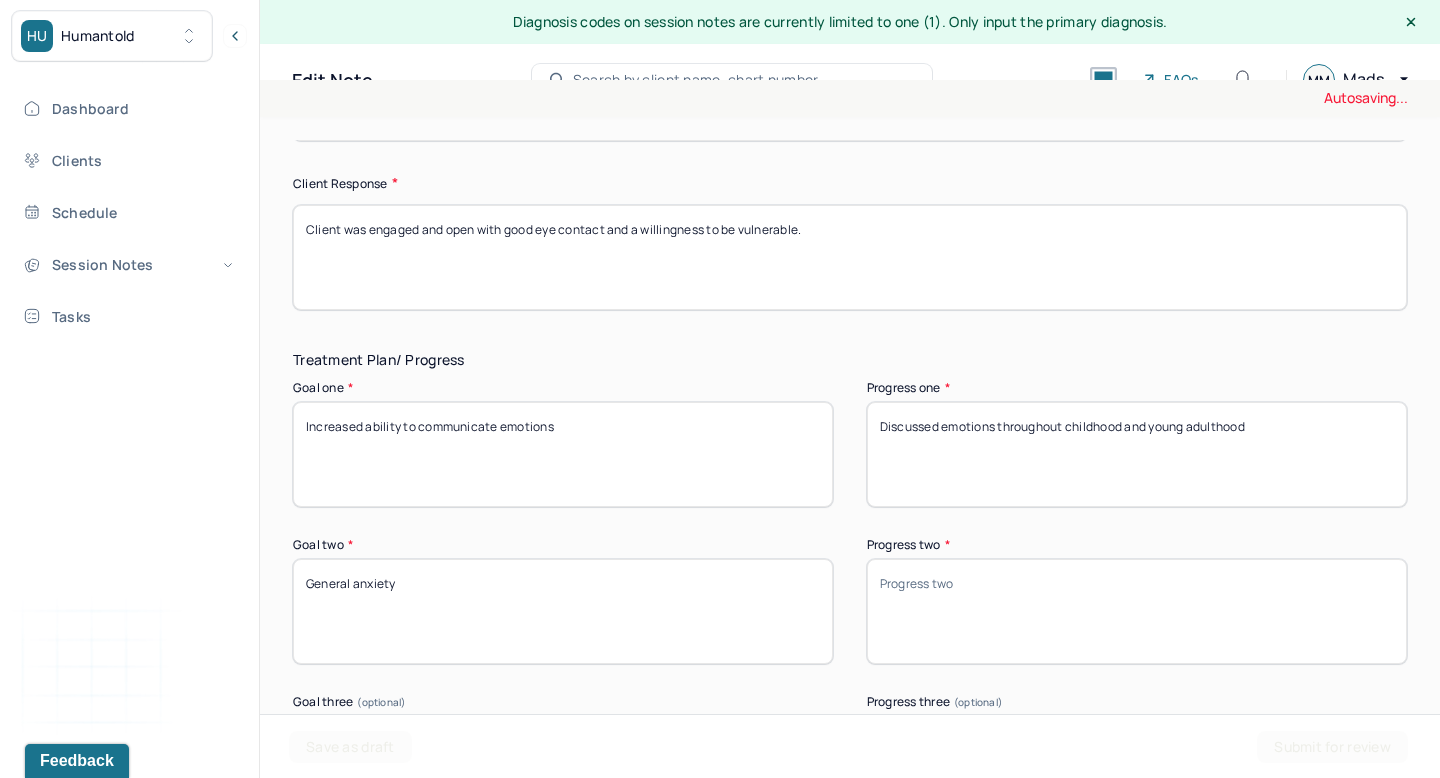 scroll, scrollTop: 3149, scrollLeft: 0, axis: vertical 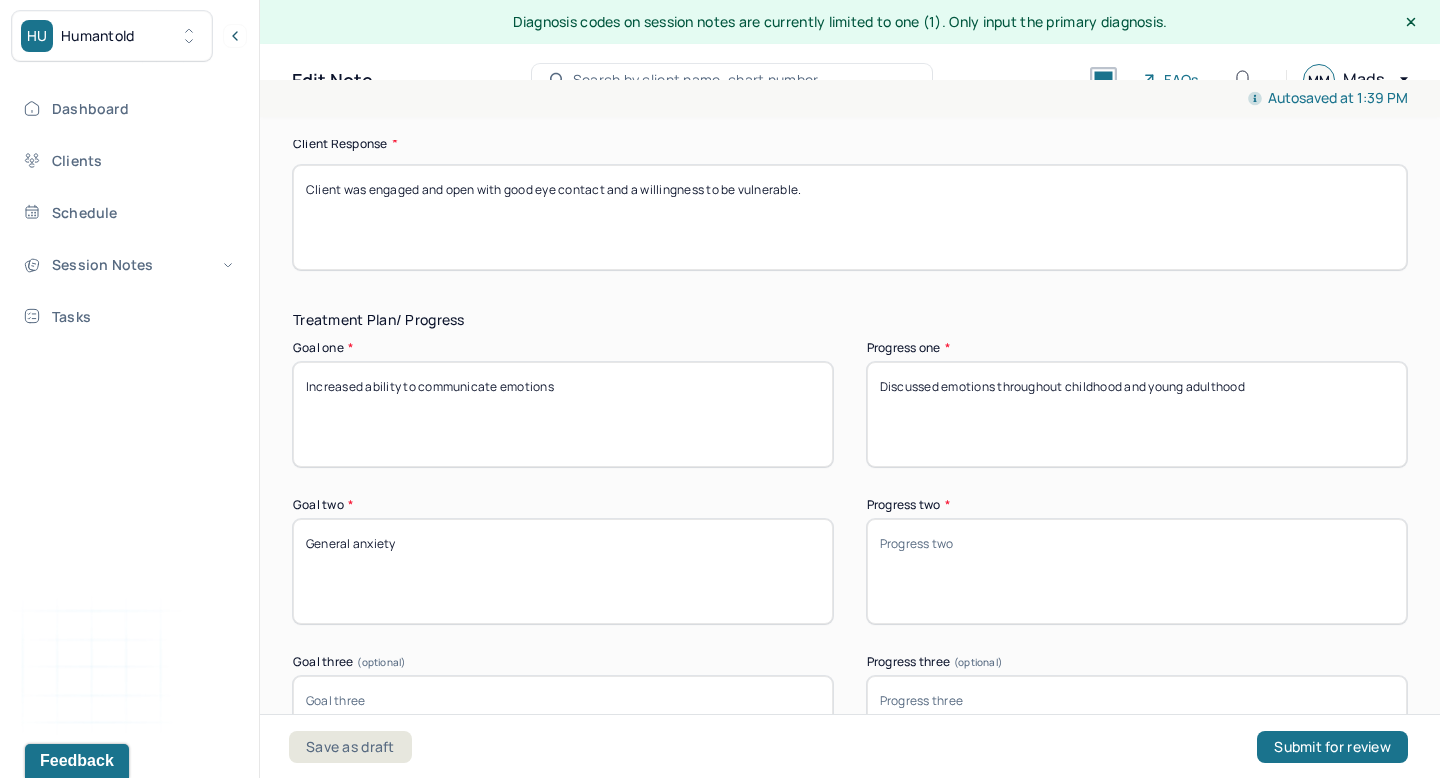 click on "General anxiety" at bounding box center (563, 571) 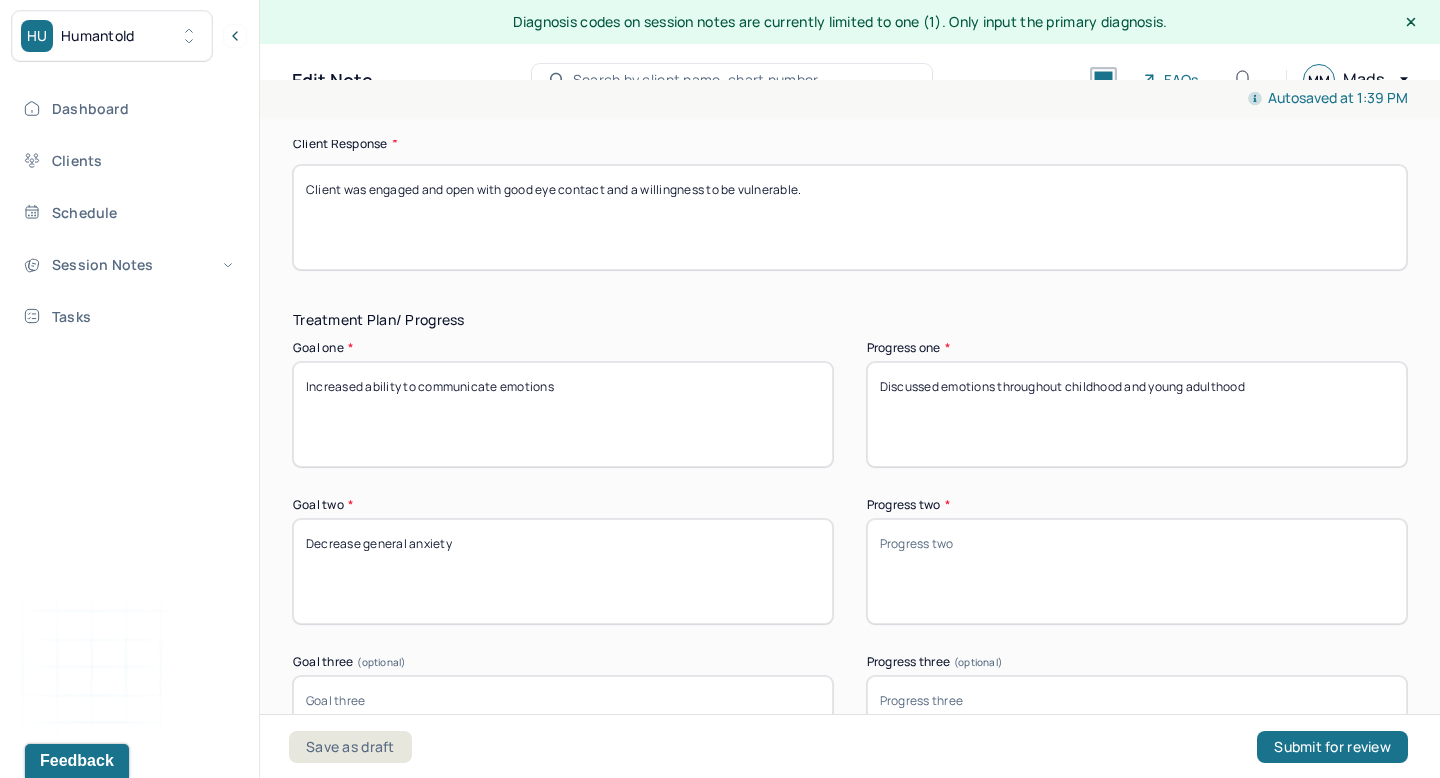 type on "Decrease general anxiety" 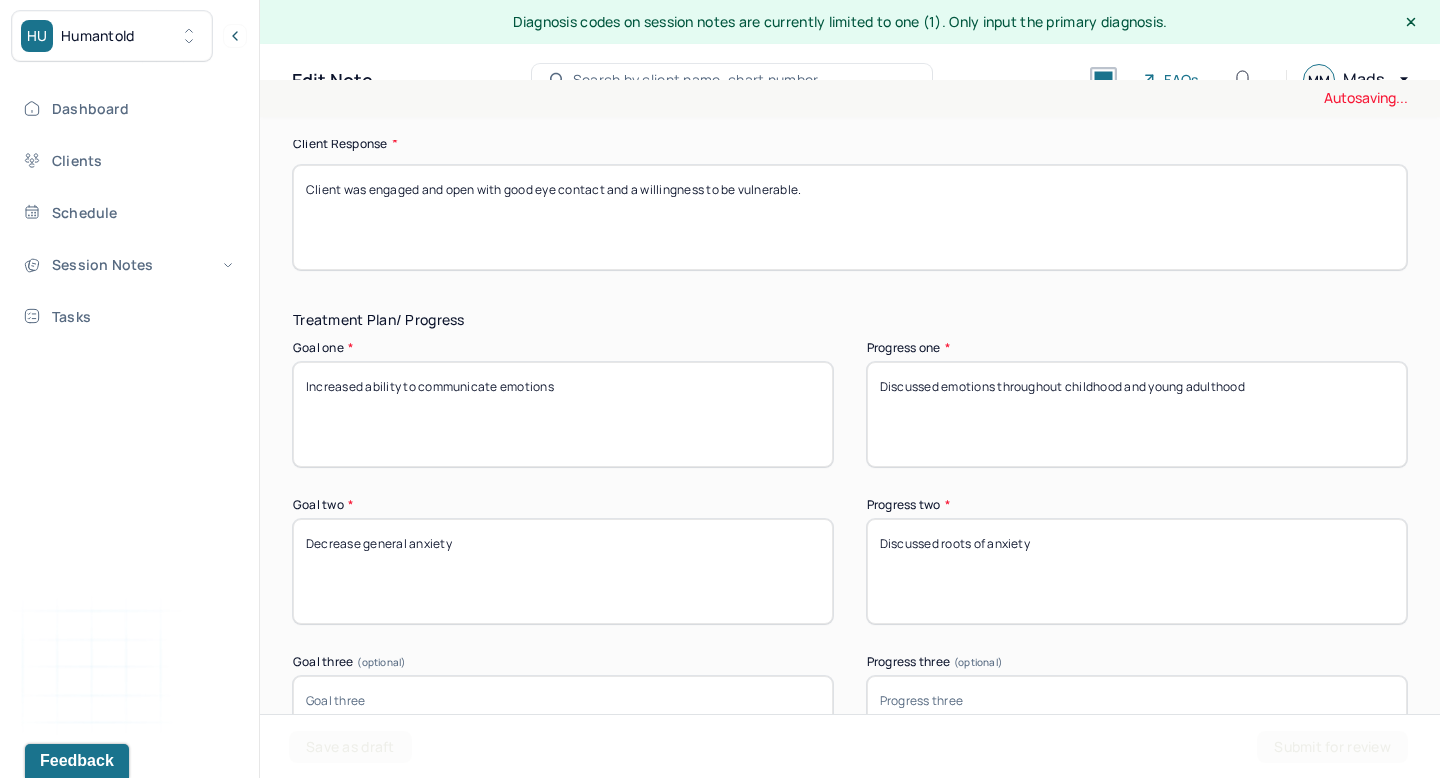 type on "Discussed roots of anxiety" 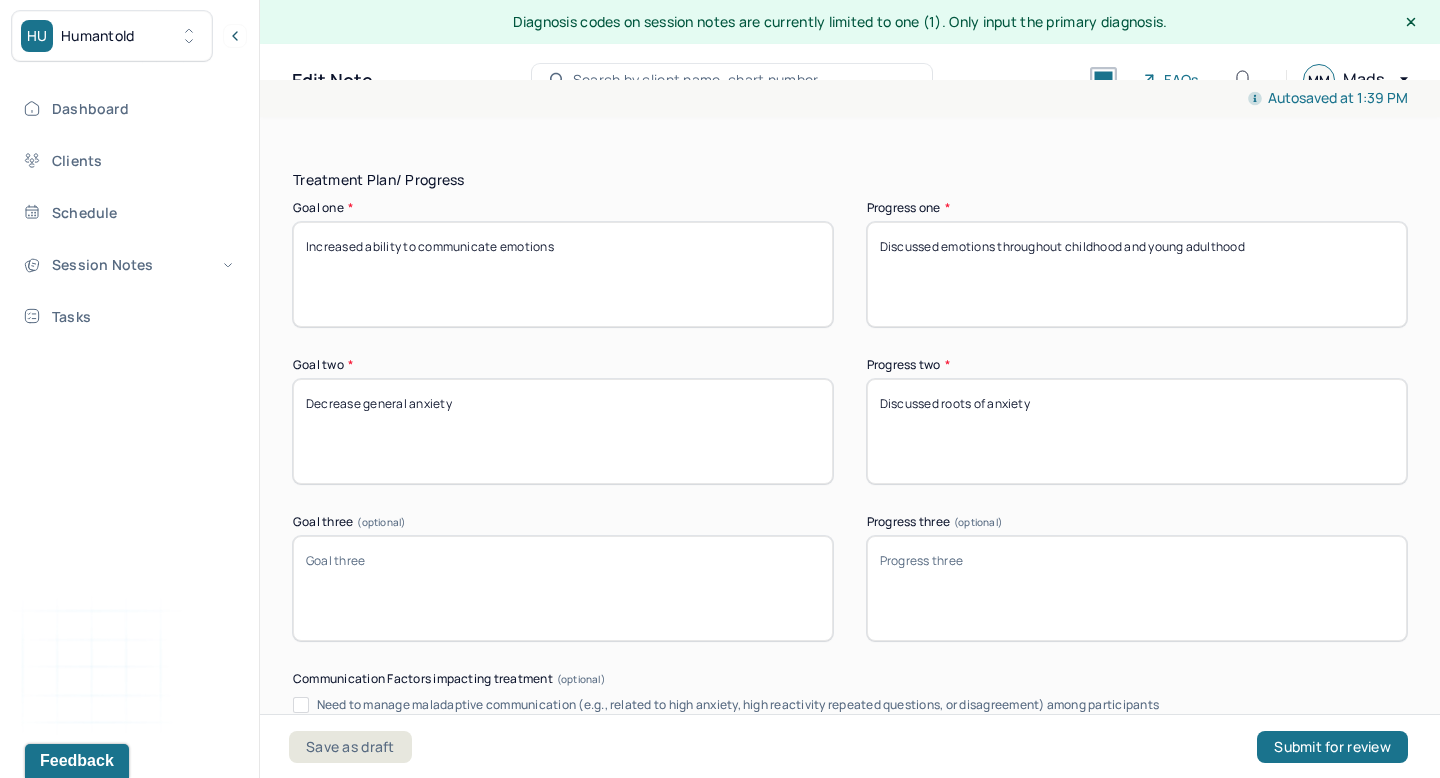 scroll, scrollTop: 3294, scrollLeft: 0, axis: vertical 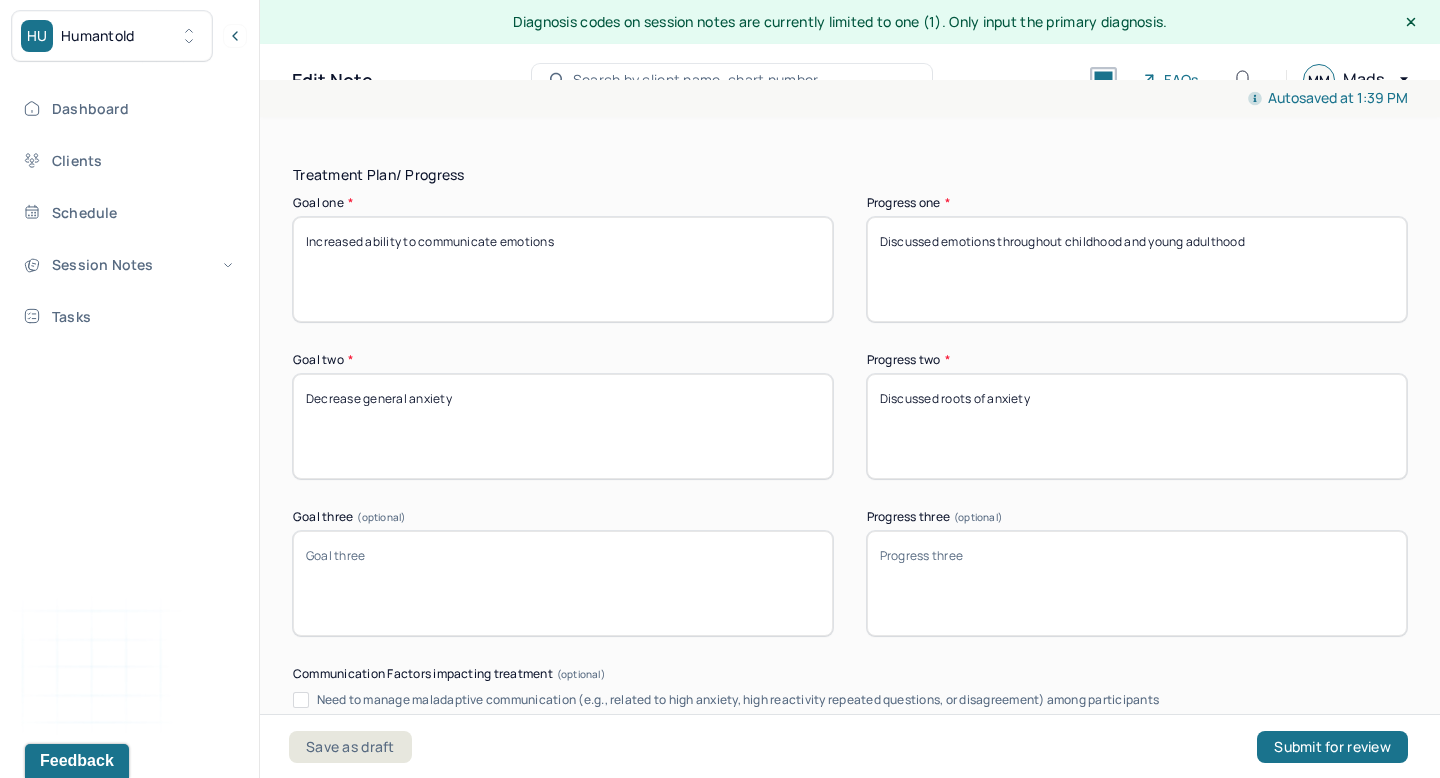 click on "Goal three (optional)" at bounding box center (563, 583) 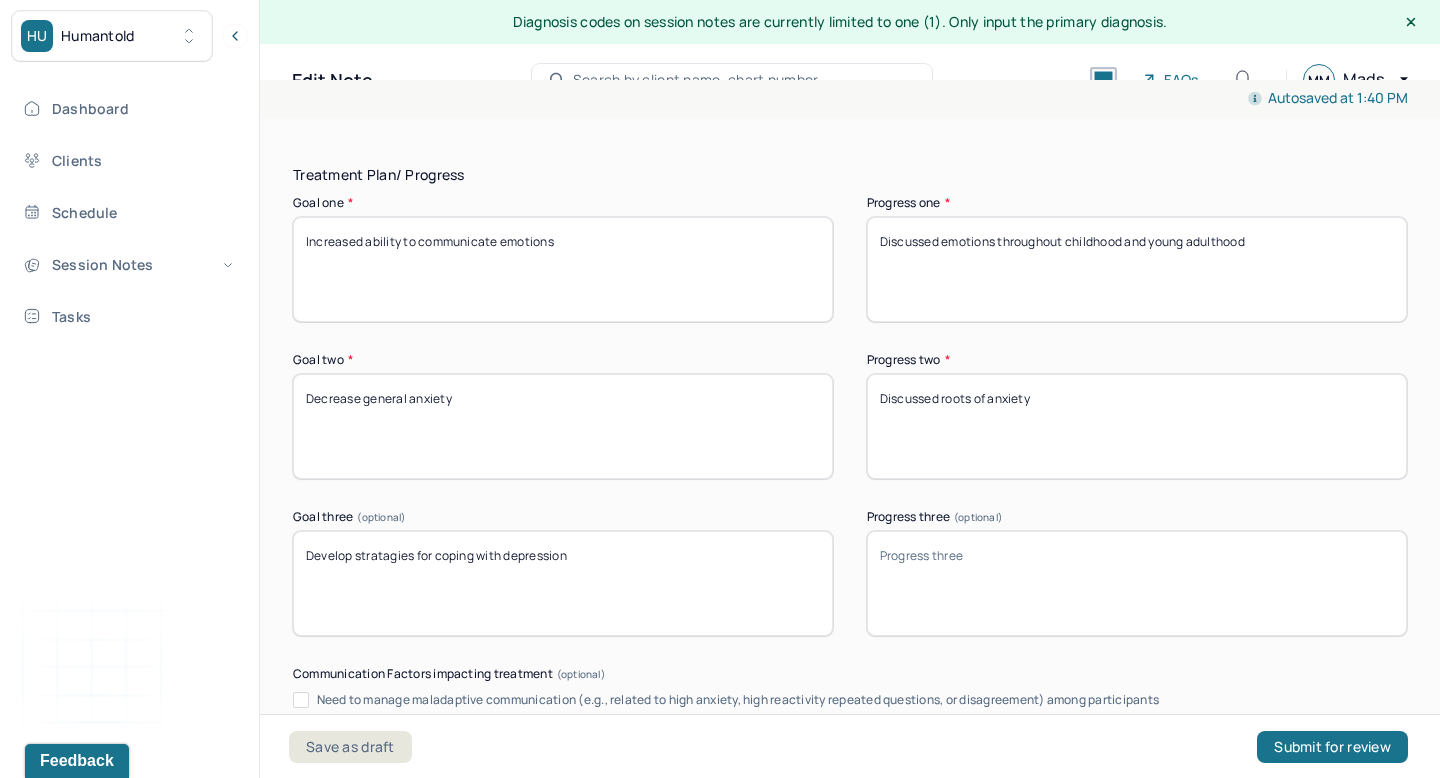 click on "Develop stratagies for coping with depression" at bounding box center [563, 583] 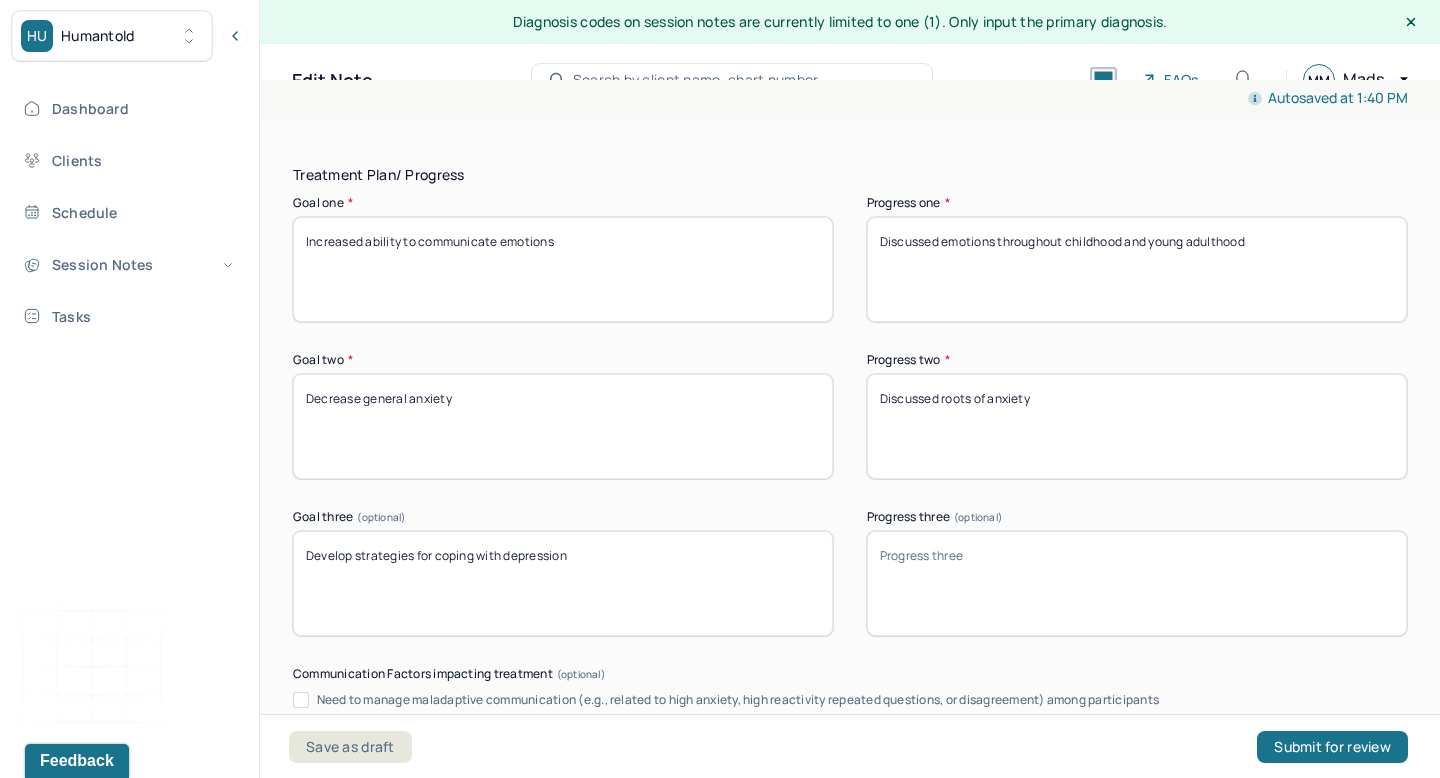 type on "Develop strategies for coping with depression" 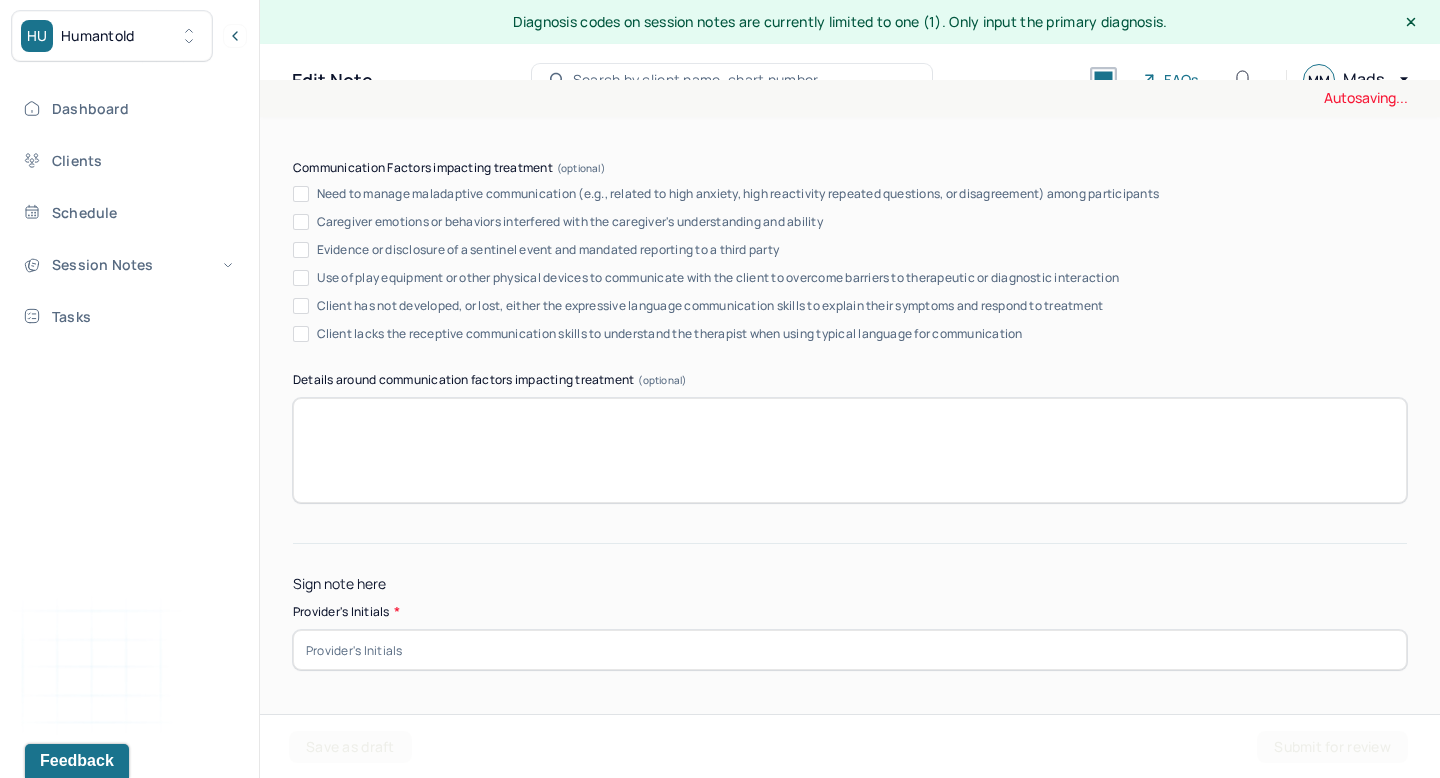 scroll, scrollTop: 3803, scrollLeft: 0, axis: vertical 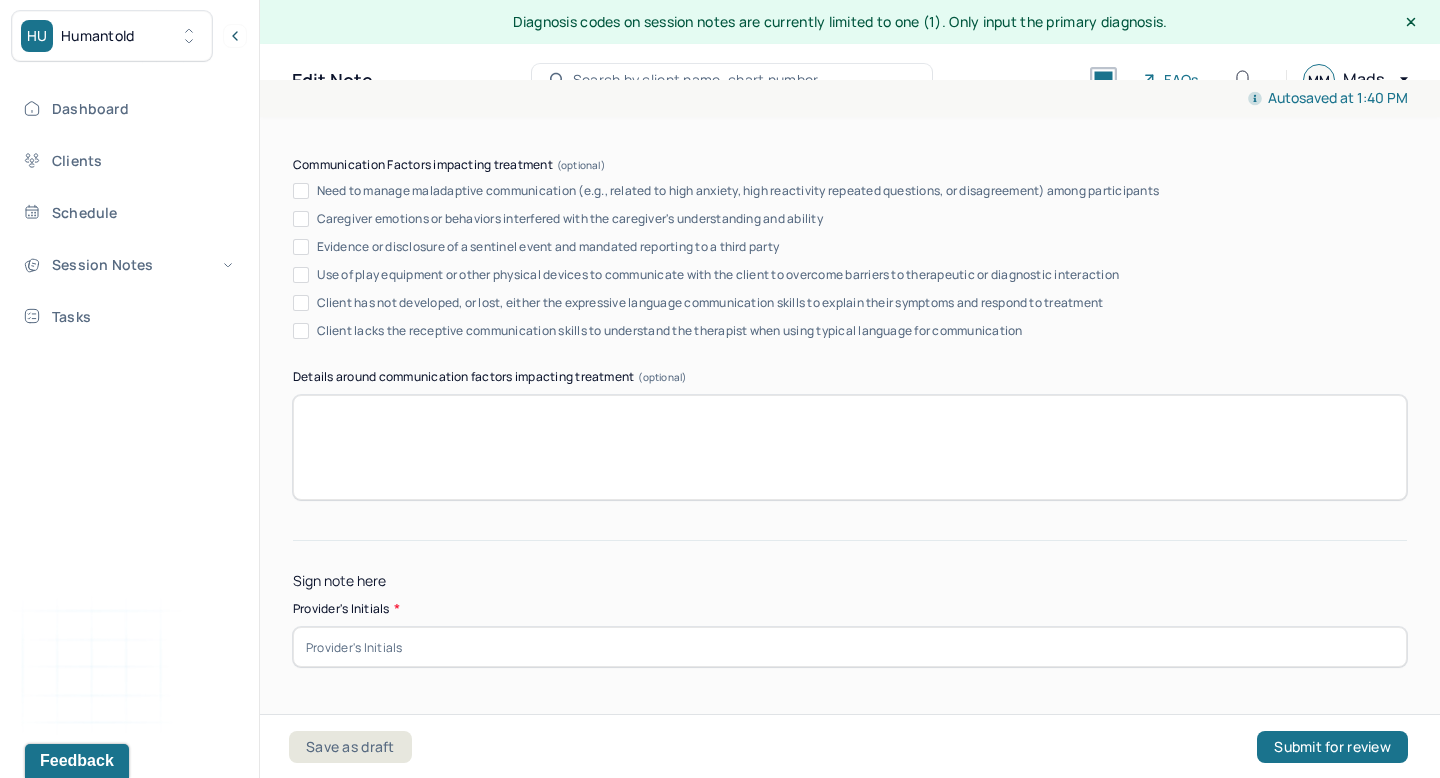type on "No explicit progress was made towards this goal in this session." 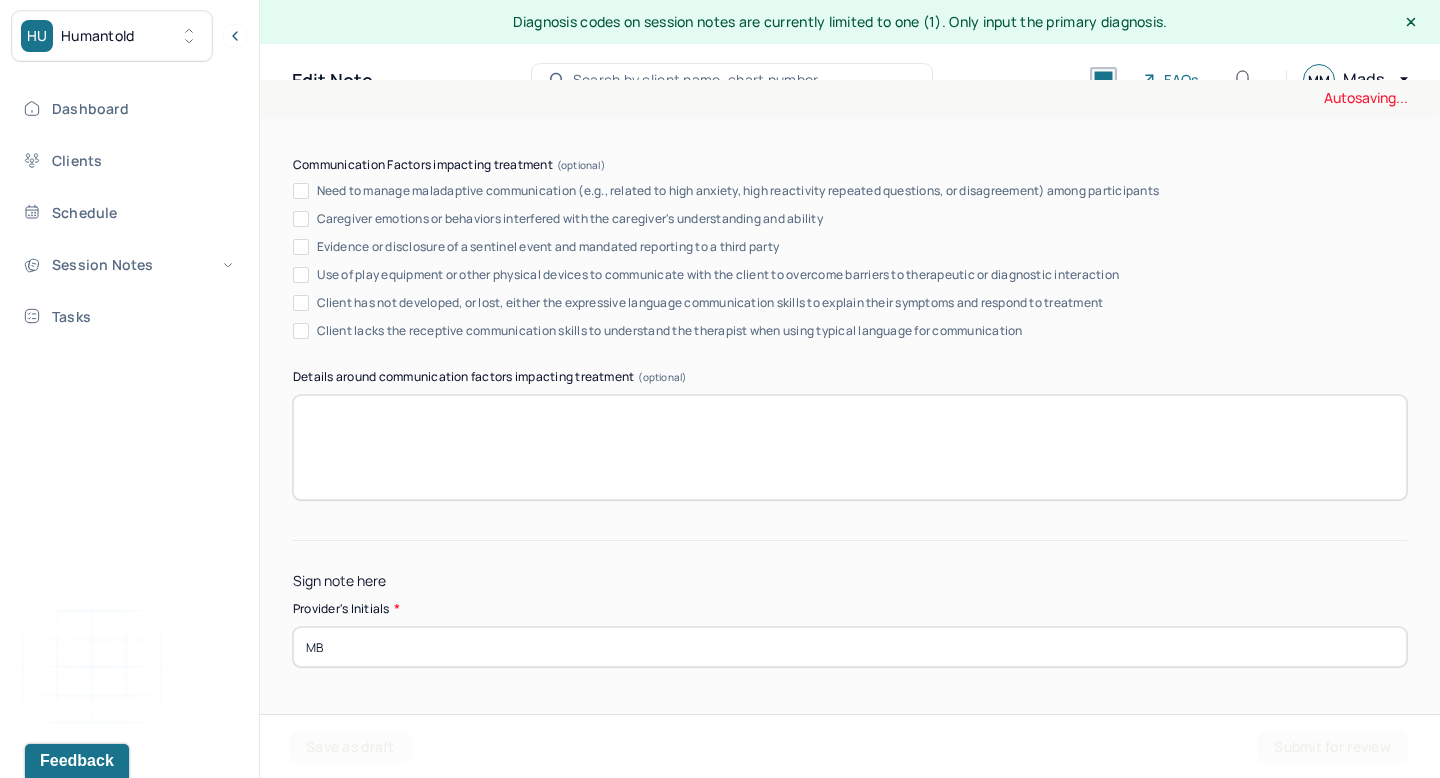 type on "MB" 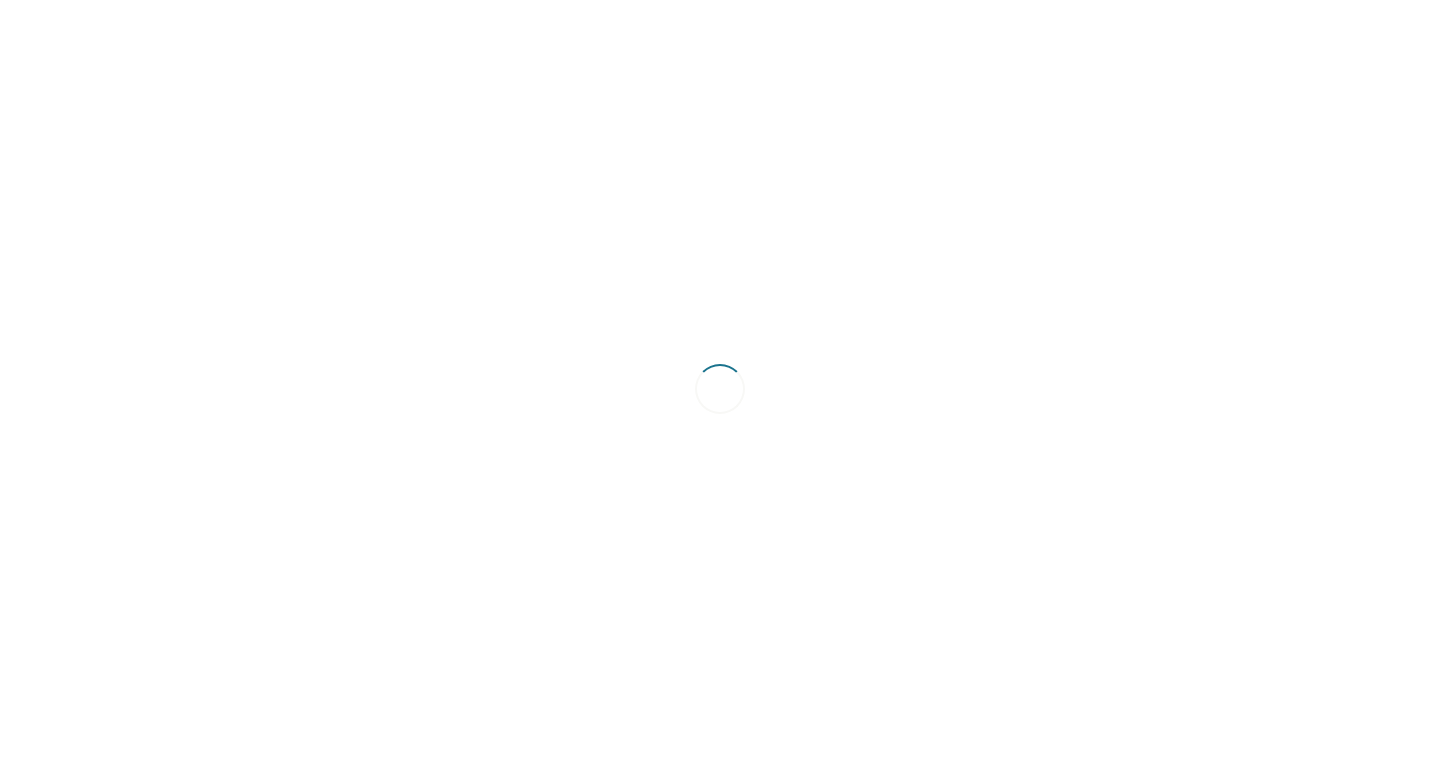 scroll, scrollTop: 0, scrollLeft: 0, axis: both 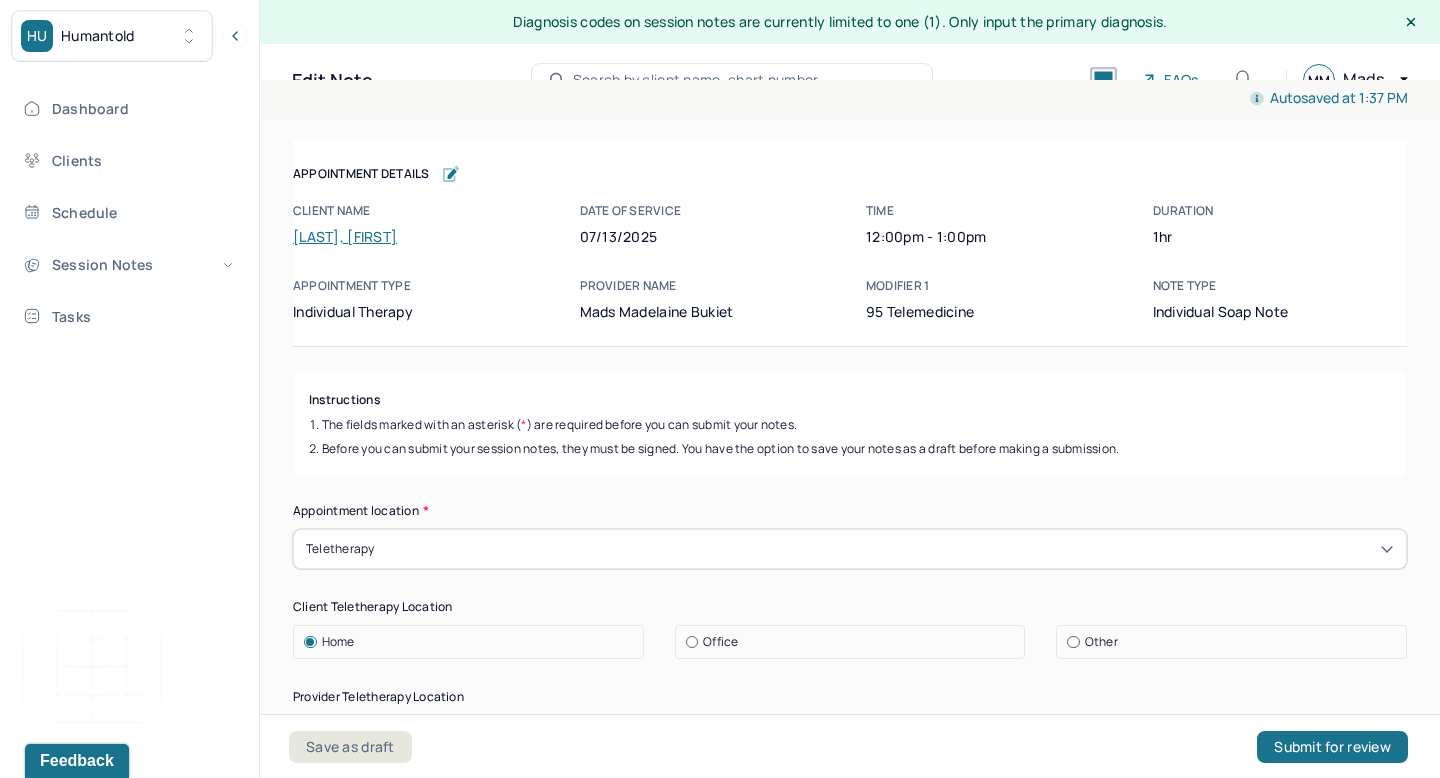click on "[LAST], [FIRST]" at bounding box center (345, 236) 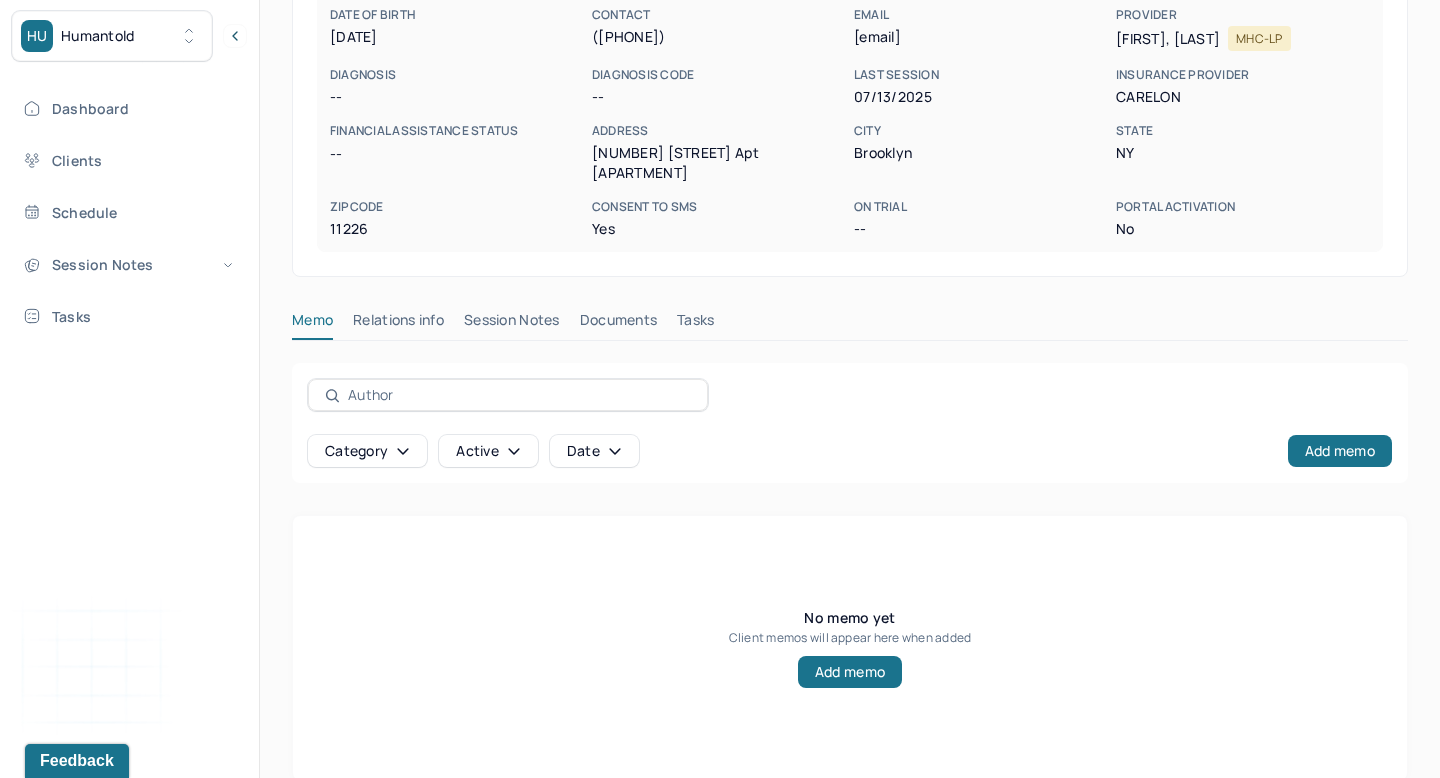 scroll, scrollTop: 323, scrollLeft: 0, axis: vertical 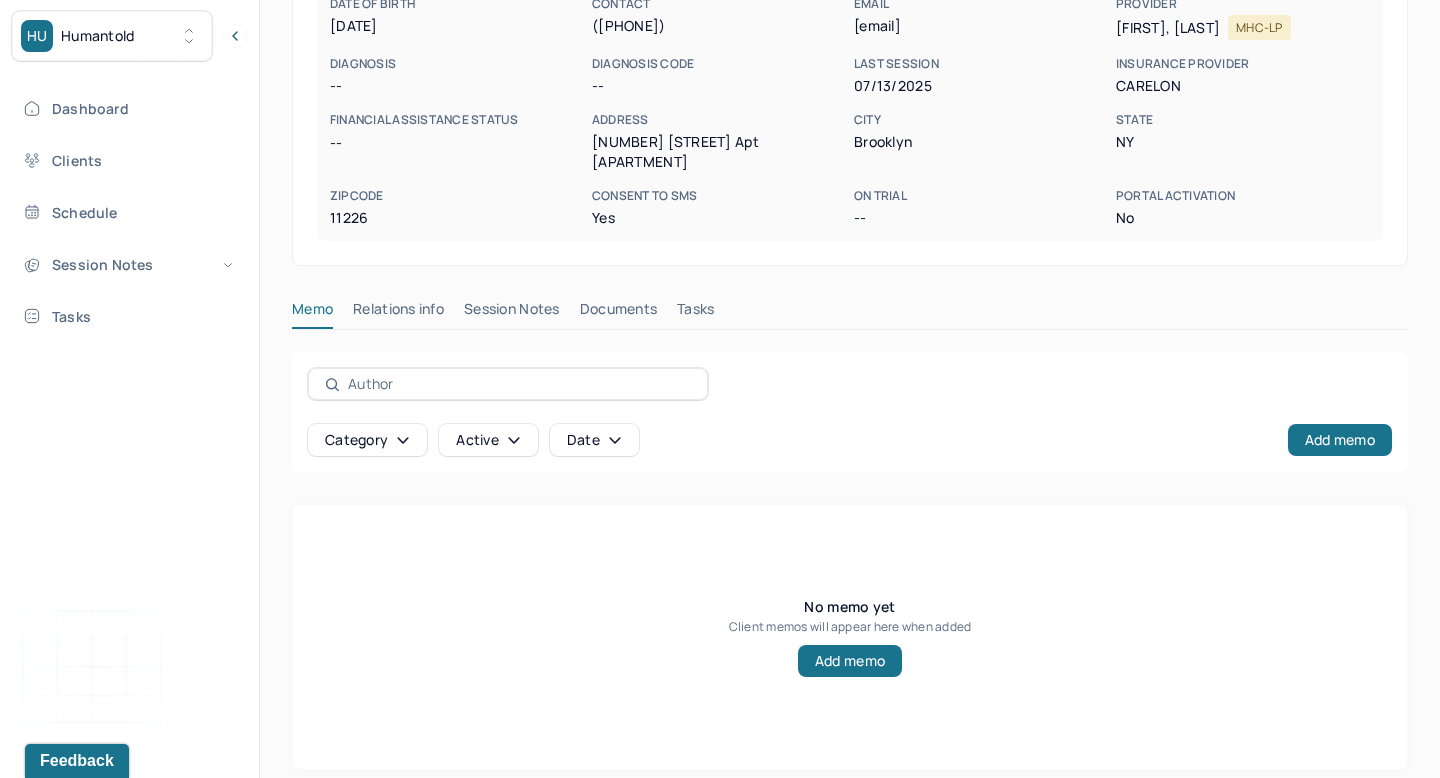 click on "Session Notes" at bounding box center (512, 313) 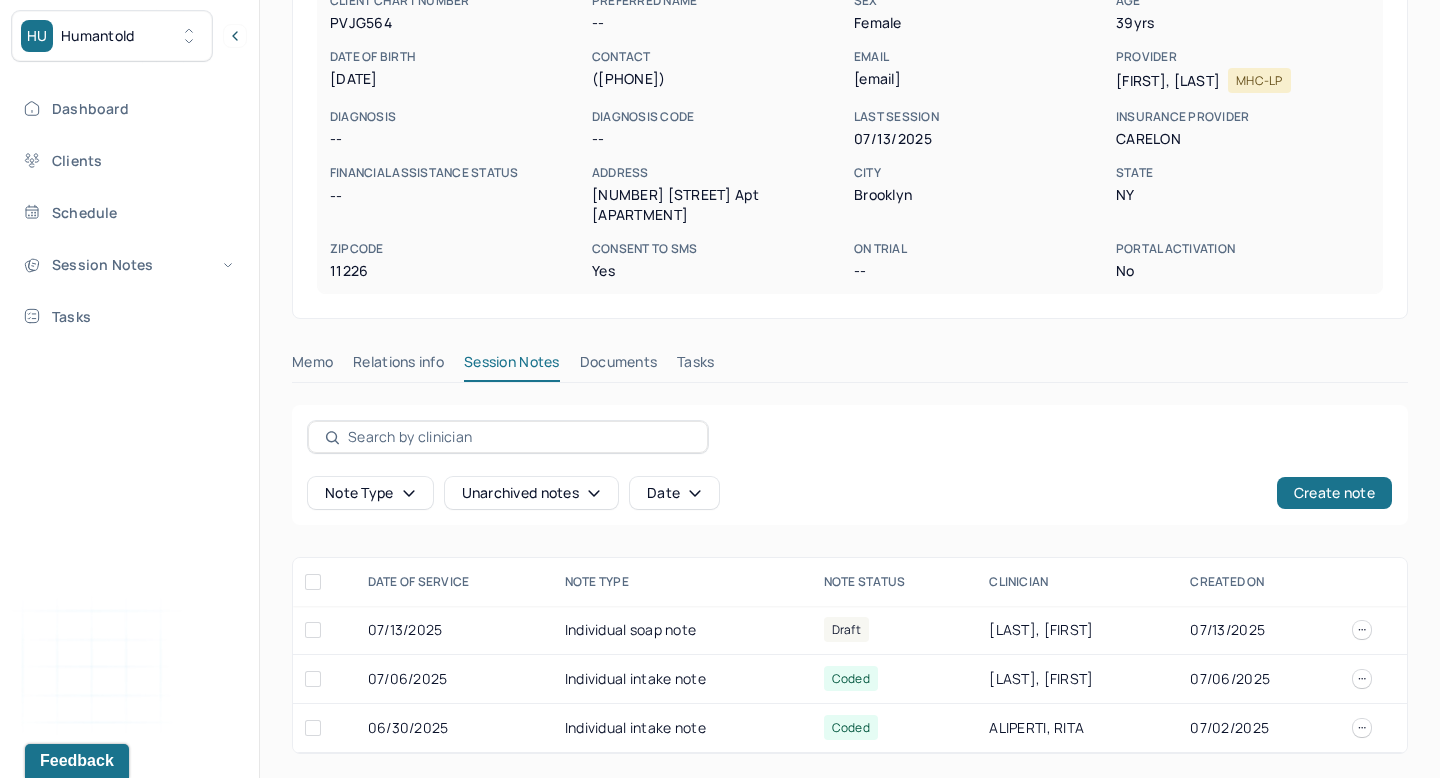 scroll, scrollTop: 254, scrollLeft: 0, axis: vertical 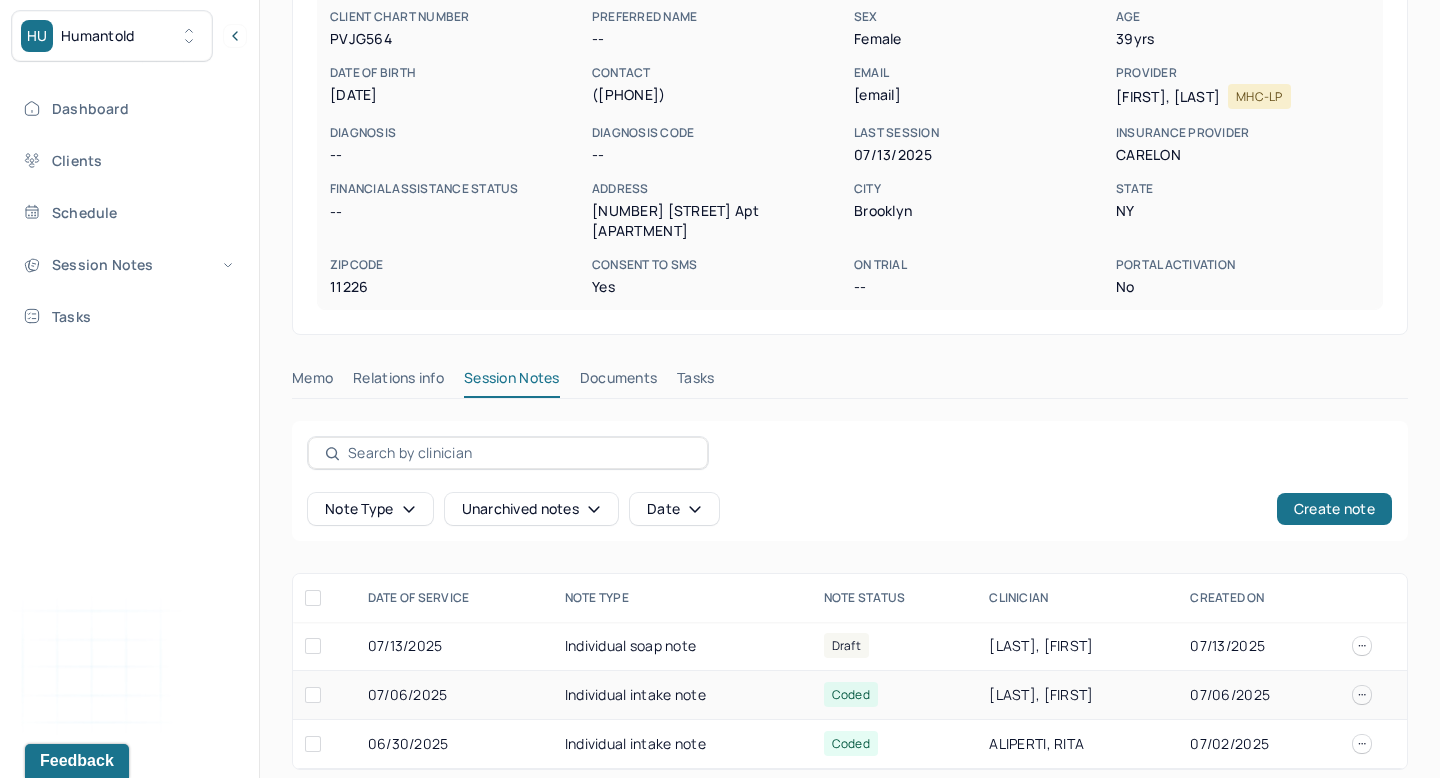 click on "Individual intake note" at bounding box center [682, 695] 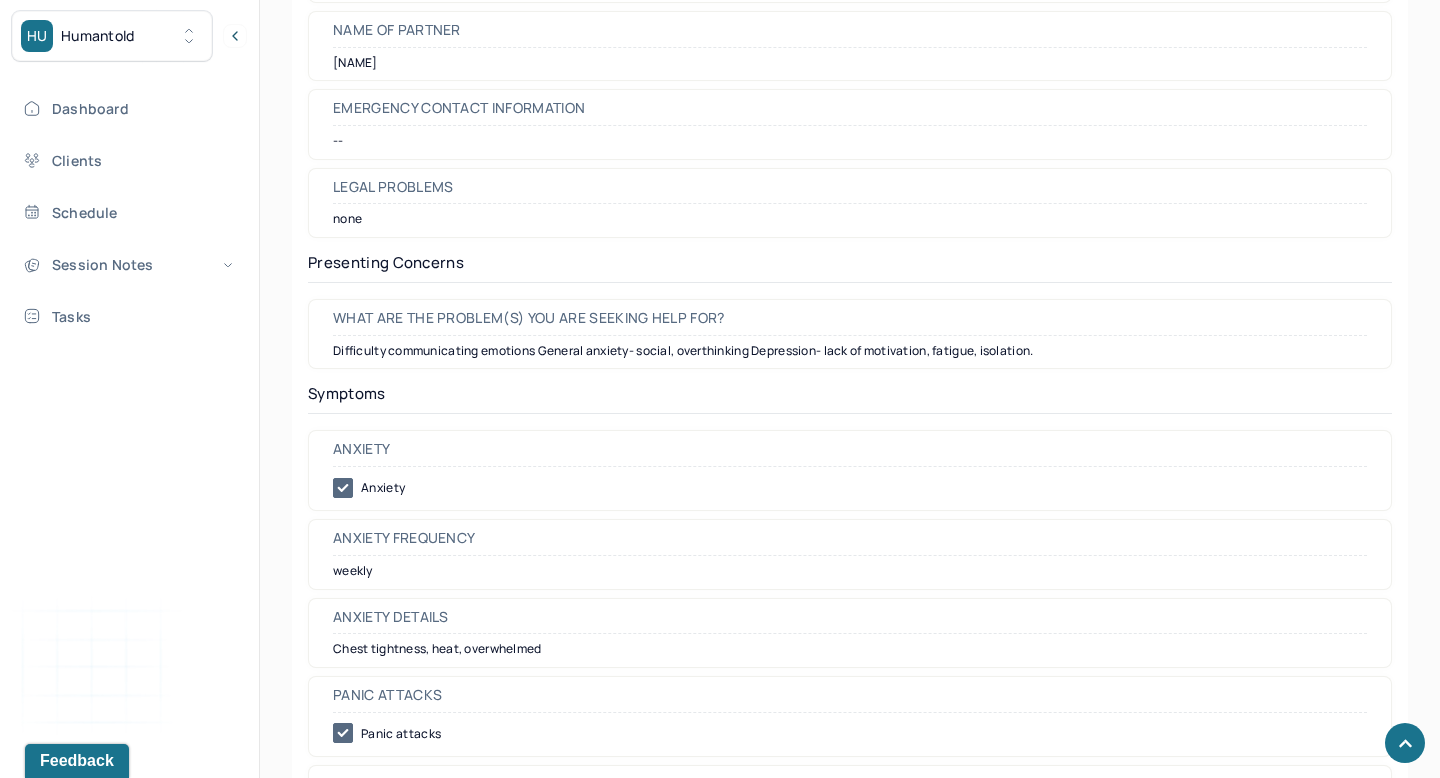 scroll, scrollTop: 2627, scrollLeft: 0, axis: vertical 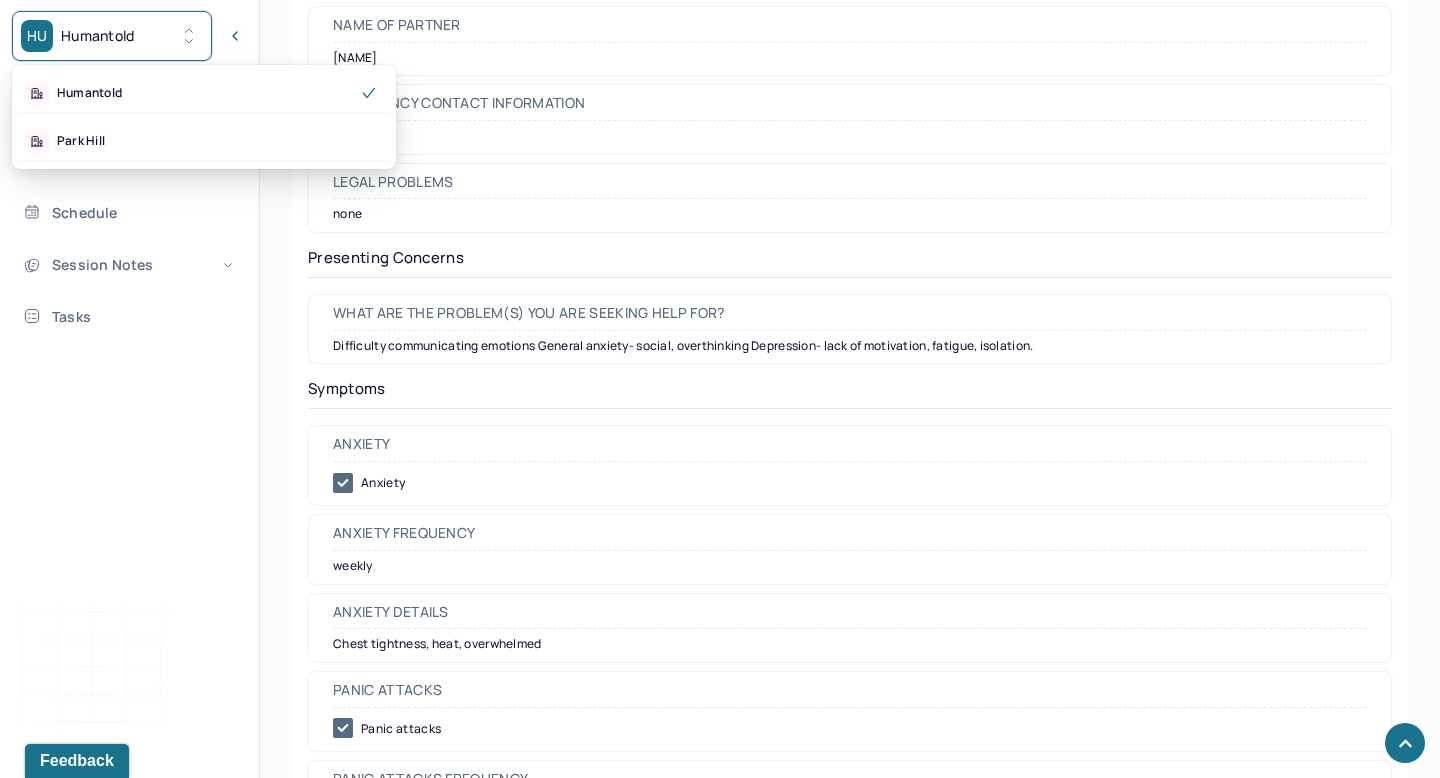 click on "HU Humantold" at bounding box center [112, 36] 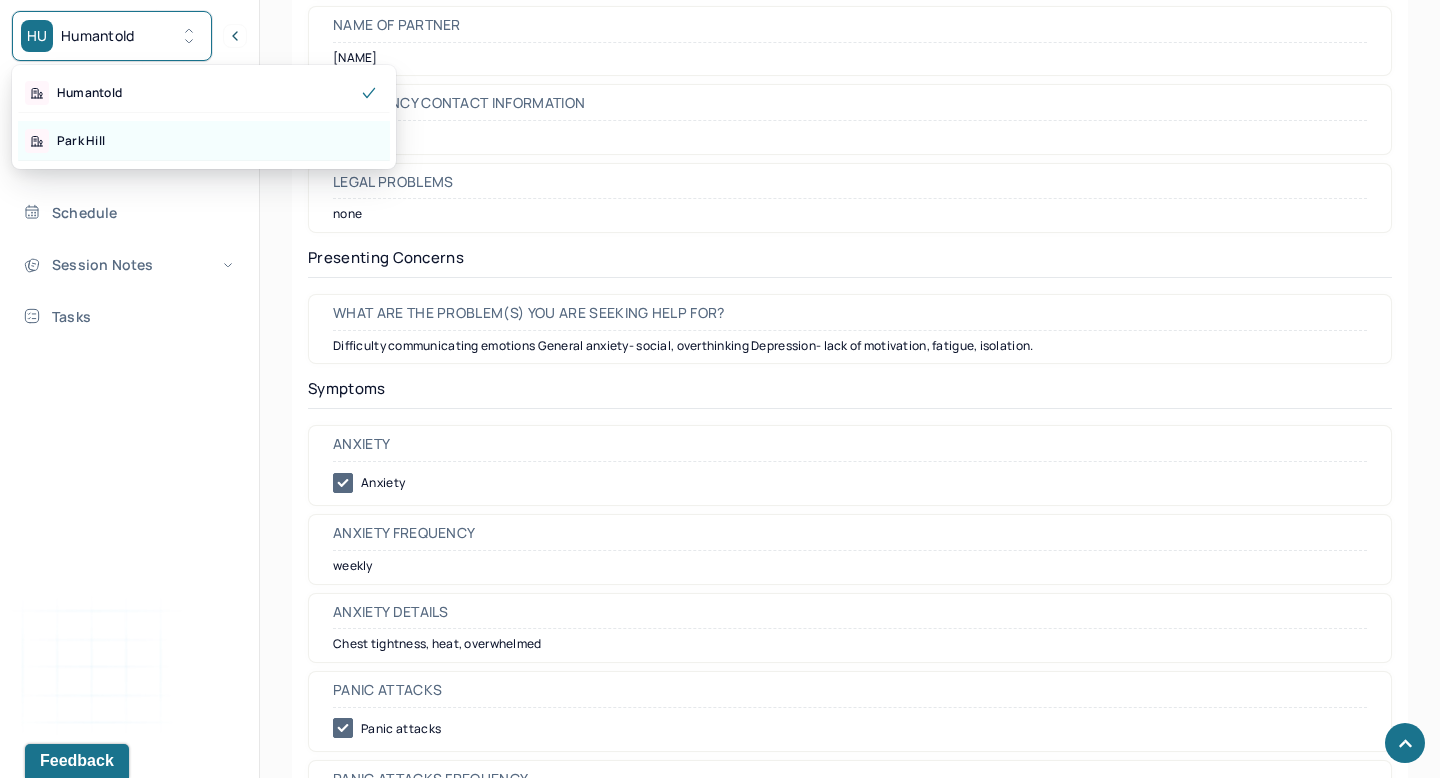 click on "Park Hill" at bounding box center (204, 141) 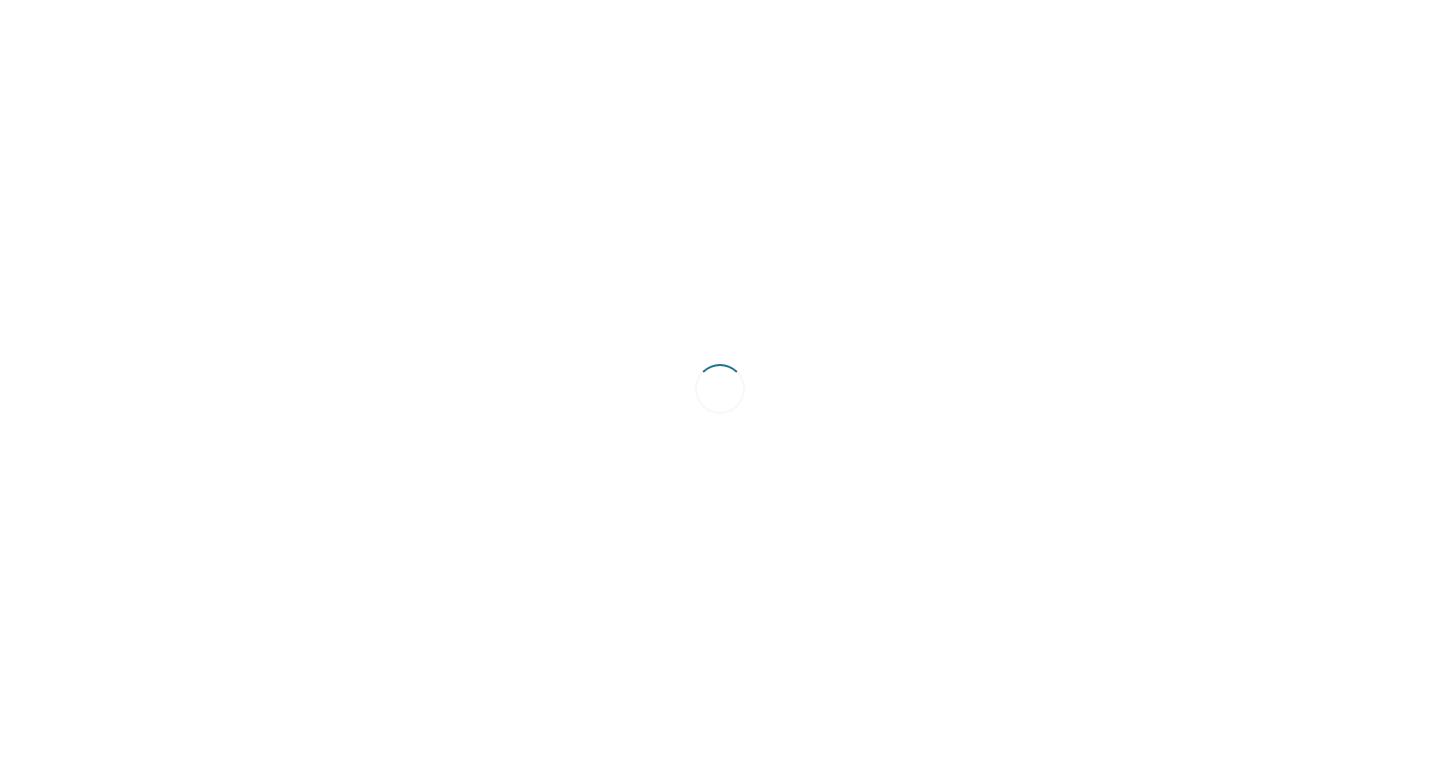 scroll, scrollTop: 0, scrollLeft: 0, axis: both 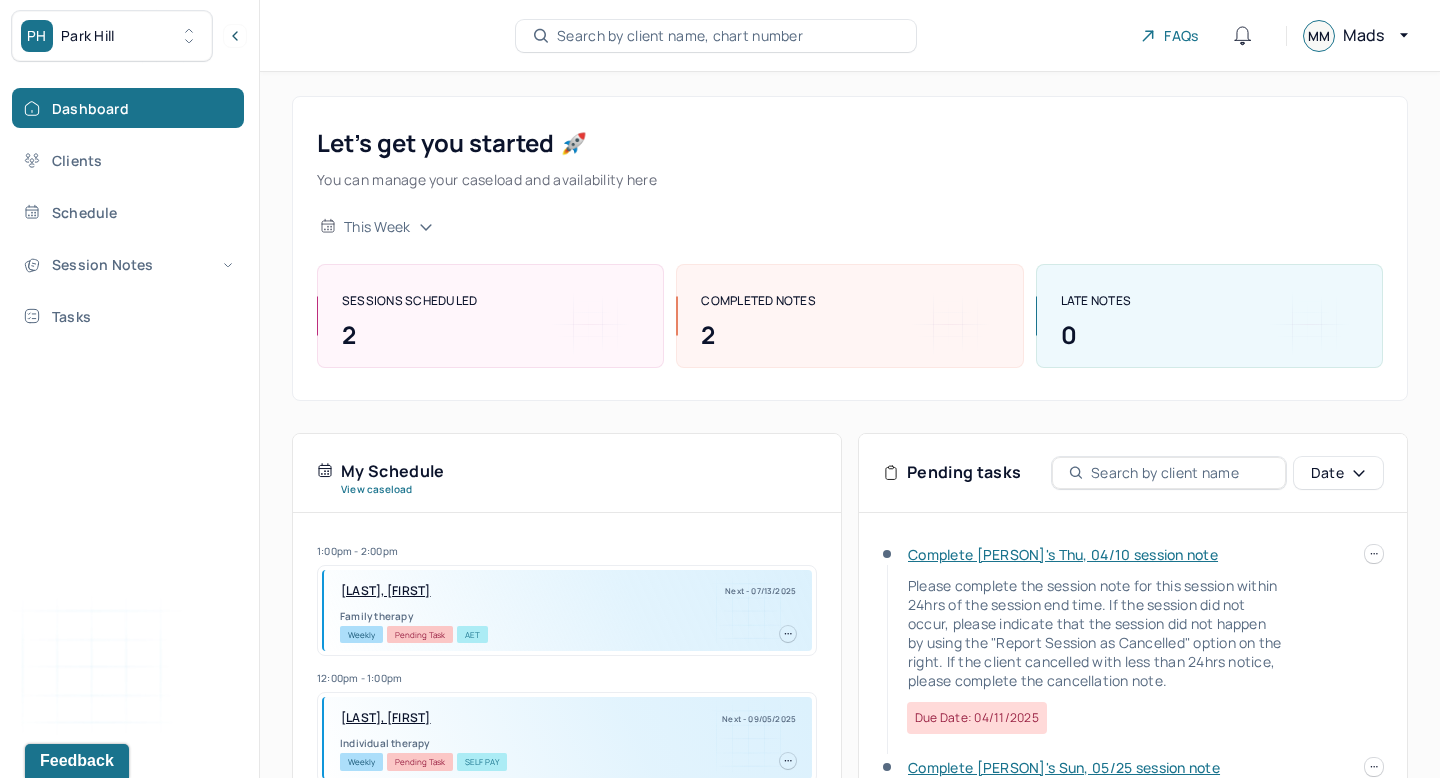 click 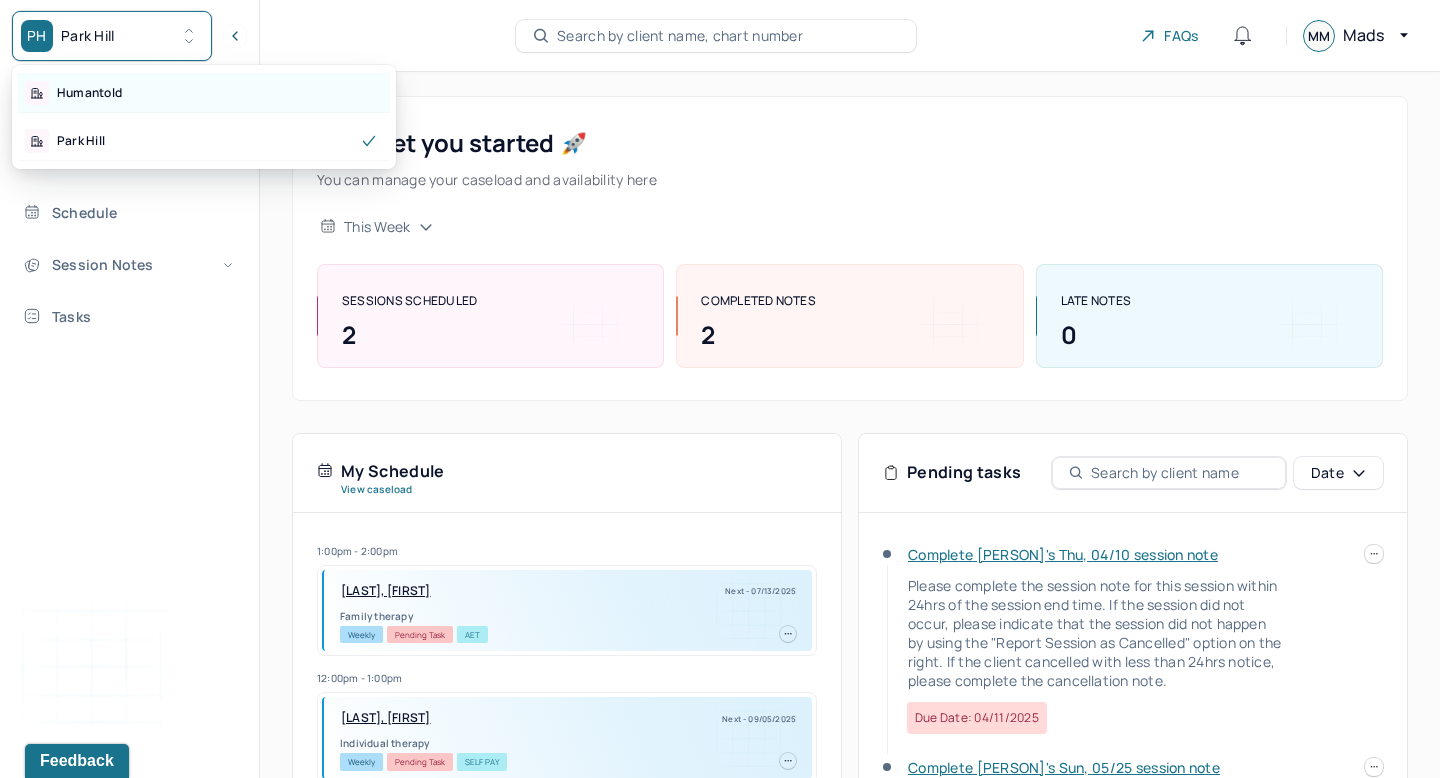 click on "Humantold" at bounding box center (204, 93) 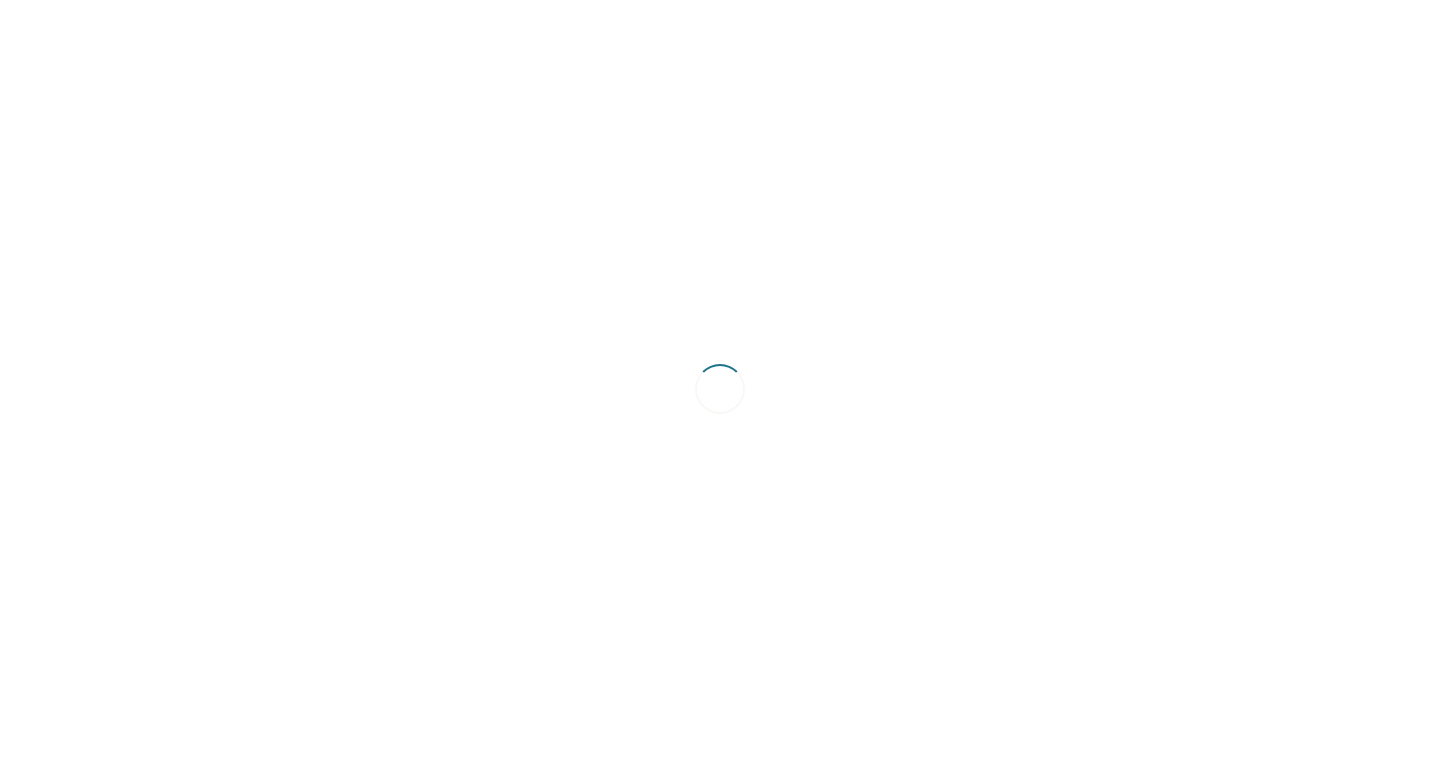 scroll, scrollTop: 0, scrollLeft: 0, axis: both 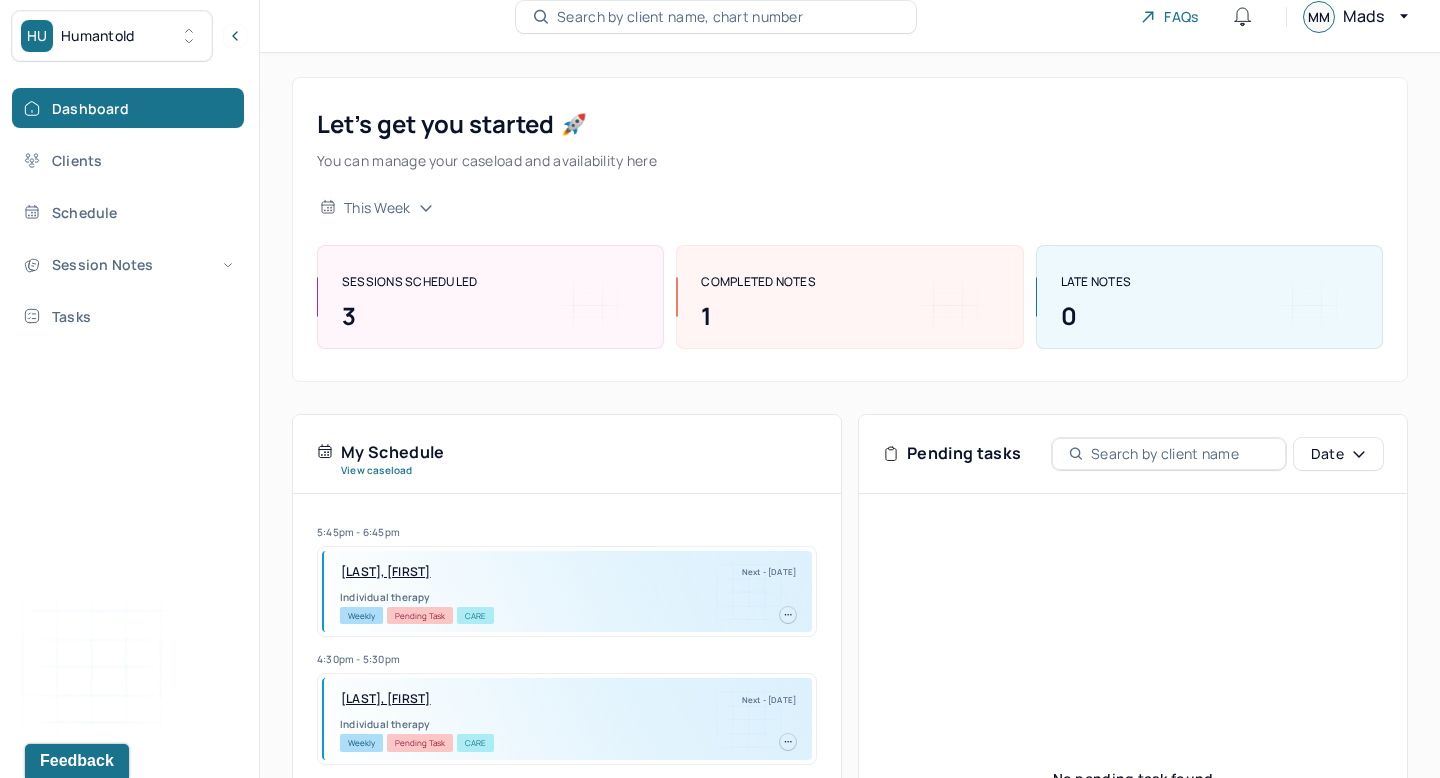 click on "HU Humantold" at bounding box center (112, 36) 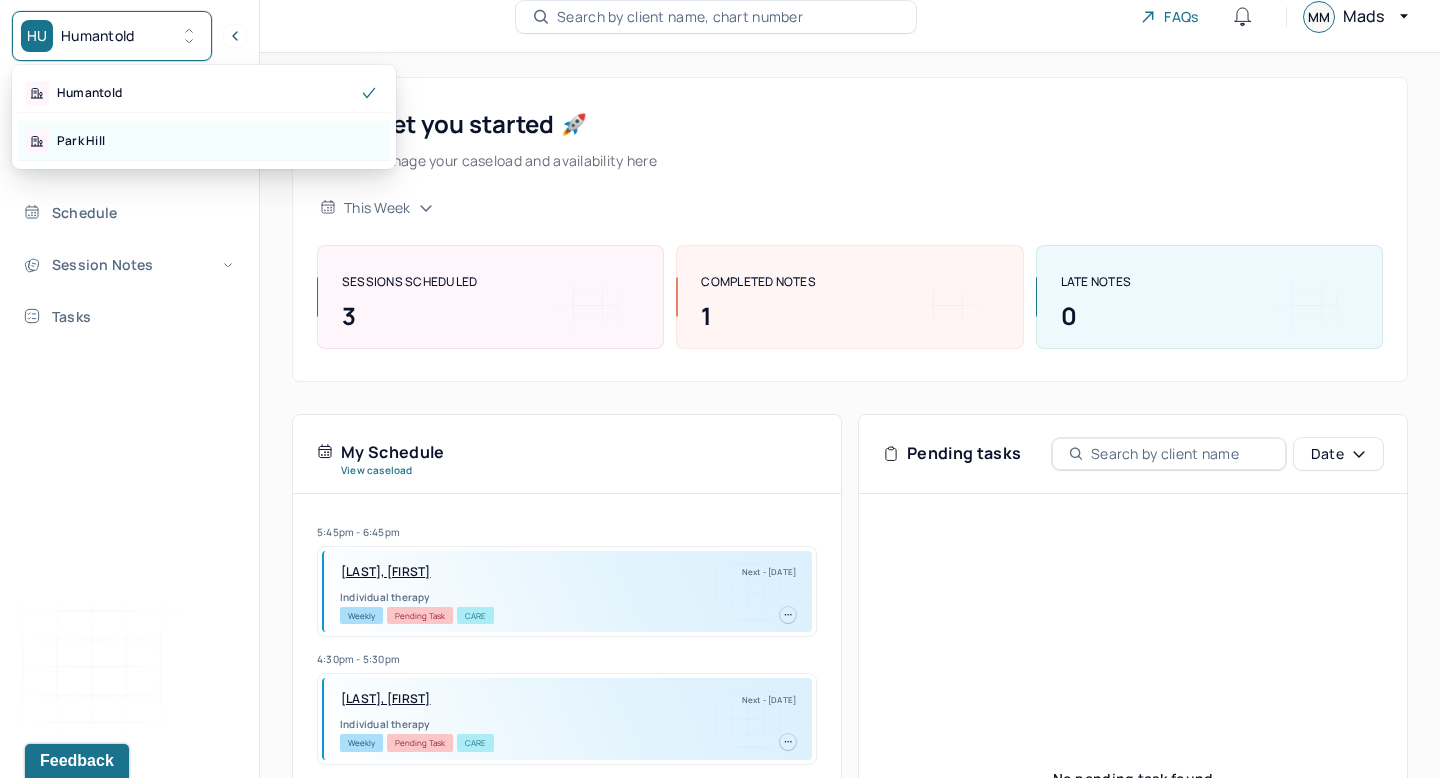 click on "Park Hill" at bounding box center [204, 141] 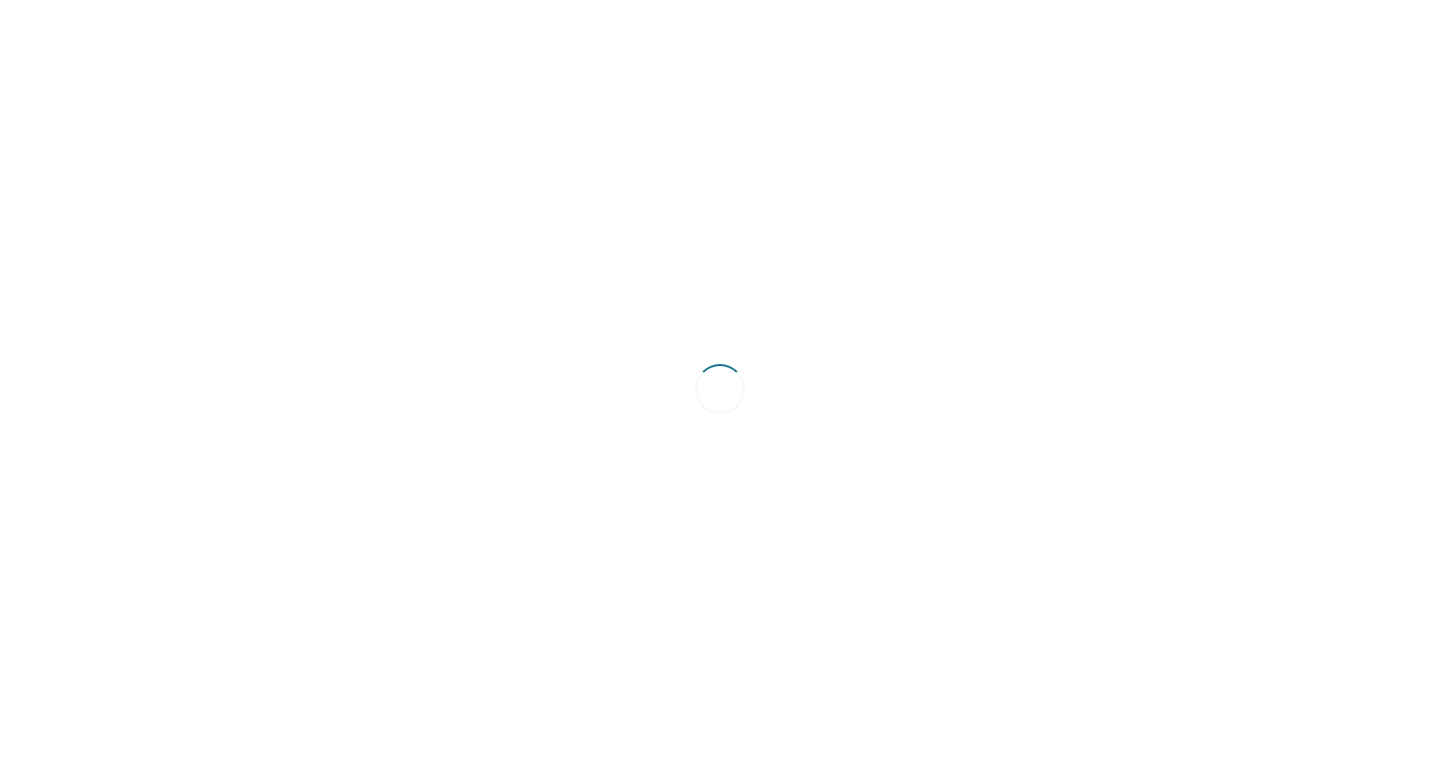 scroll, scrollTop: 0, scrollLeft: 0, axis: both 